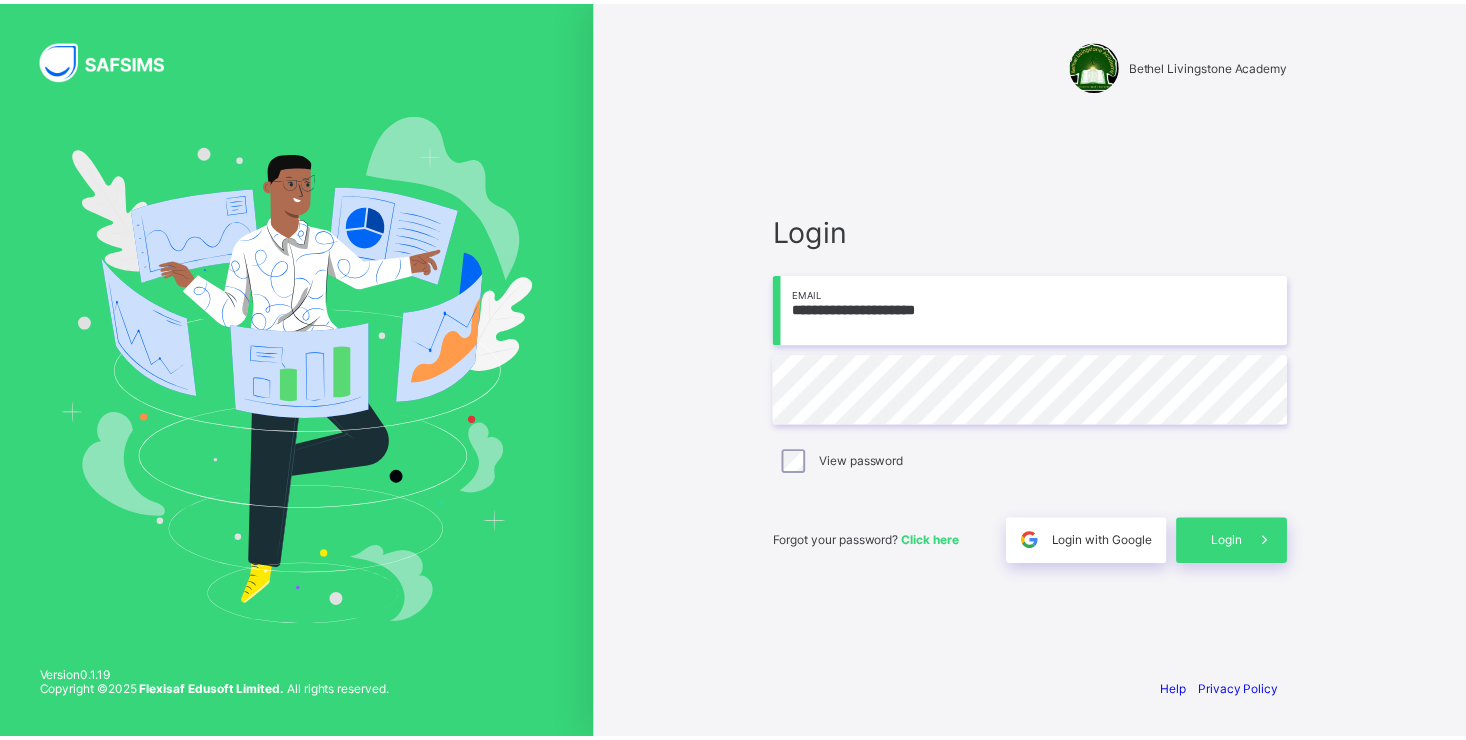 scroll, scrollTop: 0, scrollLeft: 0, axis: both 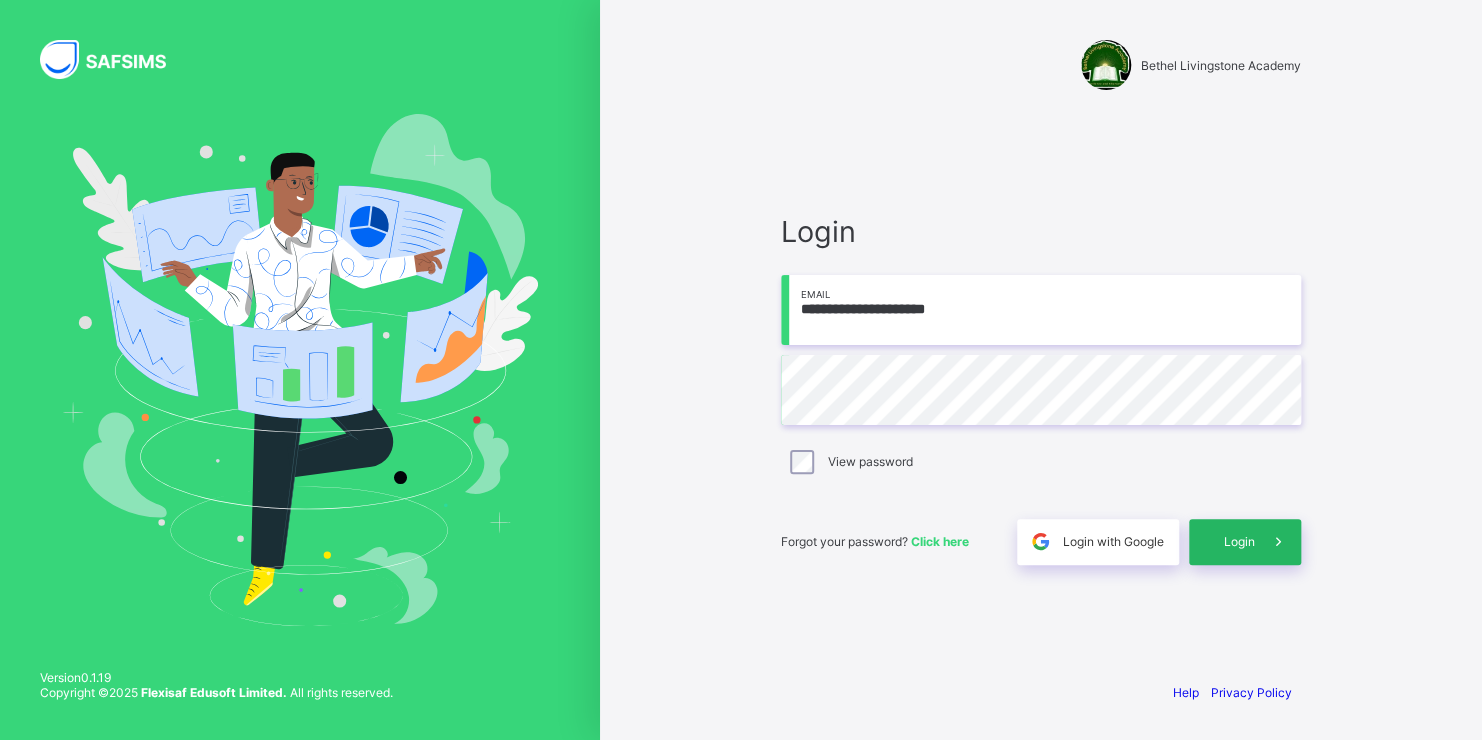 click on "Login" at bounding box center [1239, 541] 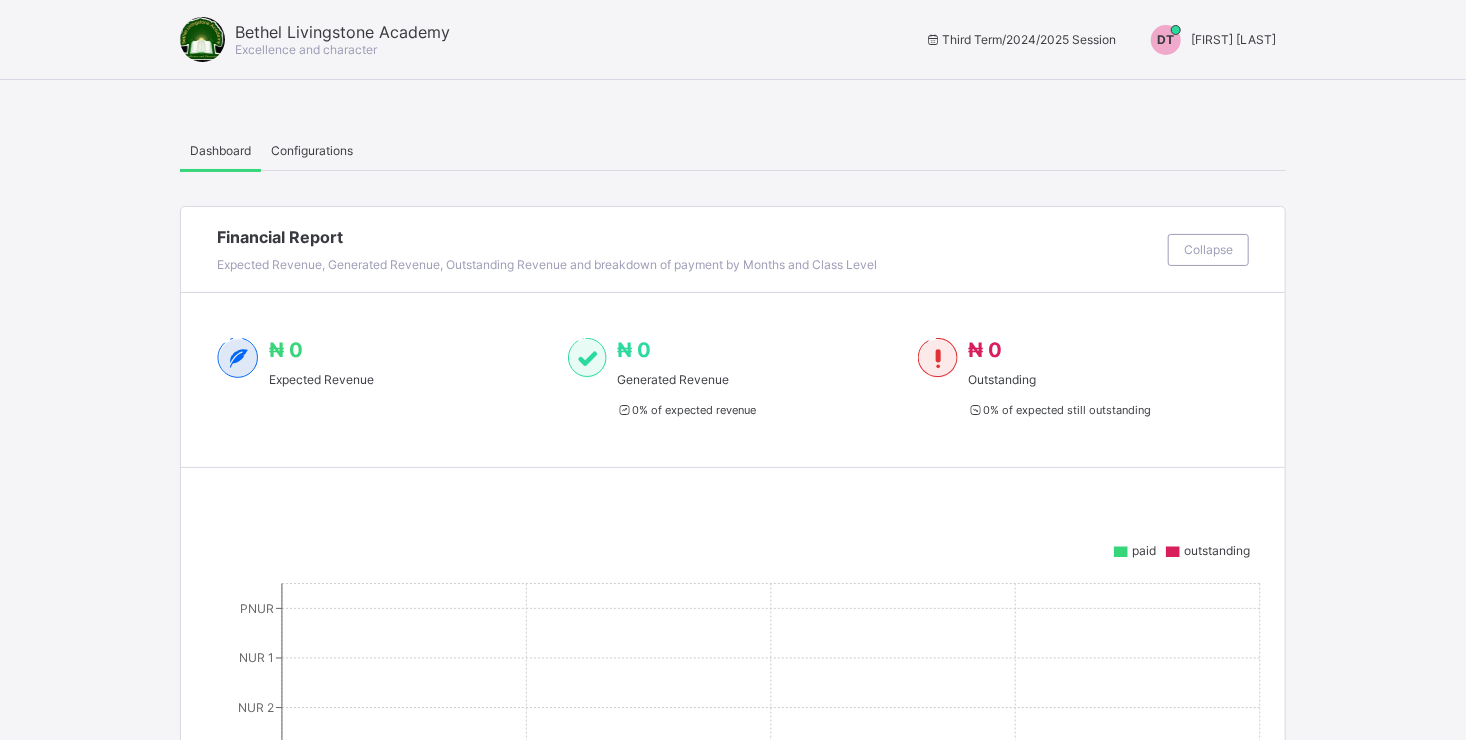 click on "[FIRST] [LAST]" at bounding box center (1233, 39) 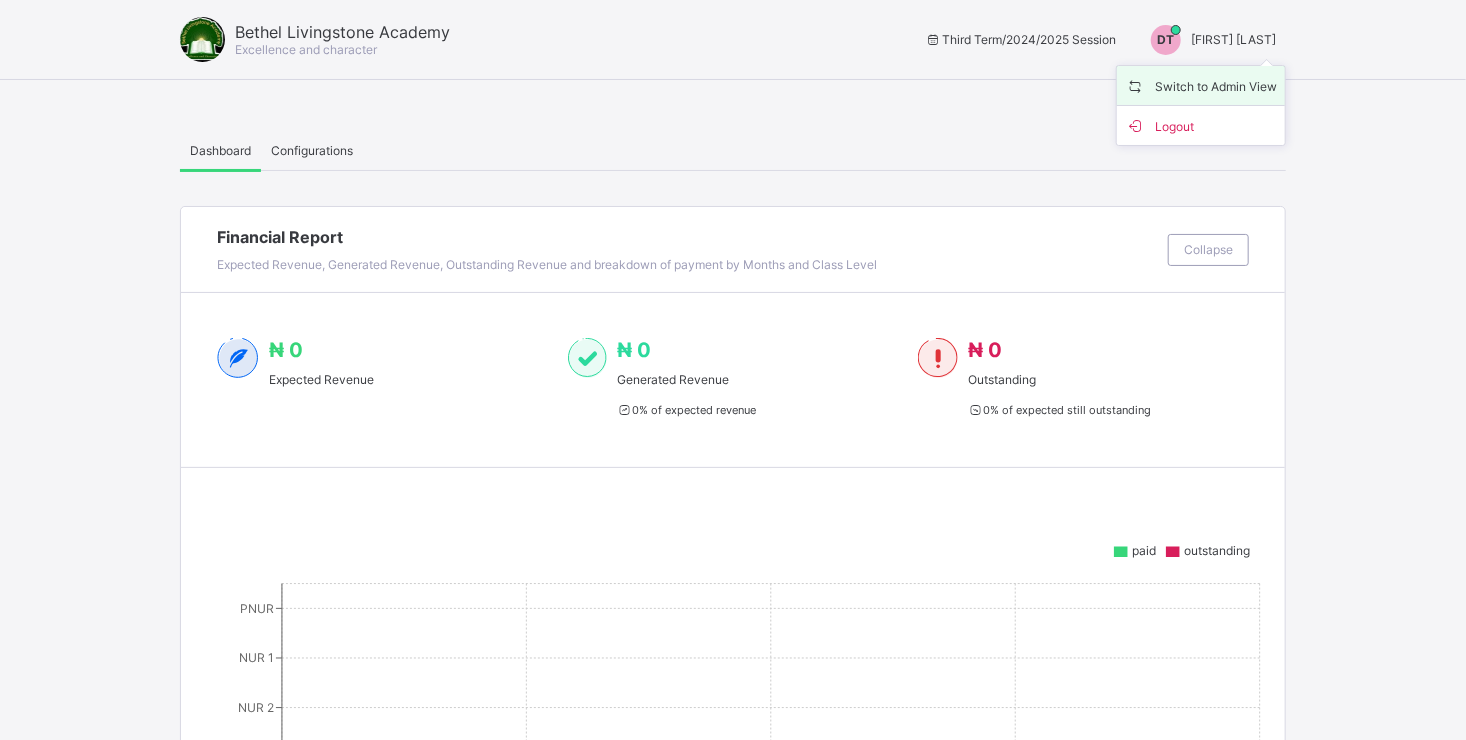 click on "Switch to Admin View" at bounding box center [1201, 85] 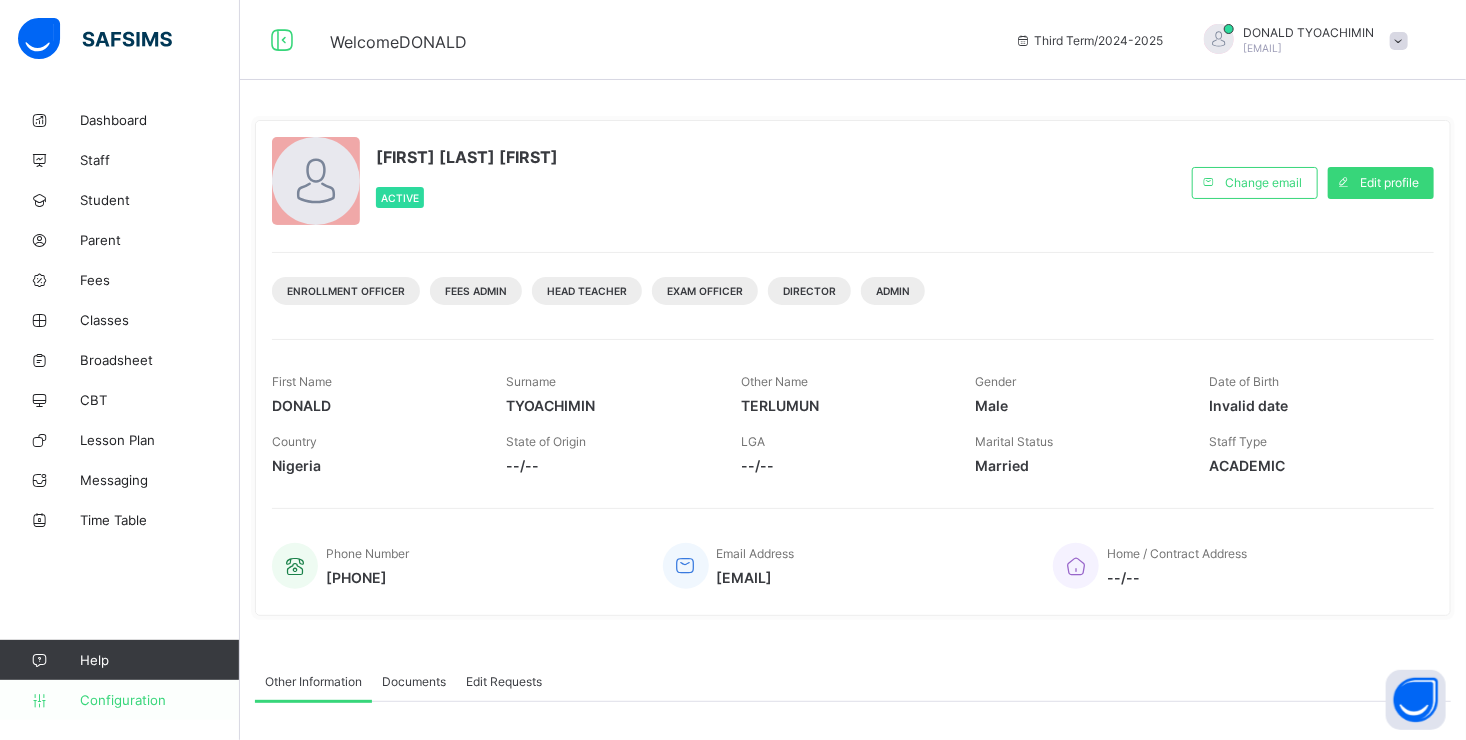 click on "Configuration" at bounding box center (159, 700) 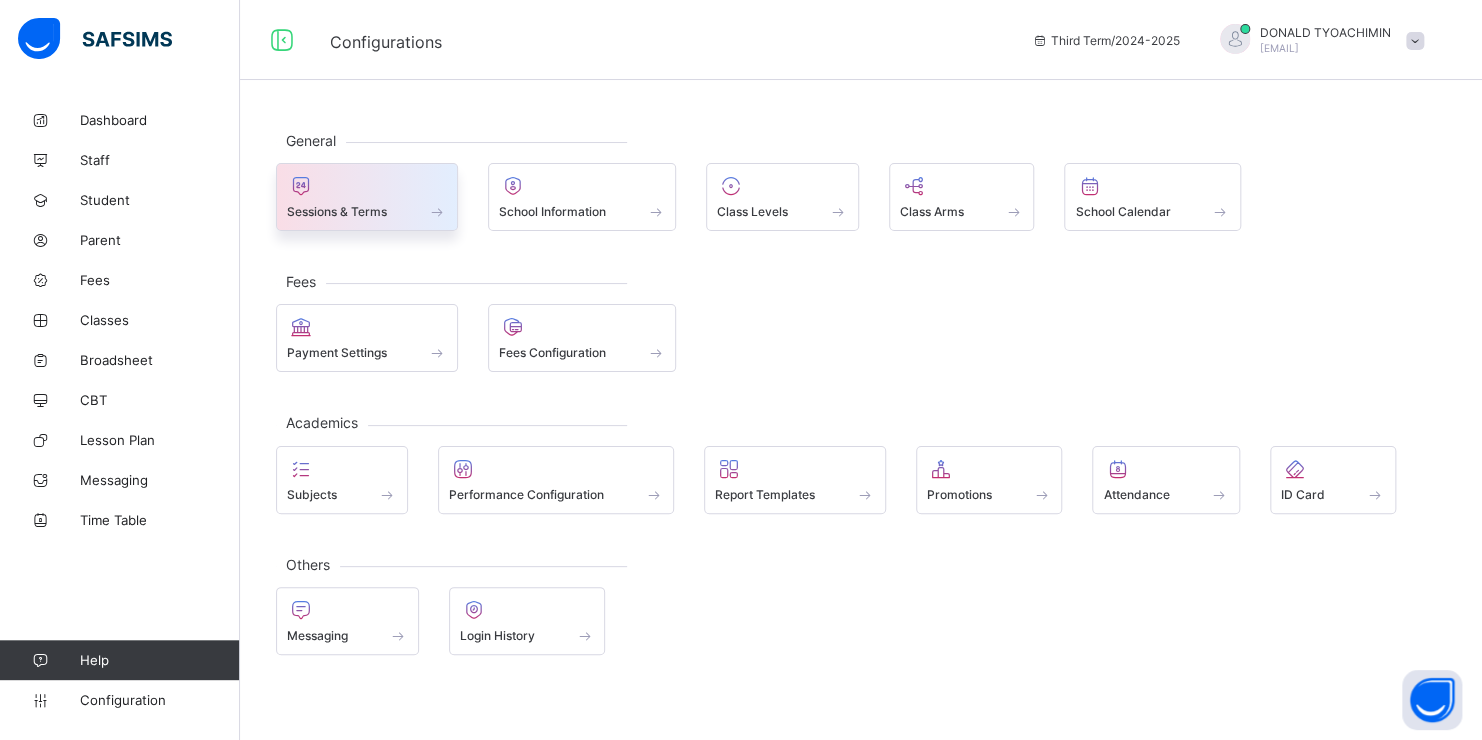 click on "Sessions & Terms" at bounding box center (337, 211) 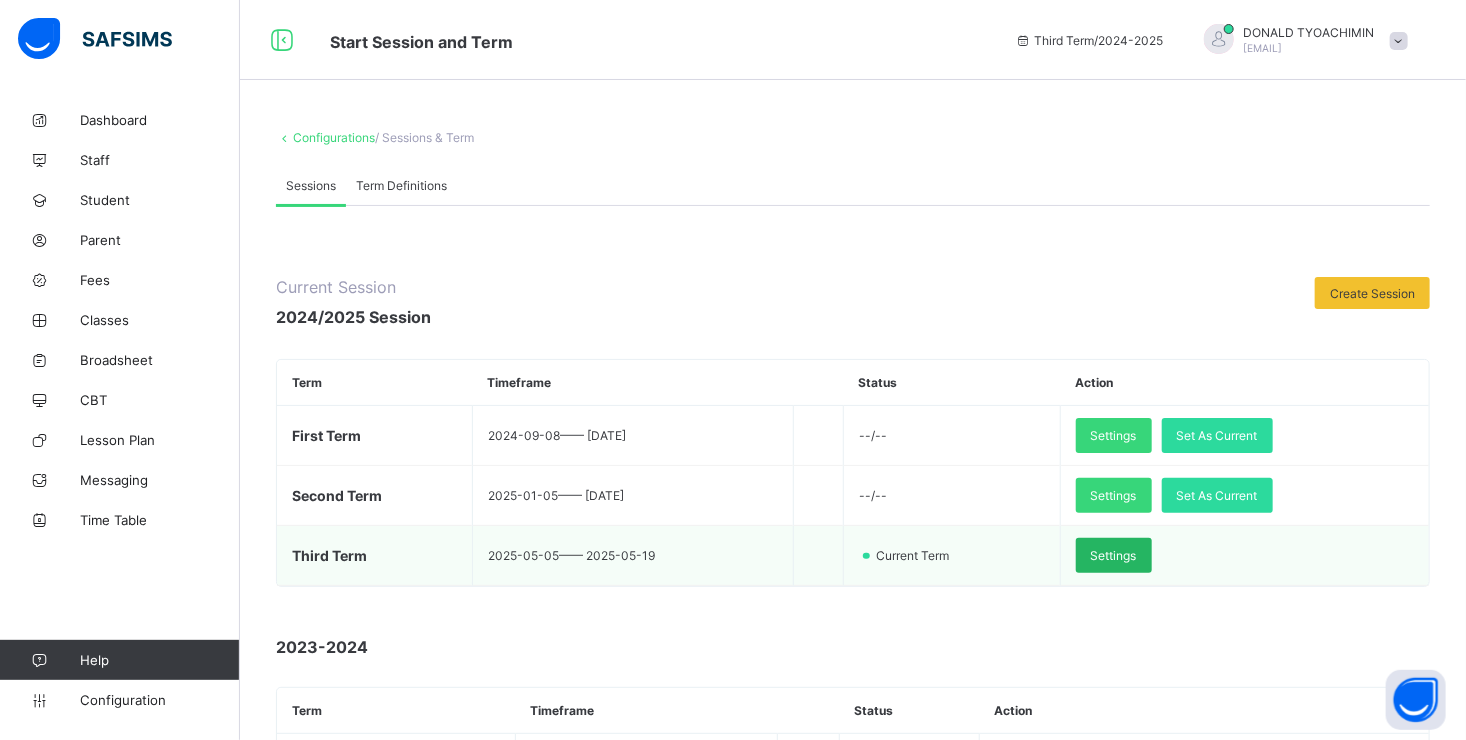 click on "Settings" at bounding box center [1114, 555] 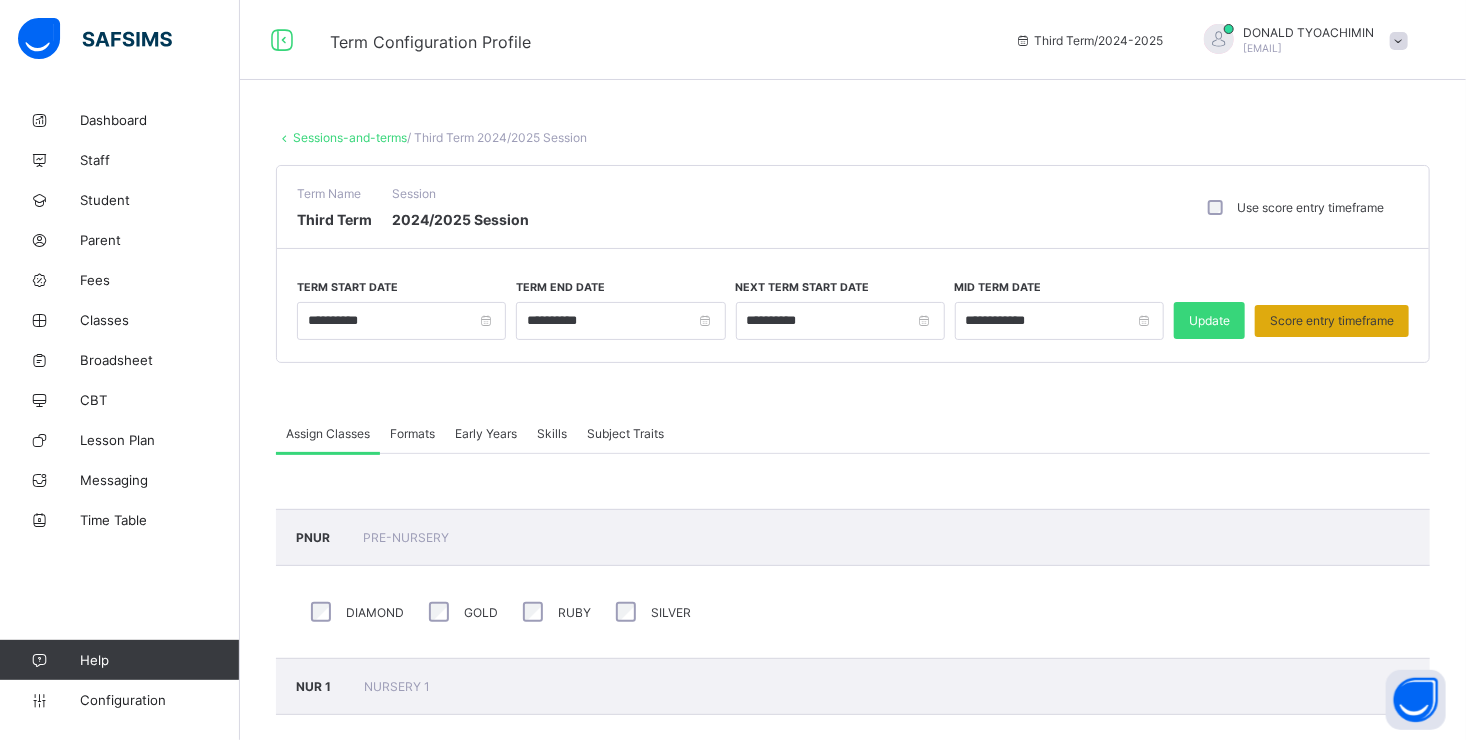 click on "Score entry timeframe" at bounding box center [1332, 320] 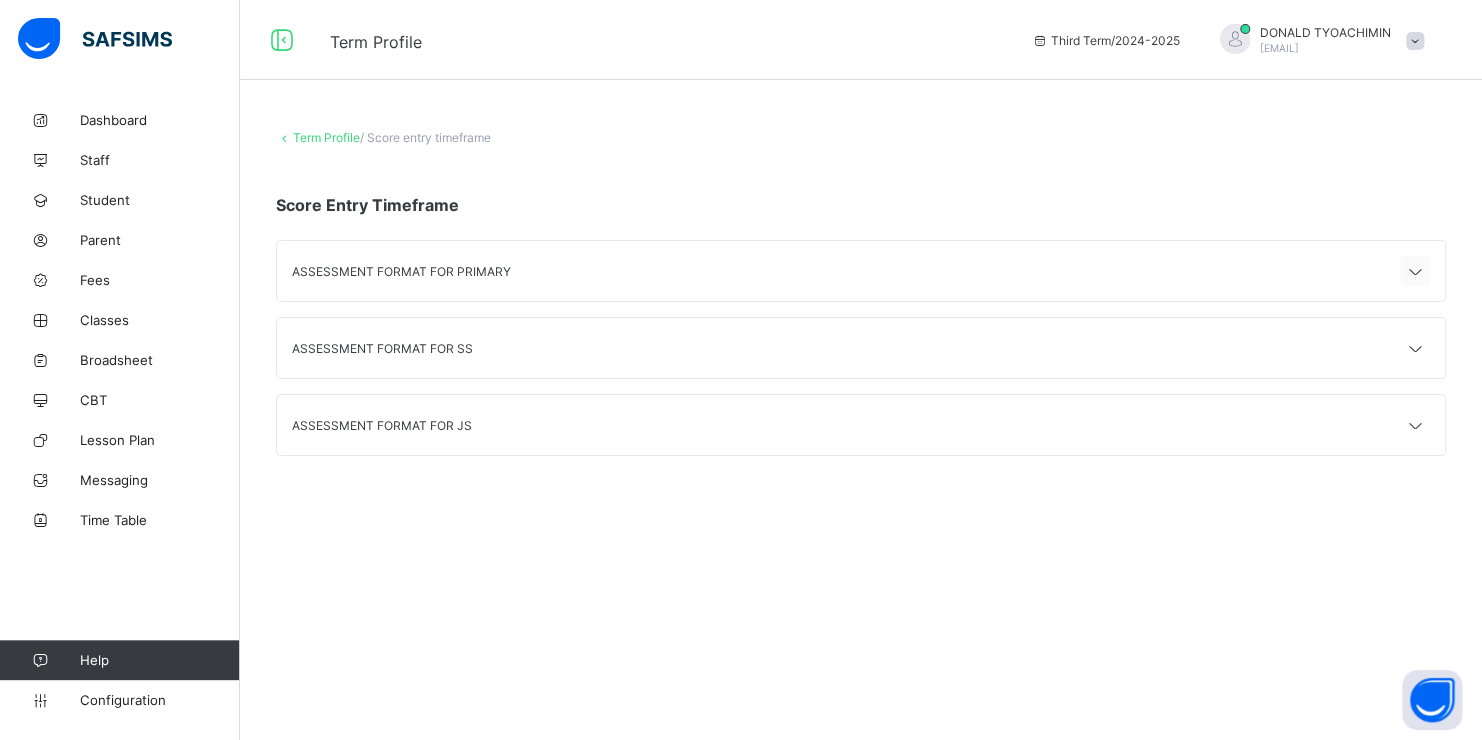 click at bounding box center [1415, 272] 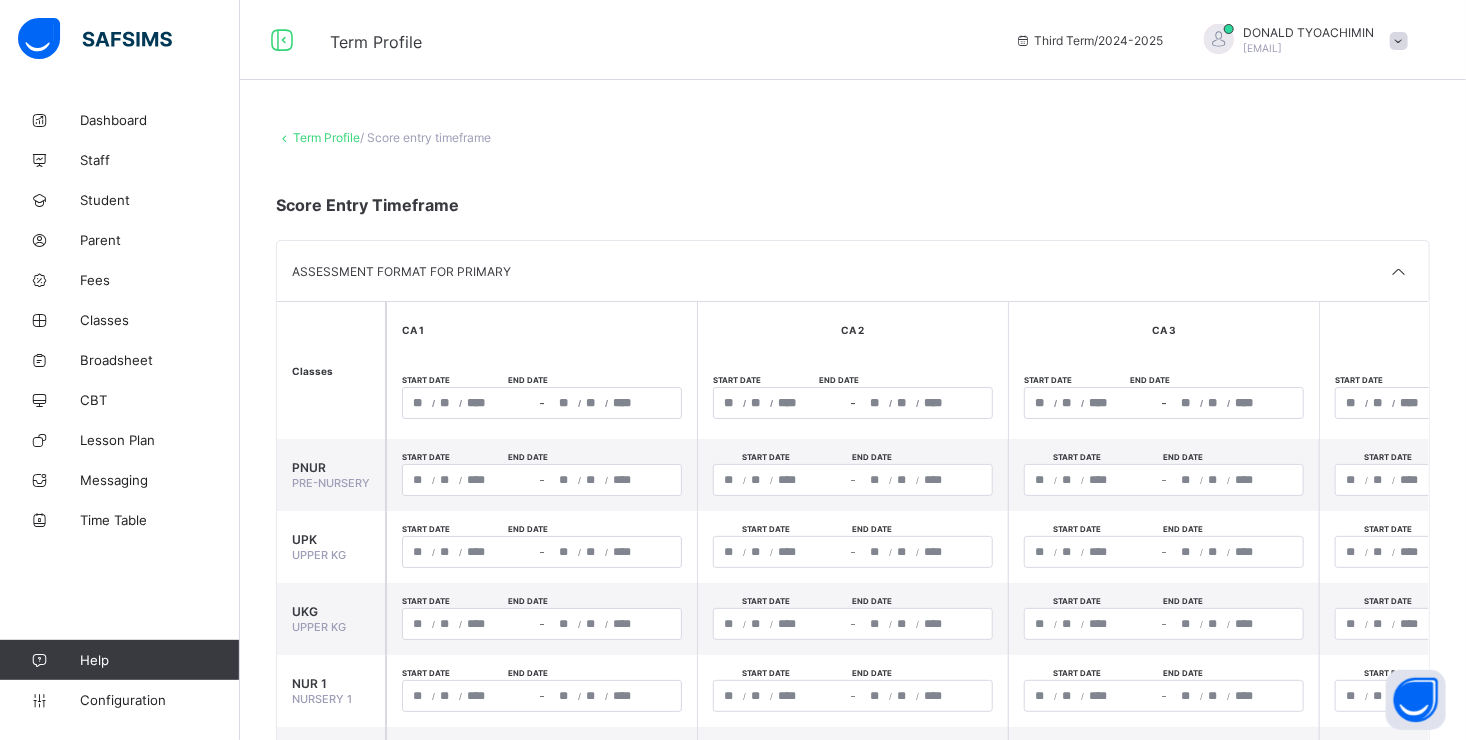click on "Start date" at bounding box center (455, 380) 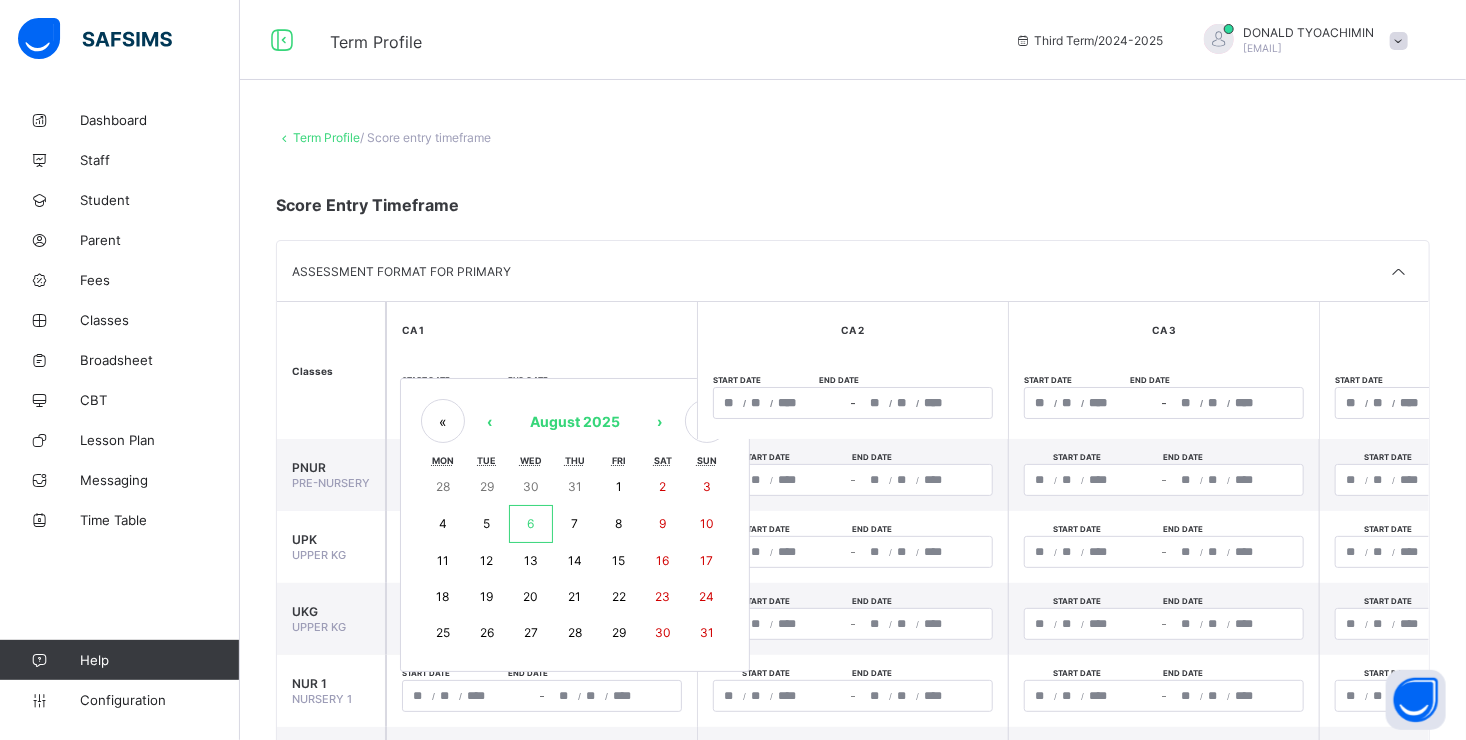 click on "/ / – / / « ‹ August 2025 › » Mon Tue Wed Thu Fri Sat Sun 28 29 30 31 1 2 3 4 5 6 7 8 9 10 11 12 13 14 15 16 17 18 19 20 21 22 23 24 25 26 27 28 29 30 31" at bounding box center [542, 403] 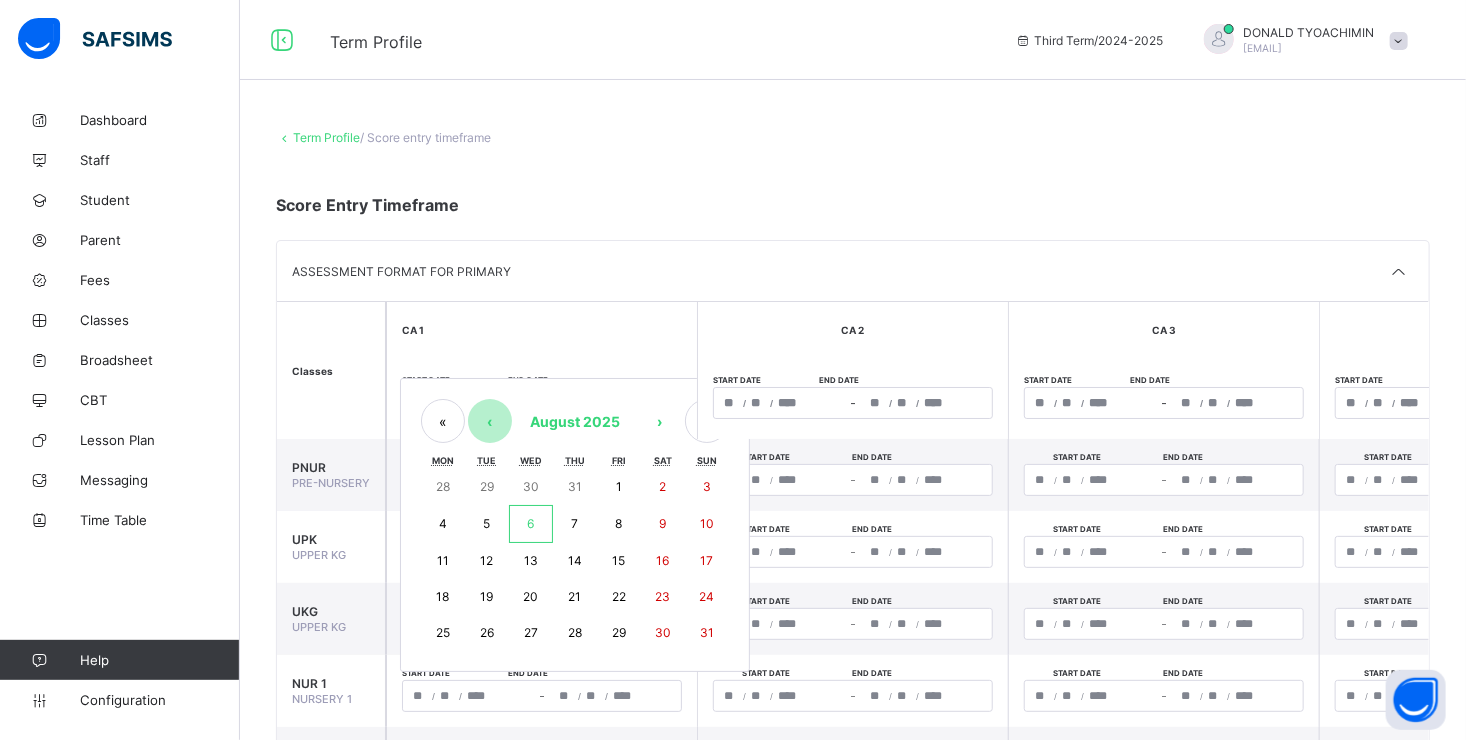 click on "‹" at bounding box center (490, 421) 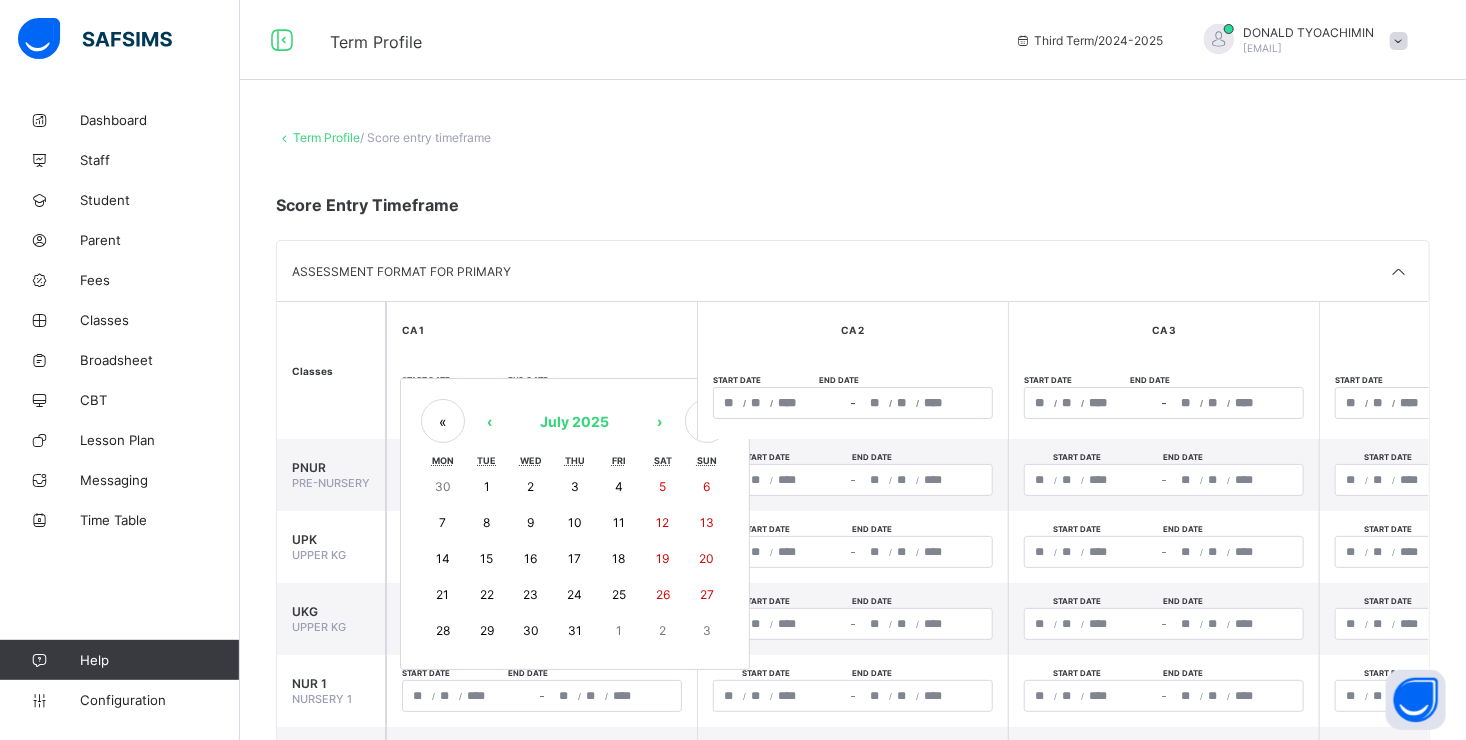 click on "14" at bounding box center [443, 558] 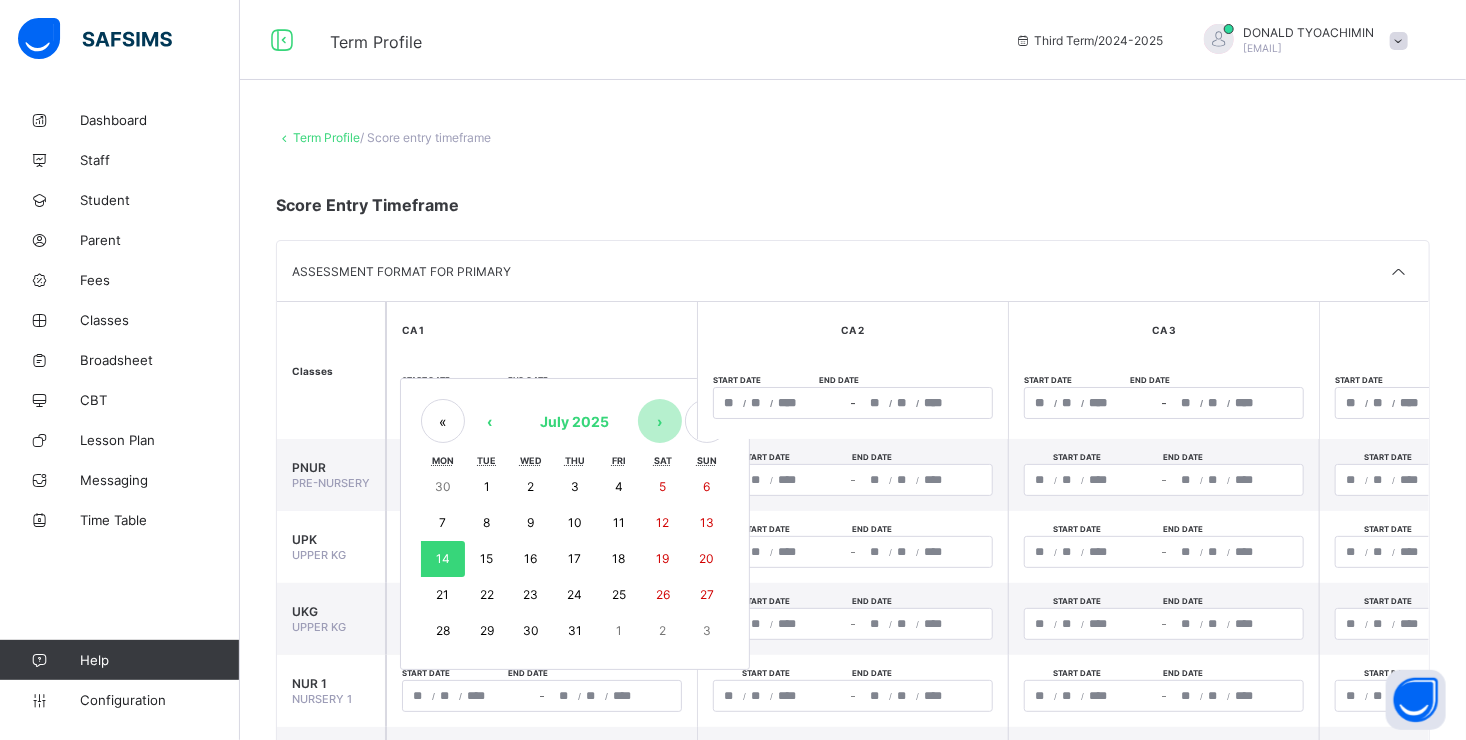 click on "›" at bounding box center [660, 421] 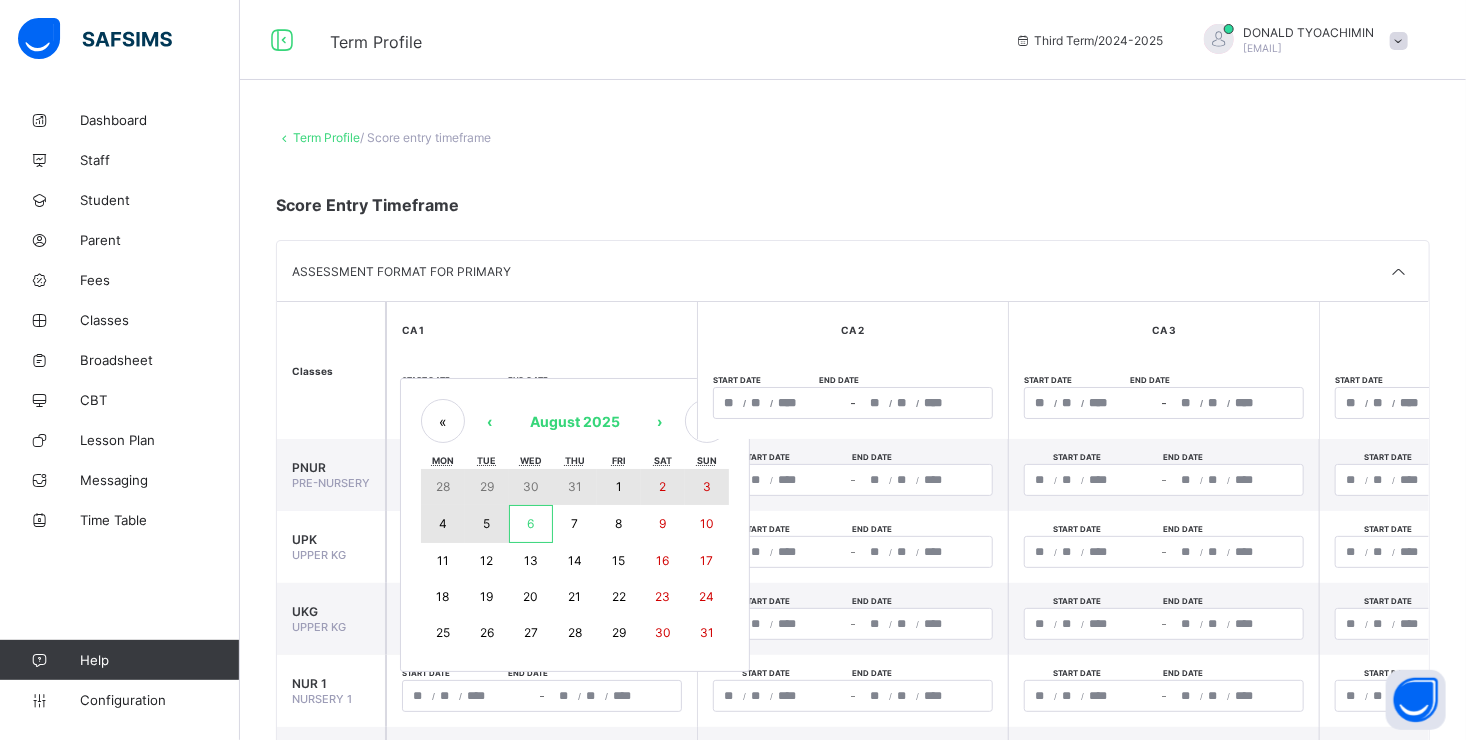 click on "6" at bounding box center (530, 523) 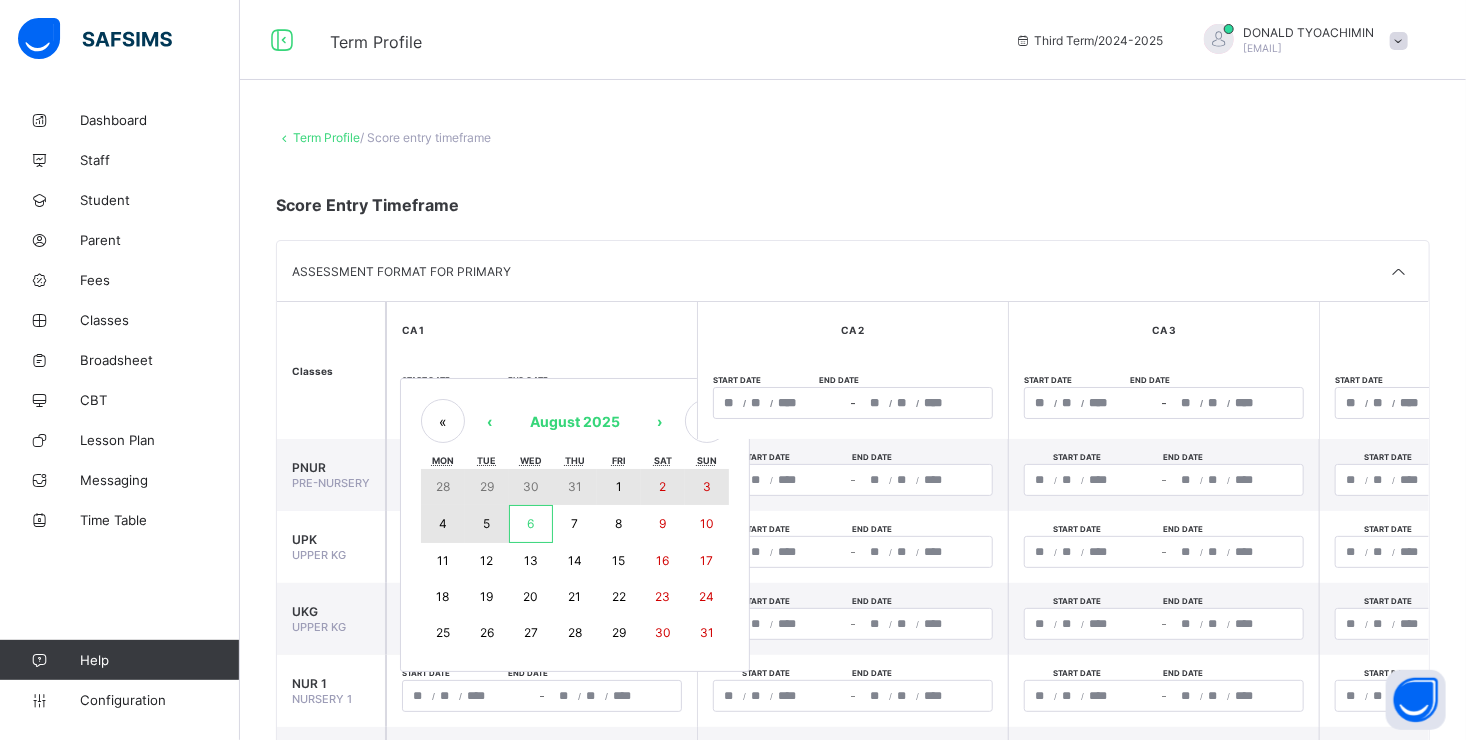 type on "****" 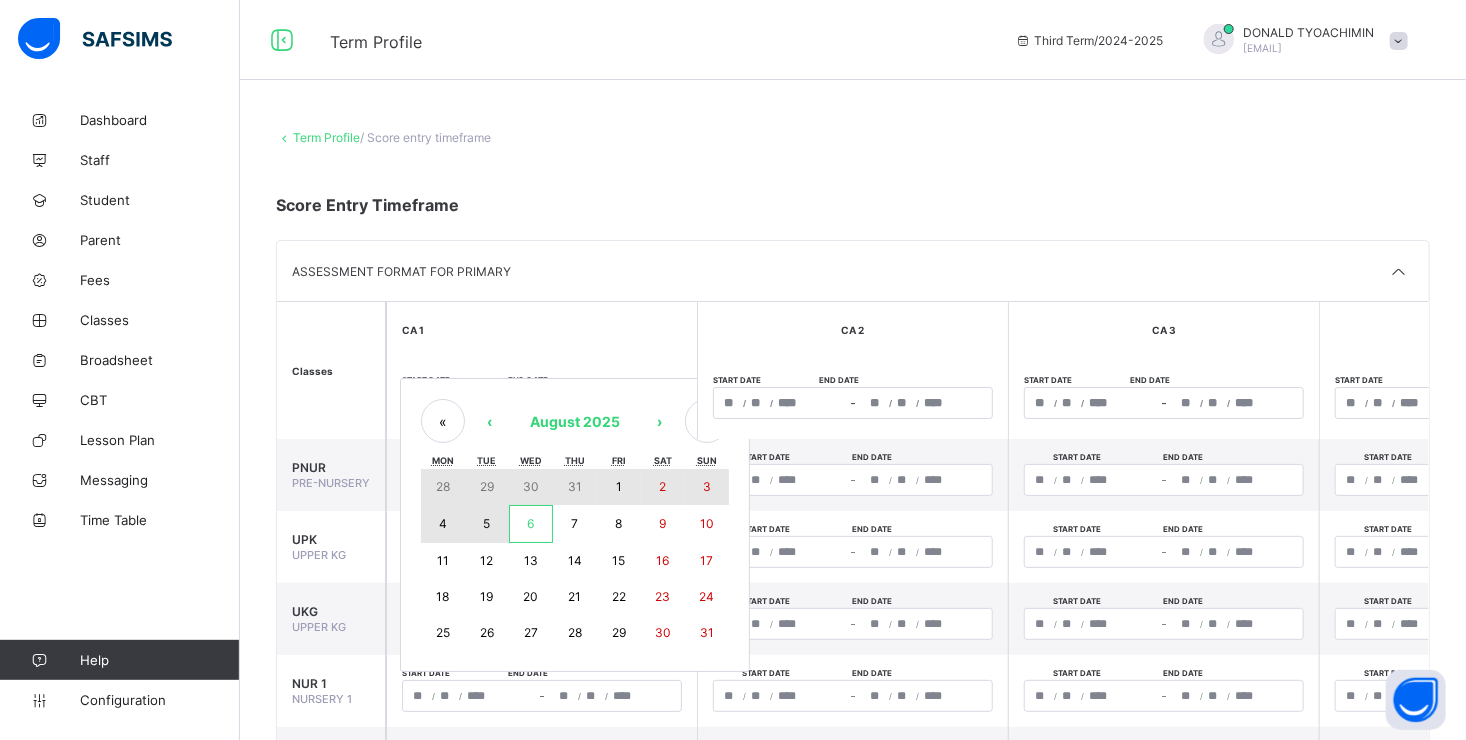 type on "**********" 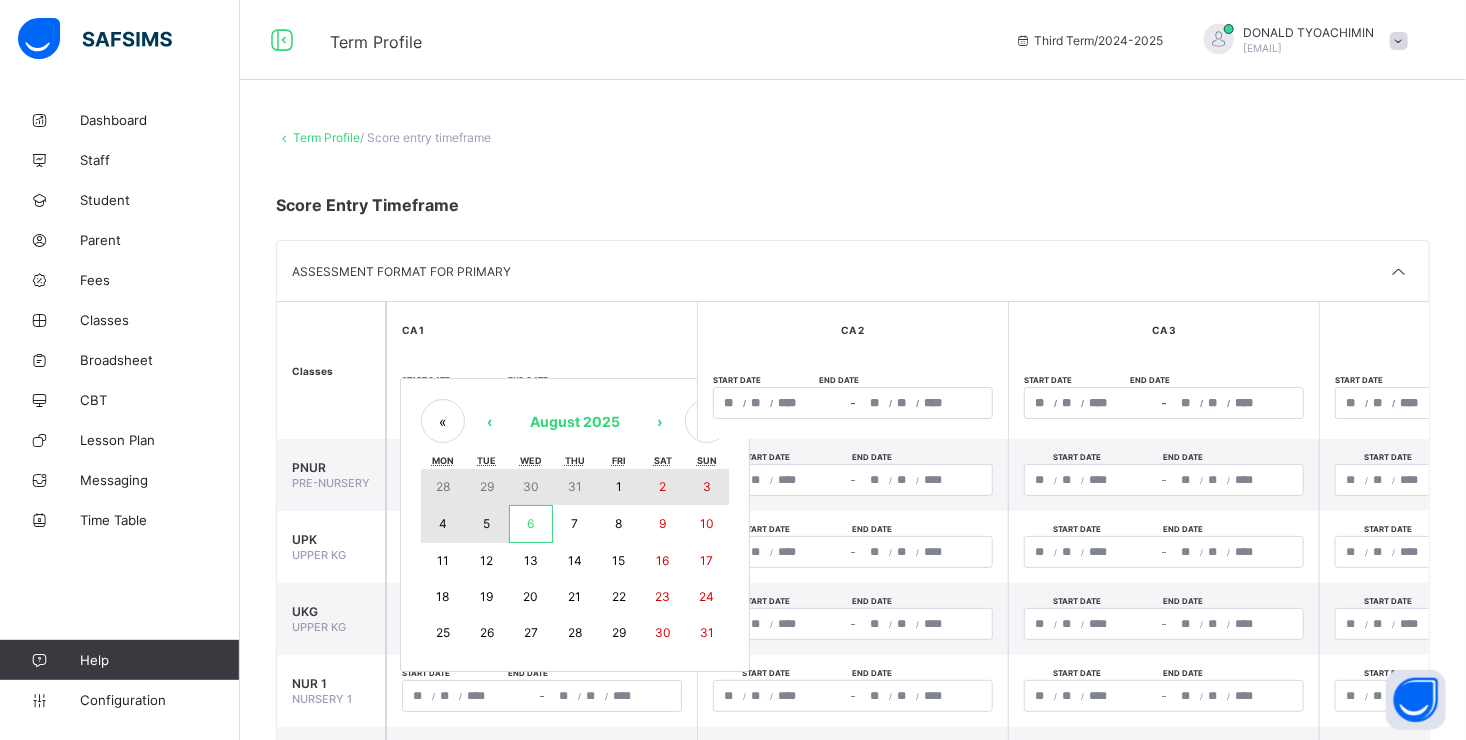 type on "*" 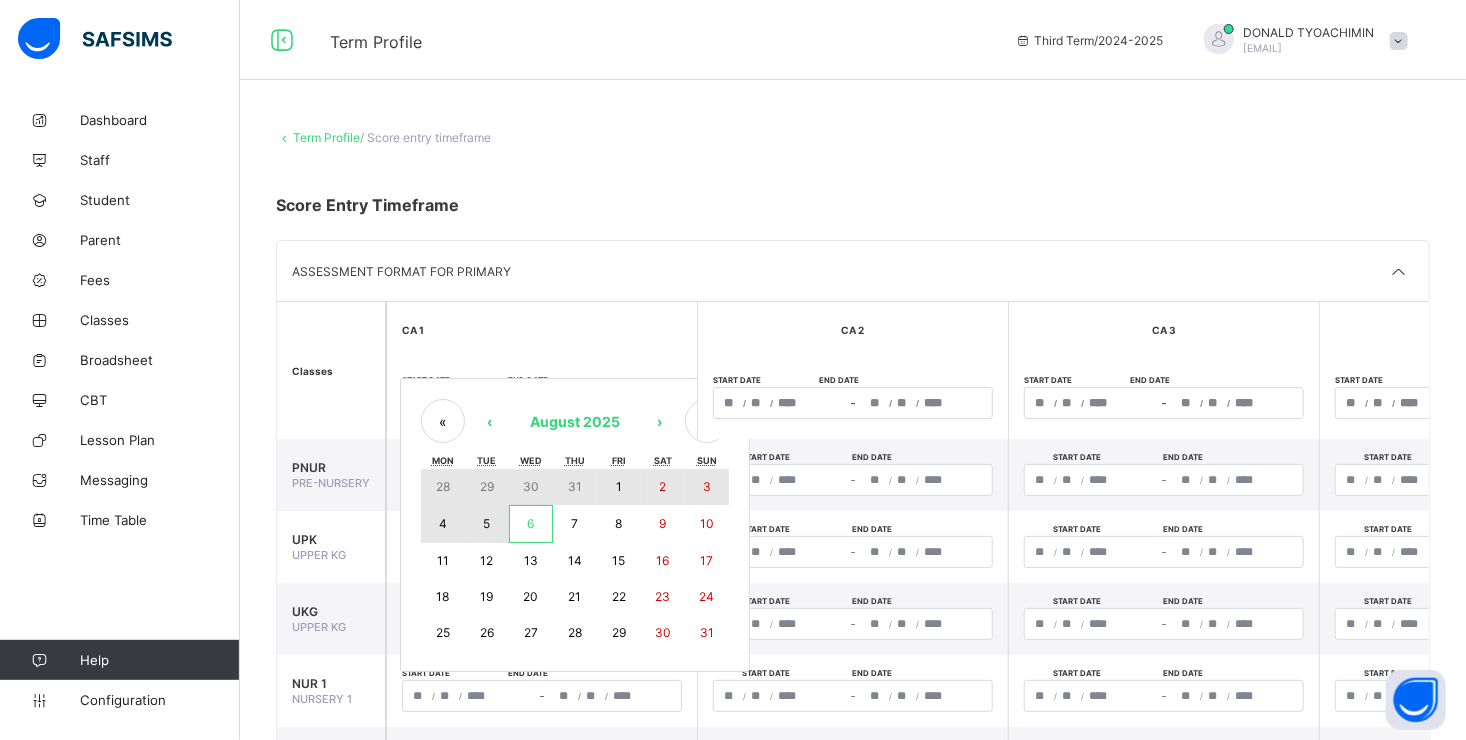 type on "*" 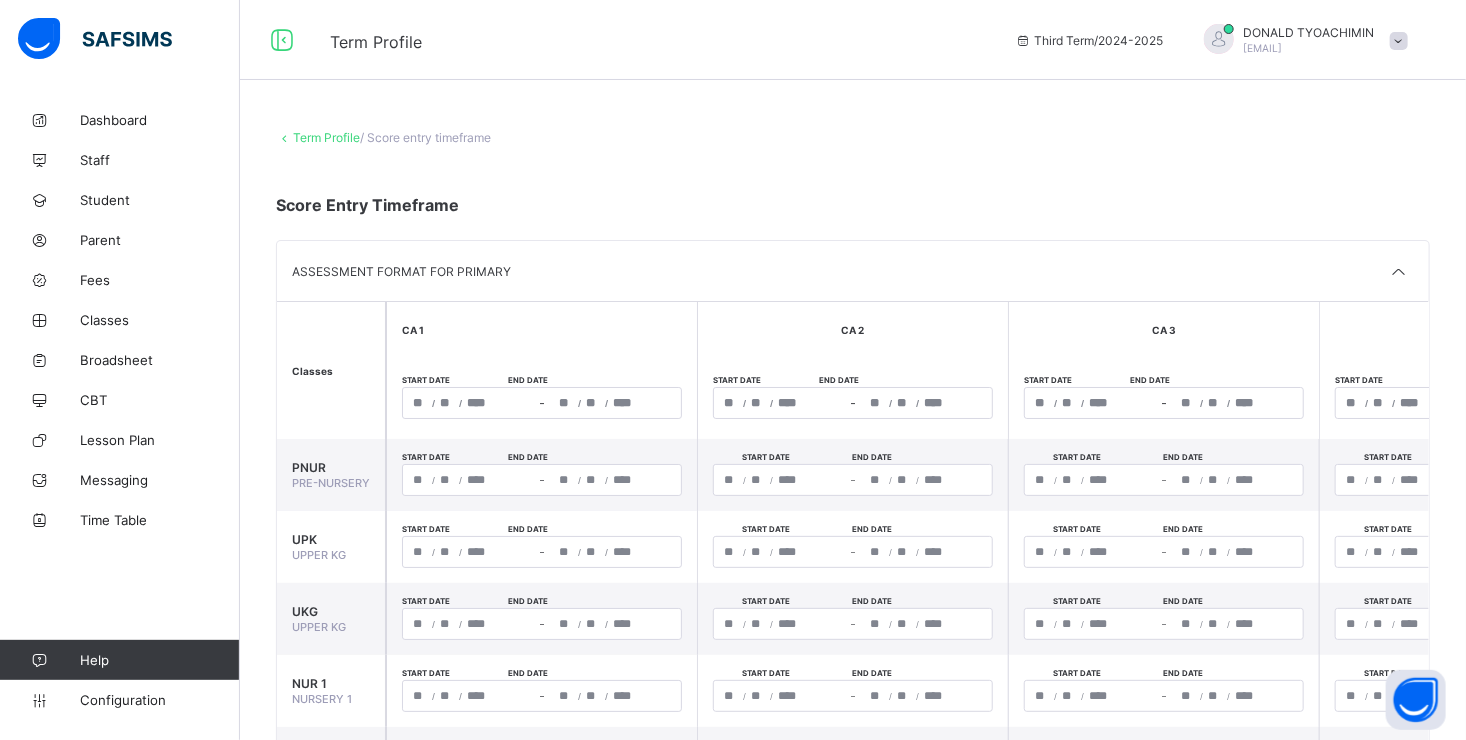 click on "/ / – / /" at bounding box center [853, 403] 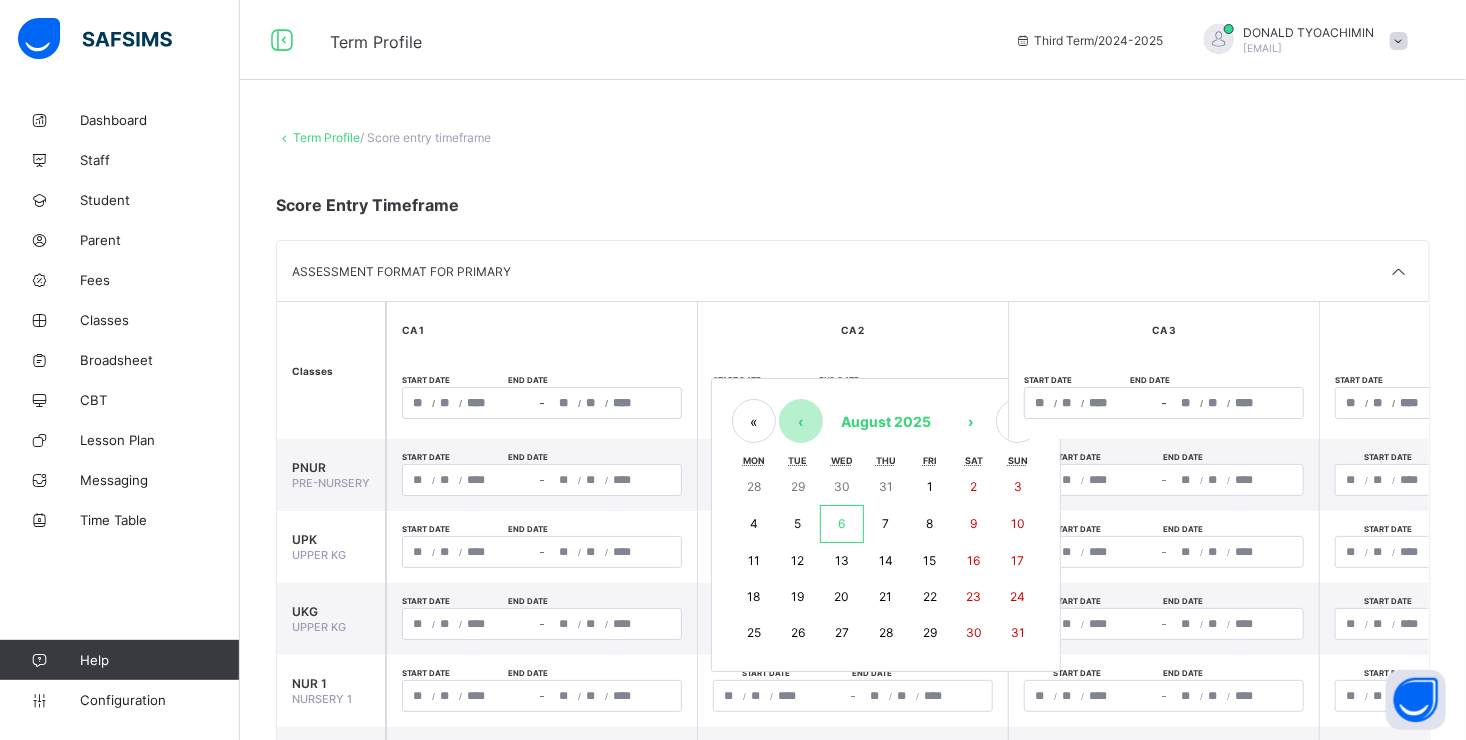 click on "‹" at bounding box center [801, 421] 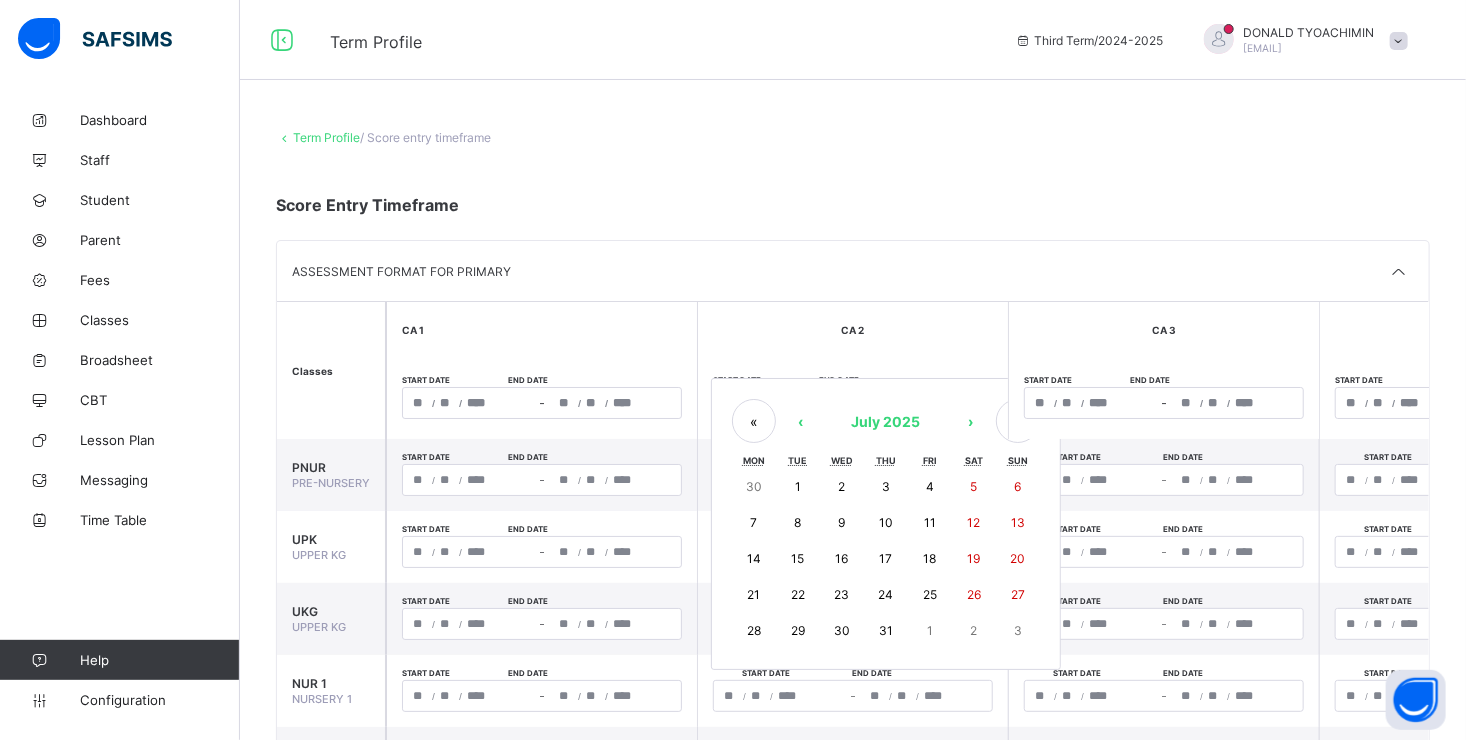 click on "14" at bounding box center [754, 559] 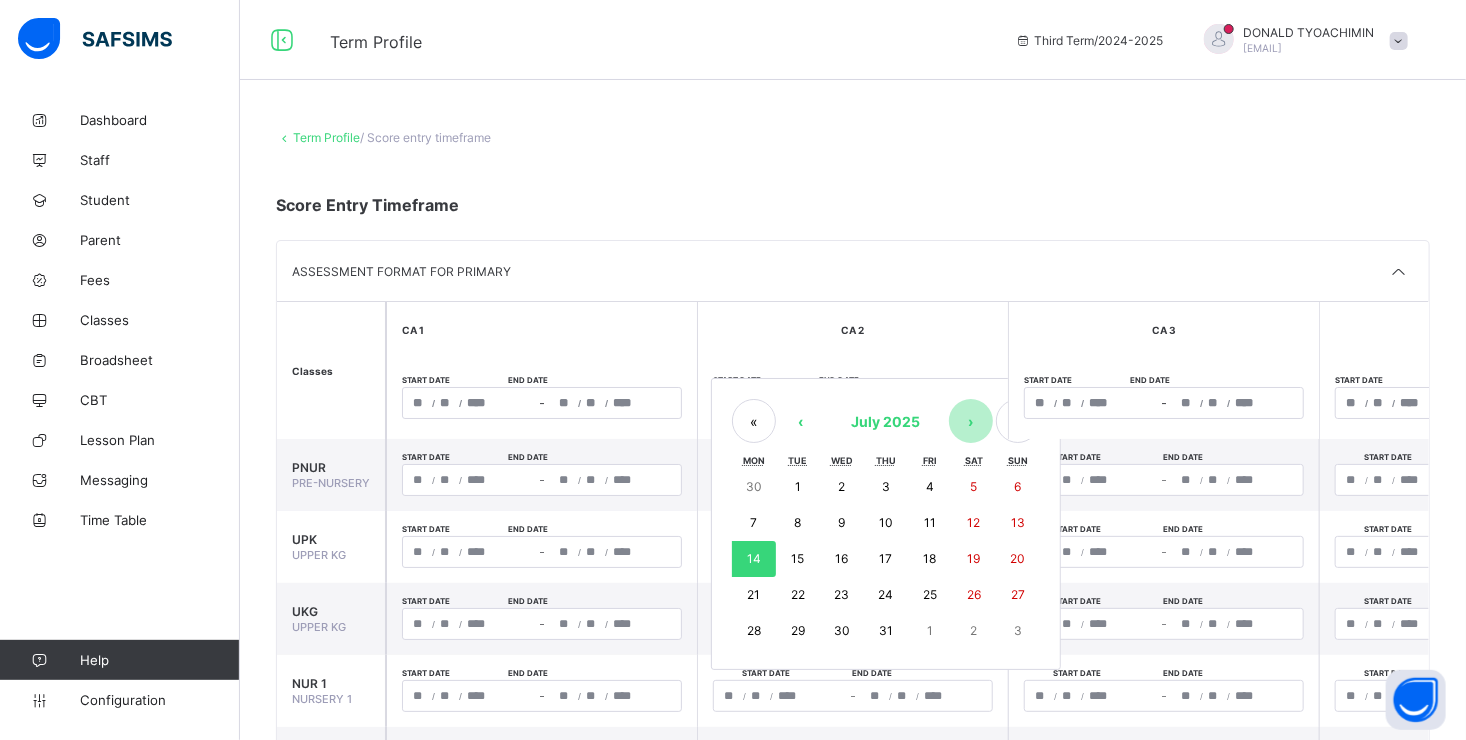 click on "›" at bounding box center [971, 421] 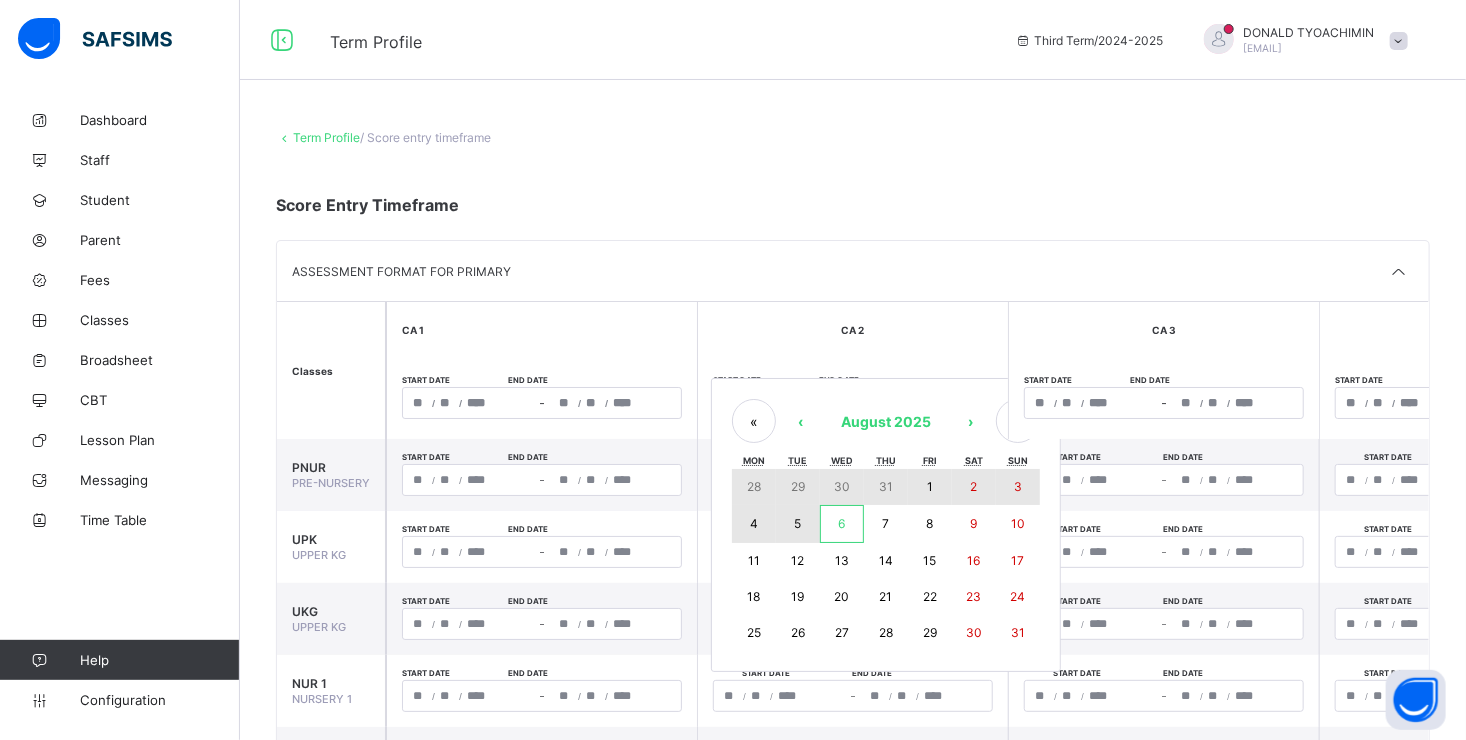 click on "6" at bounding box center [841, 523] 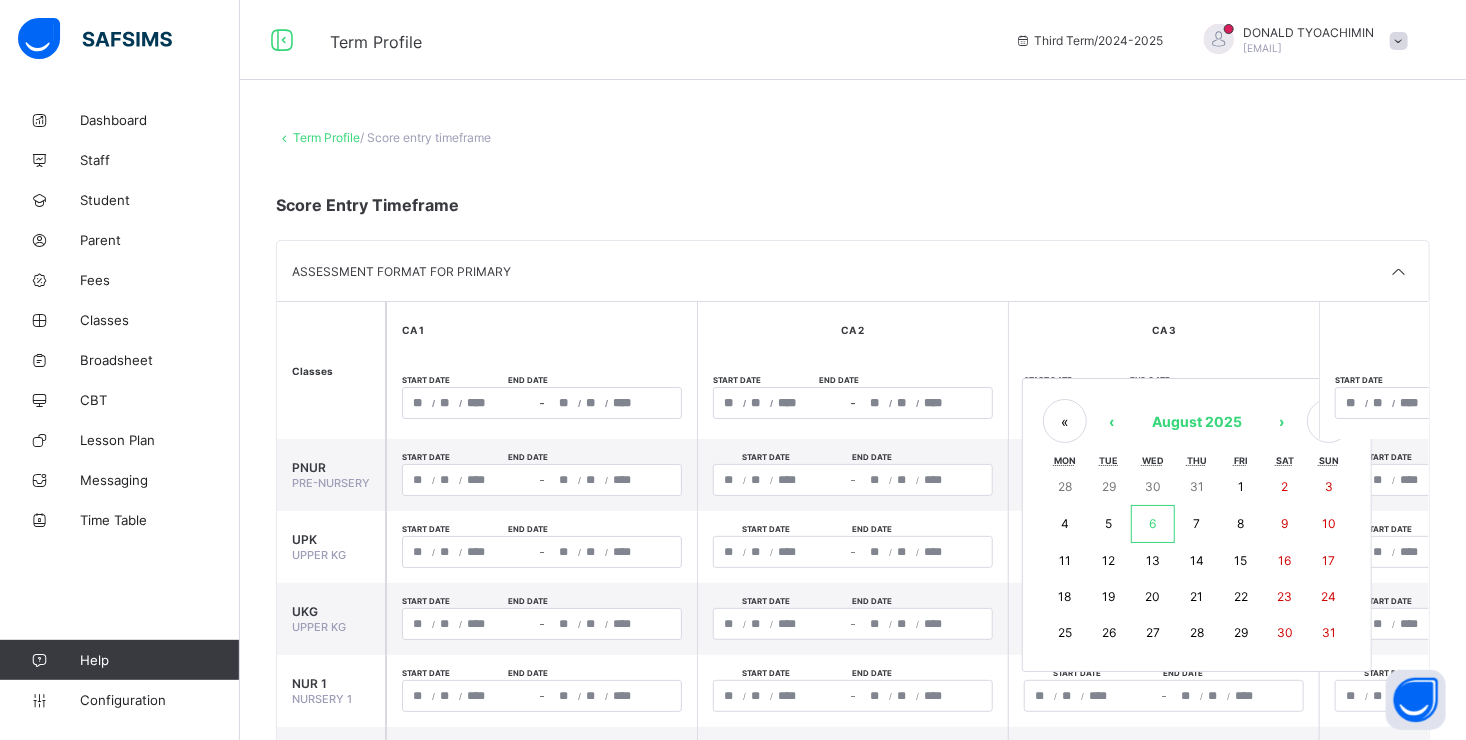 click on "/ / – / / « ‹ August 2025 › » Mon Tue Wed Thu Fri Sat Sun 28 29 30 31 1 2 3 4 5 6 7 8 9 10 11 12 13 14 15 16 17 18 19 20 21 22 23 24 25 26 27 28 29 30 31" at bounding box center (1164, 403) 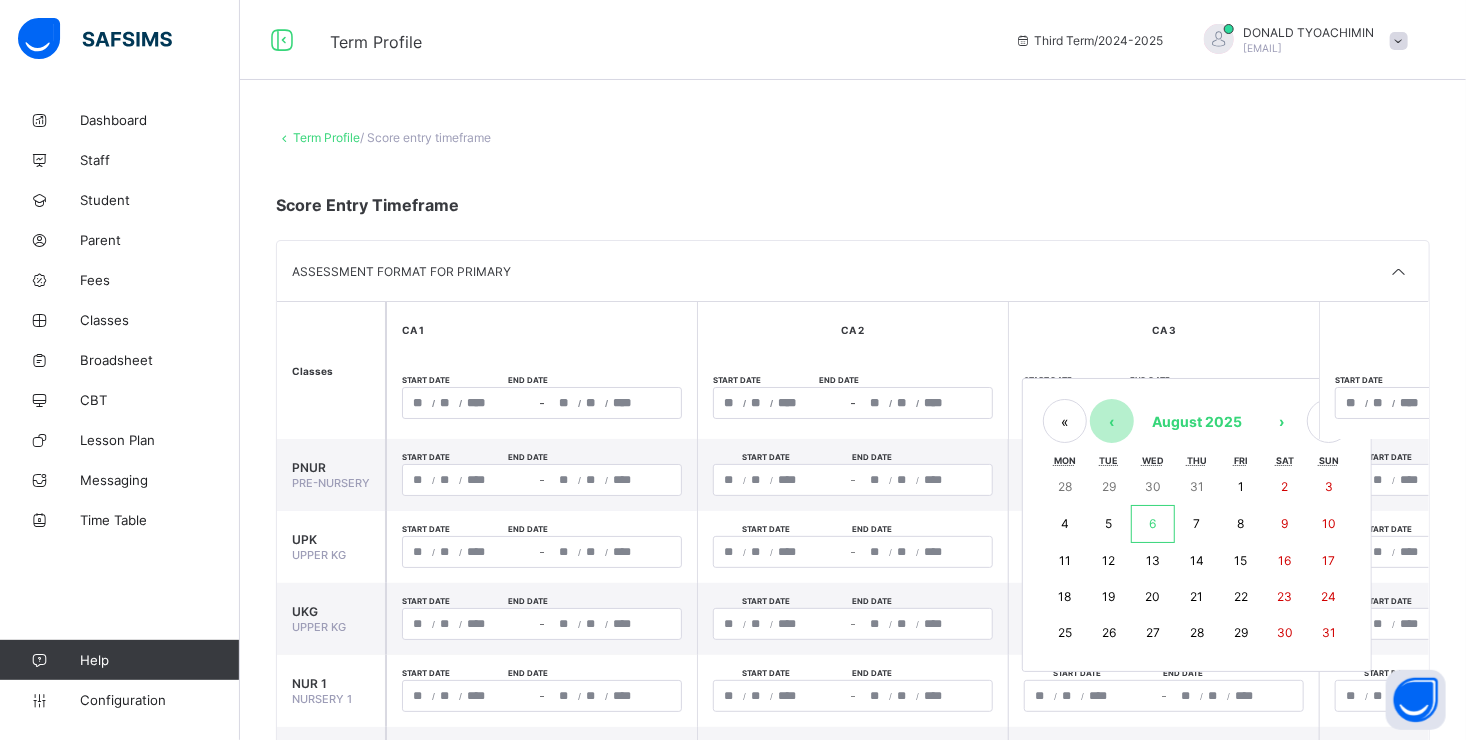 click on "‹" at bounding box center [1112, 421] 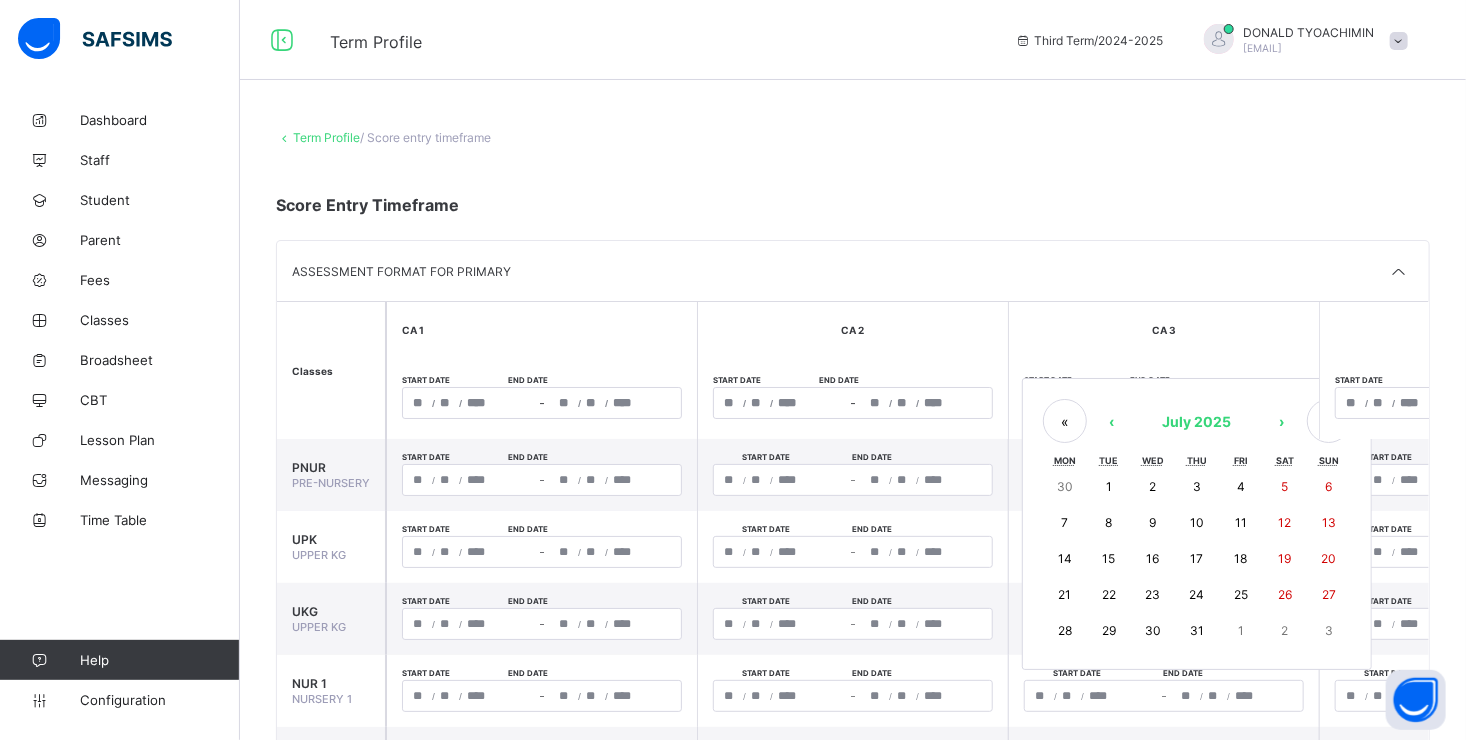 click on "14" at bounding box center [1065, 558] 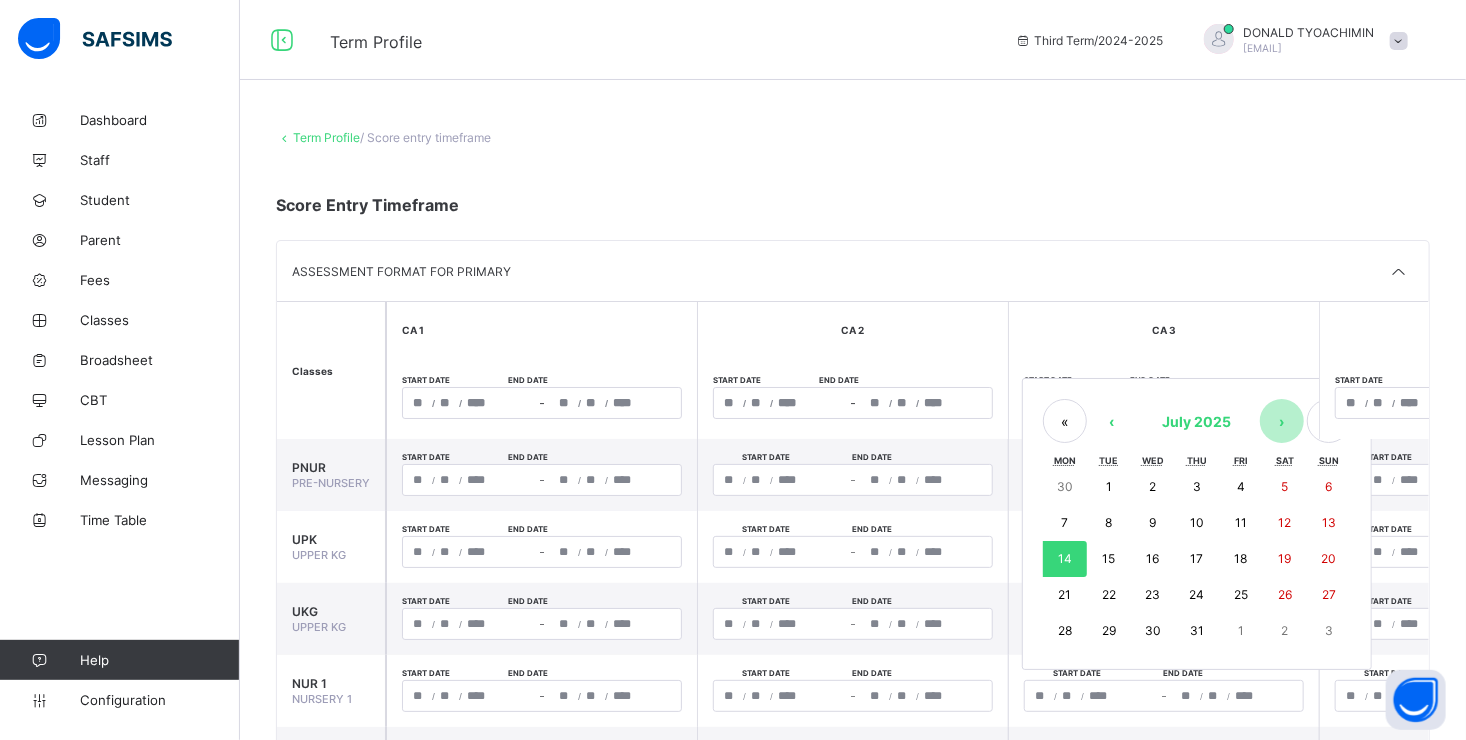 click on "›" at bounding box center [1282, 421] 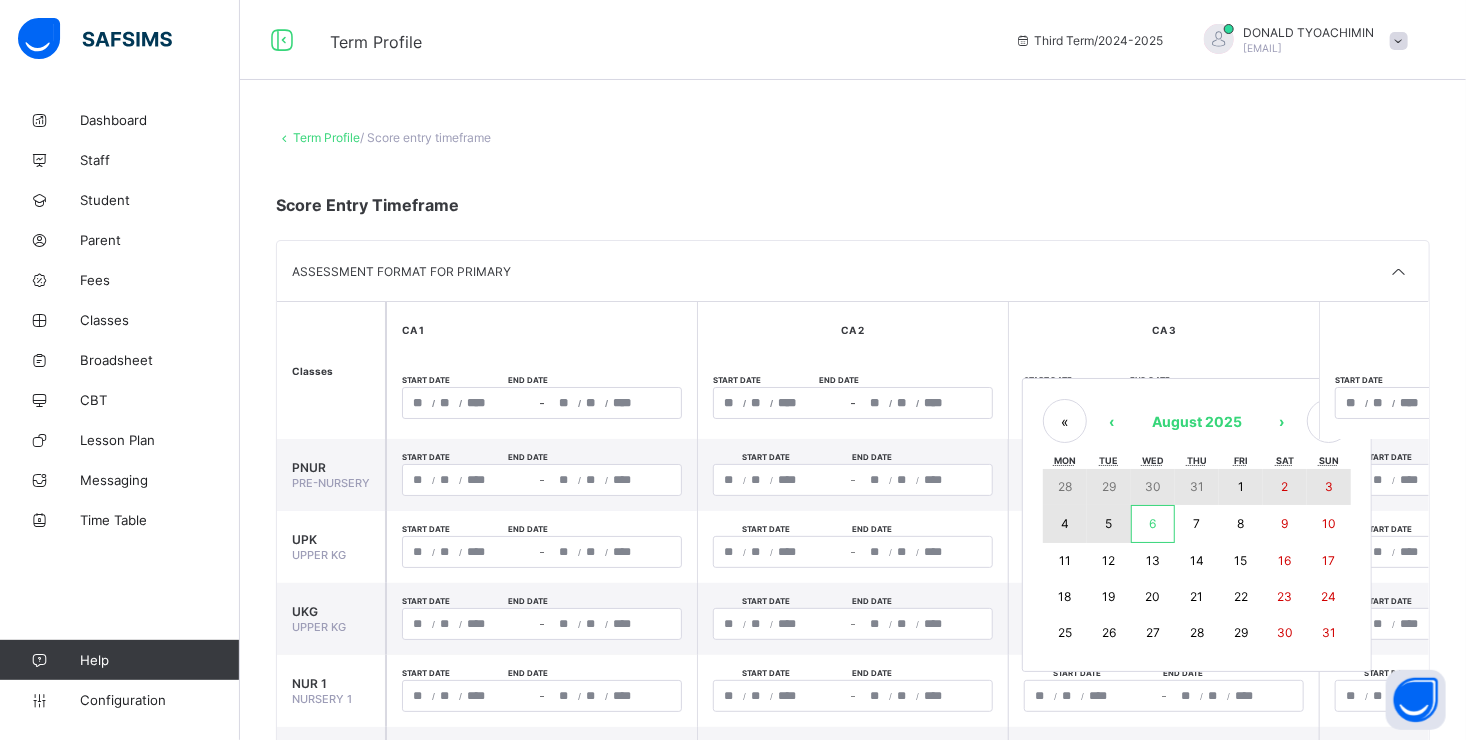 click on "6" at bounding box center (1152, 523) 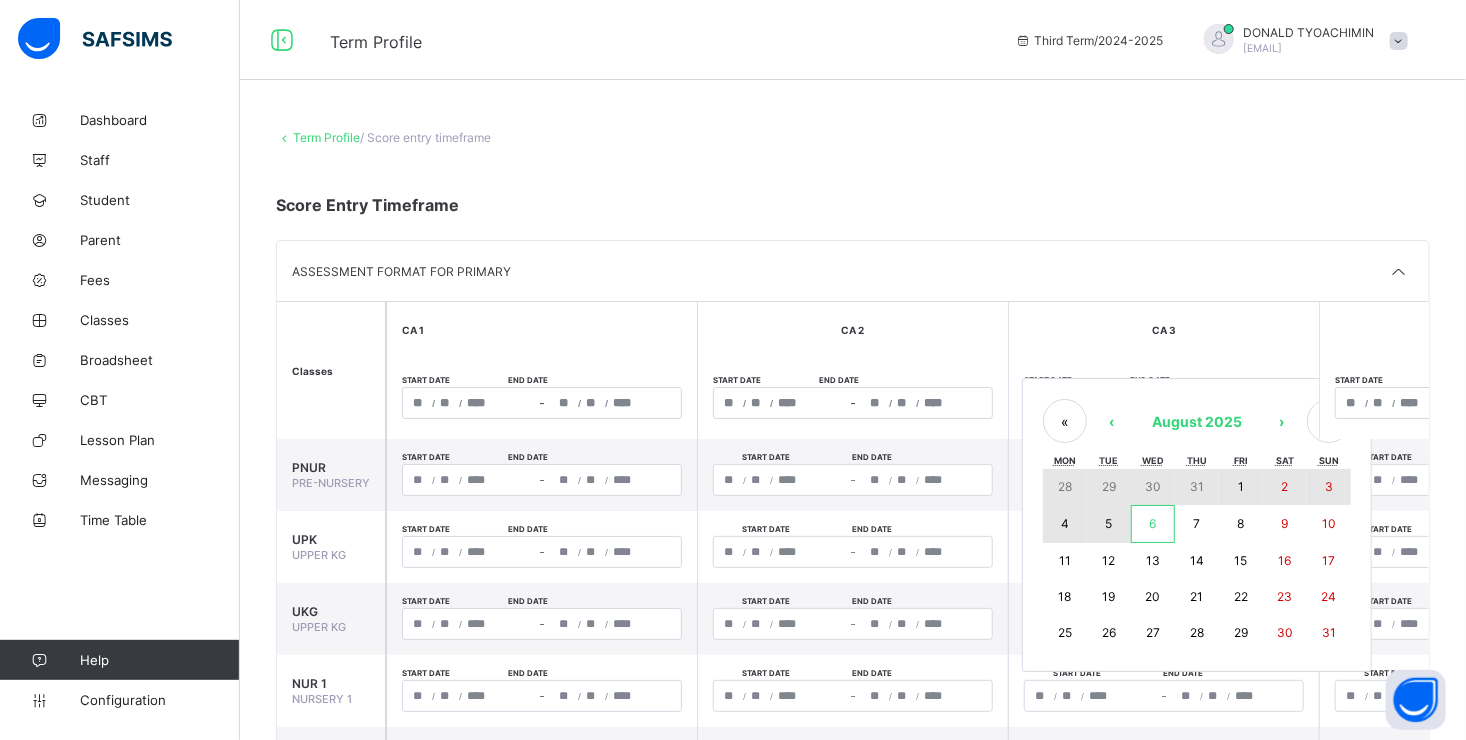 type on "**********" 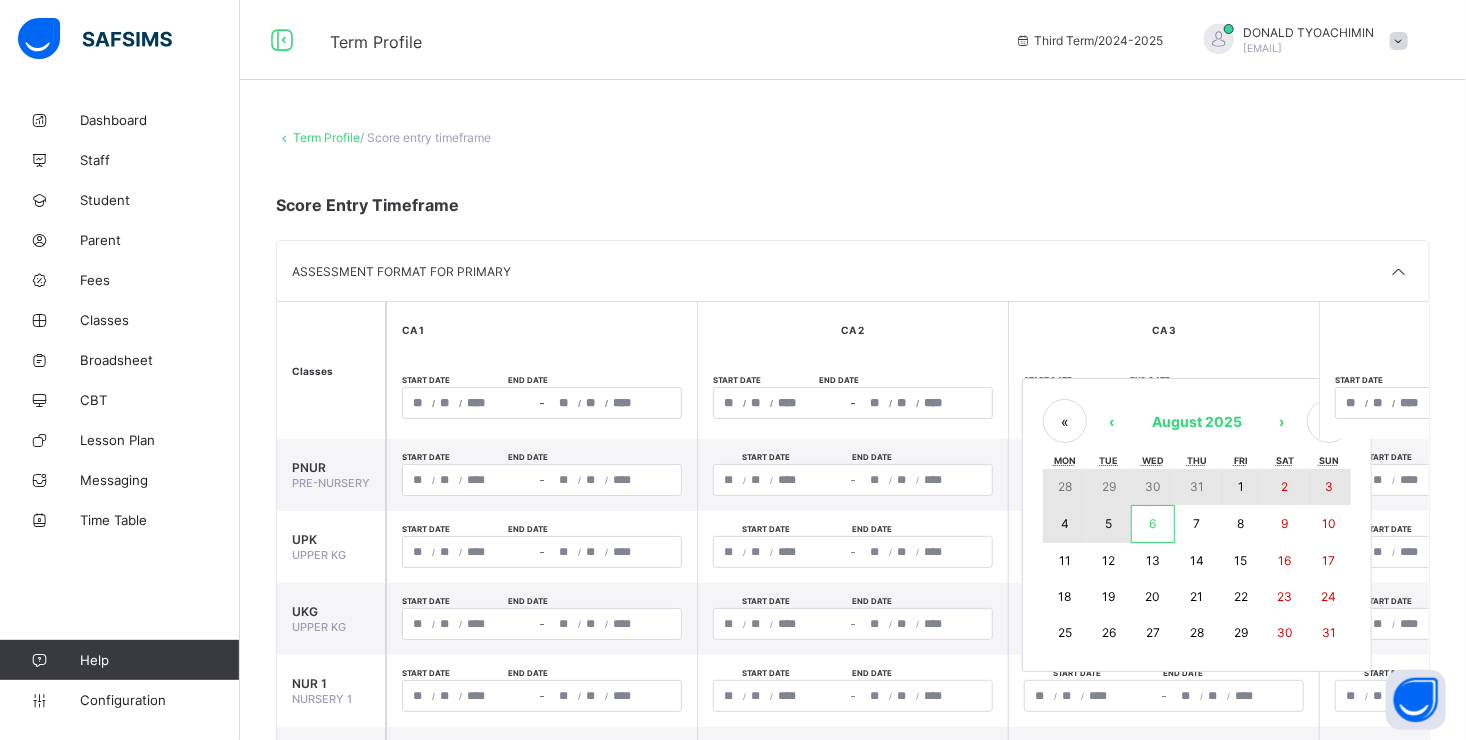 type on "**" 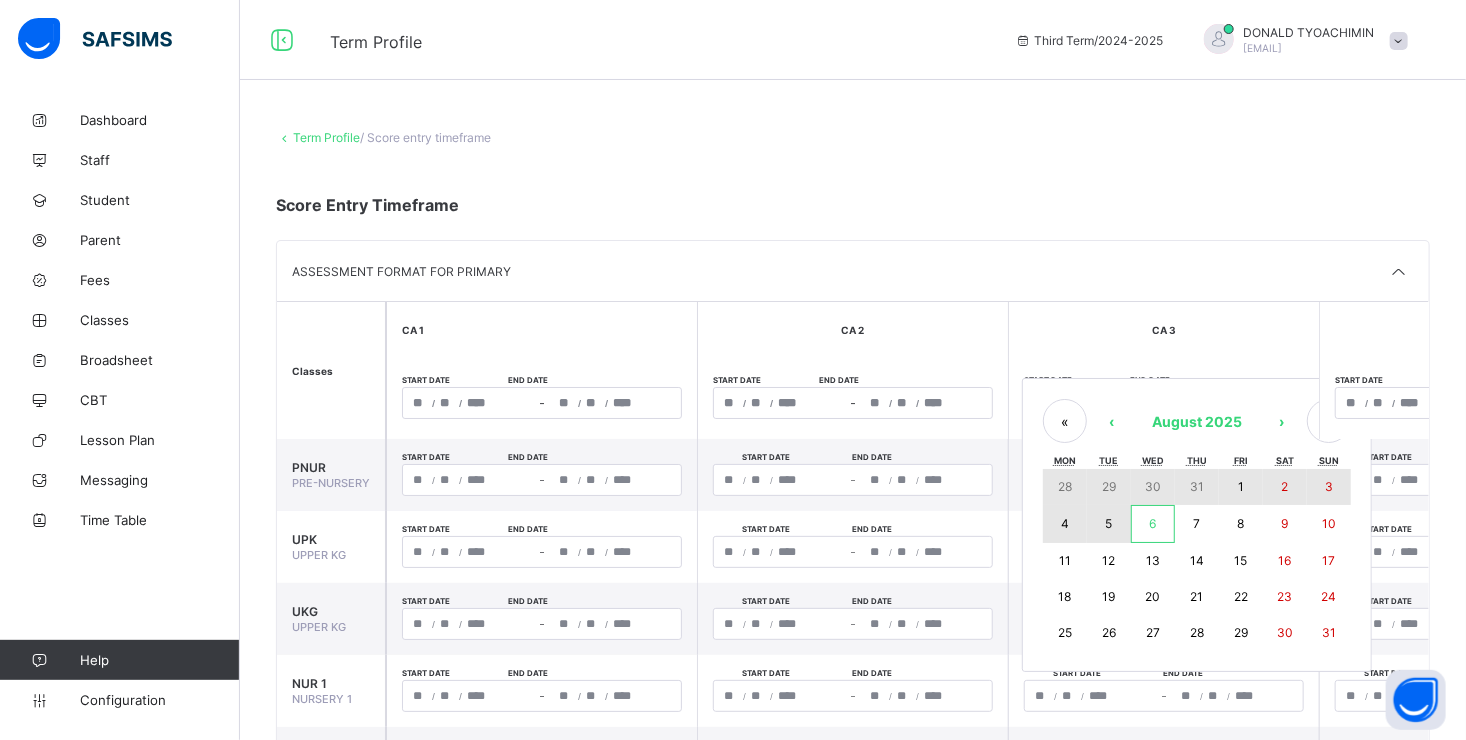 type on "*" 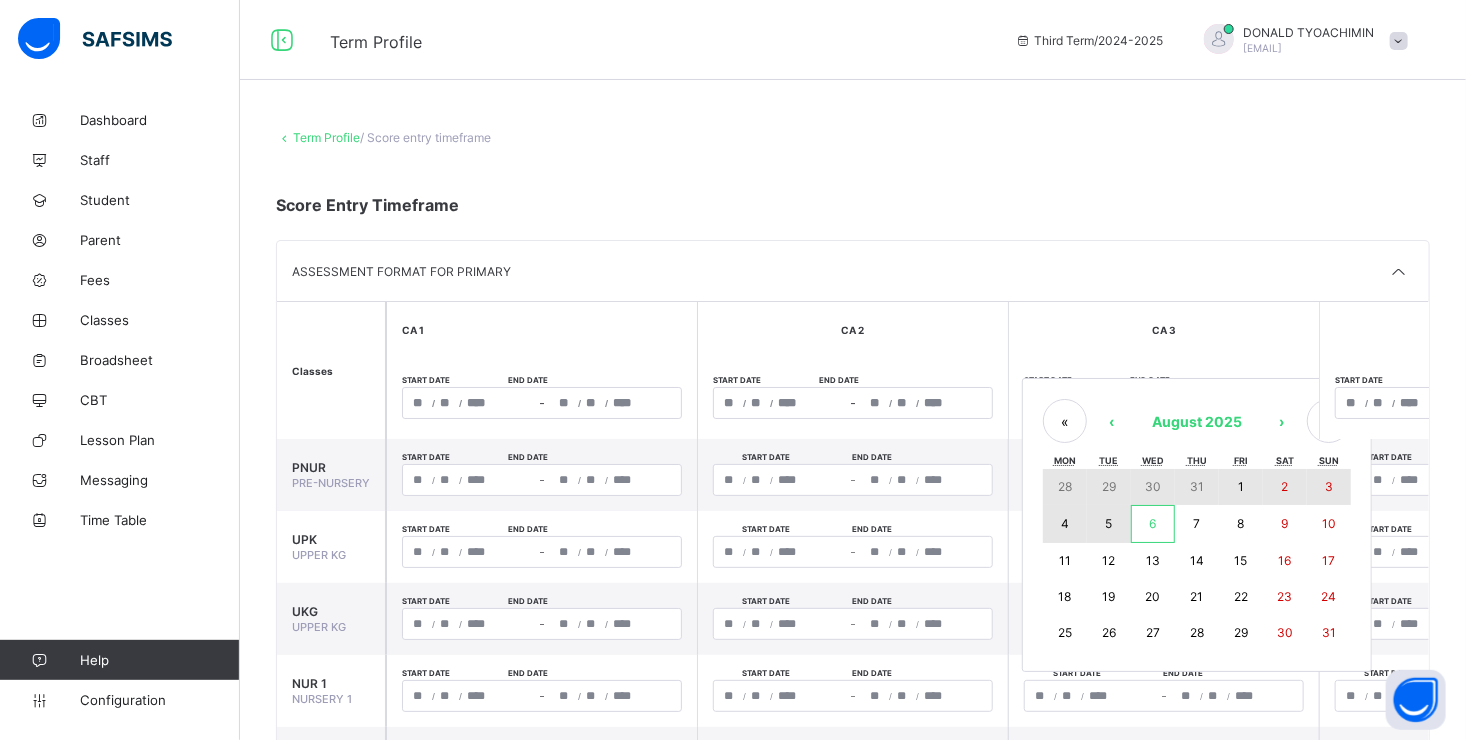type on "****" 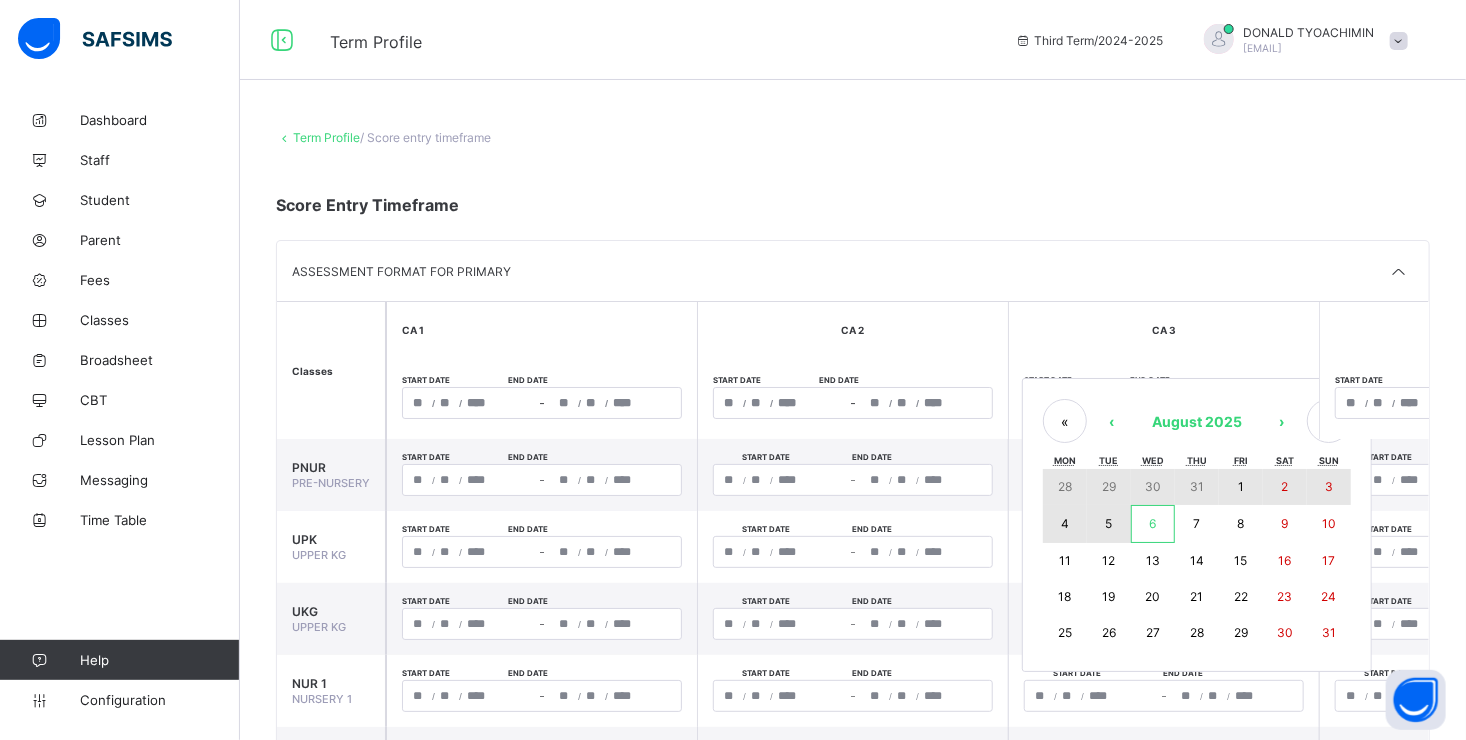 type on "*" 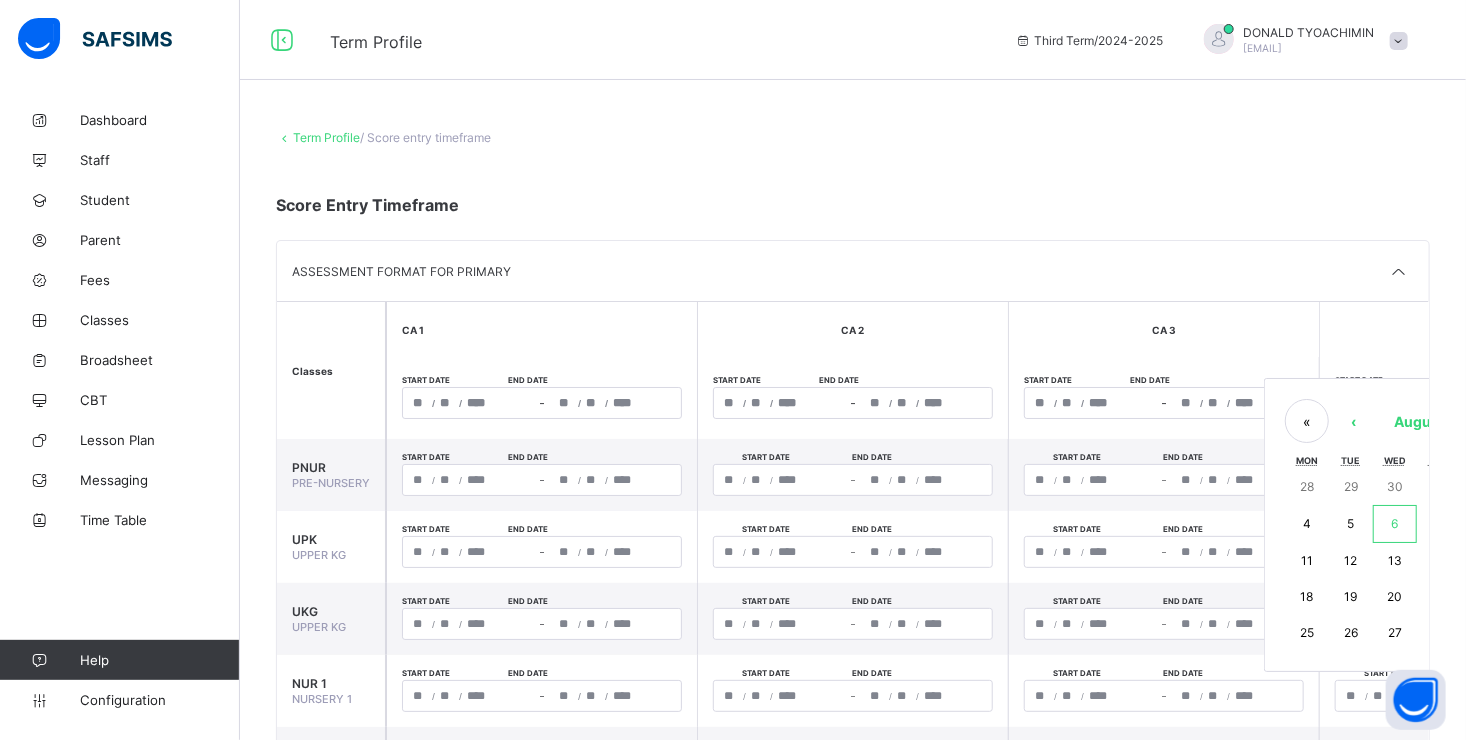 click on "/ / – / / « ‹ August 2025 › » Mon Tue Wed Thu Fri Sat Sun 28 29 30 31 1 2 3 4 5 6 7 8 9 10 11 12 13 14 15 16 17 18 19 20 21 22 23 24 25 26 27 28 29 30 31" at bounding box center [1475, 403] 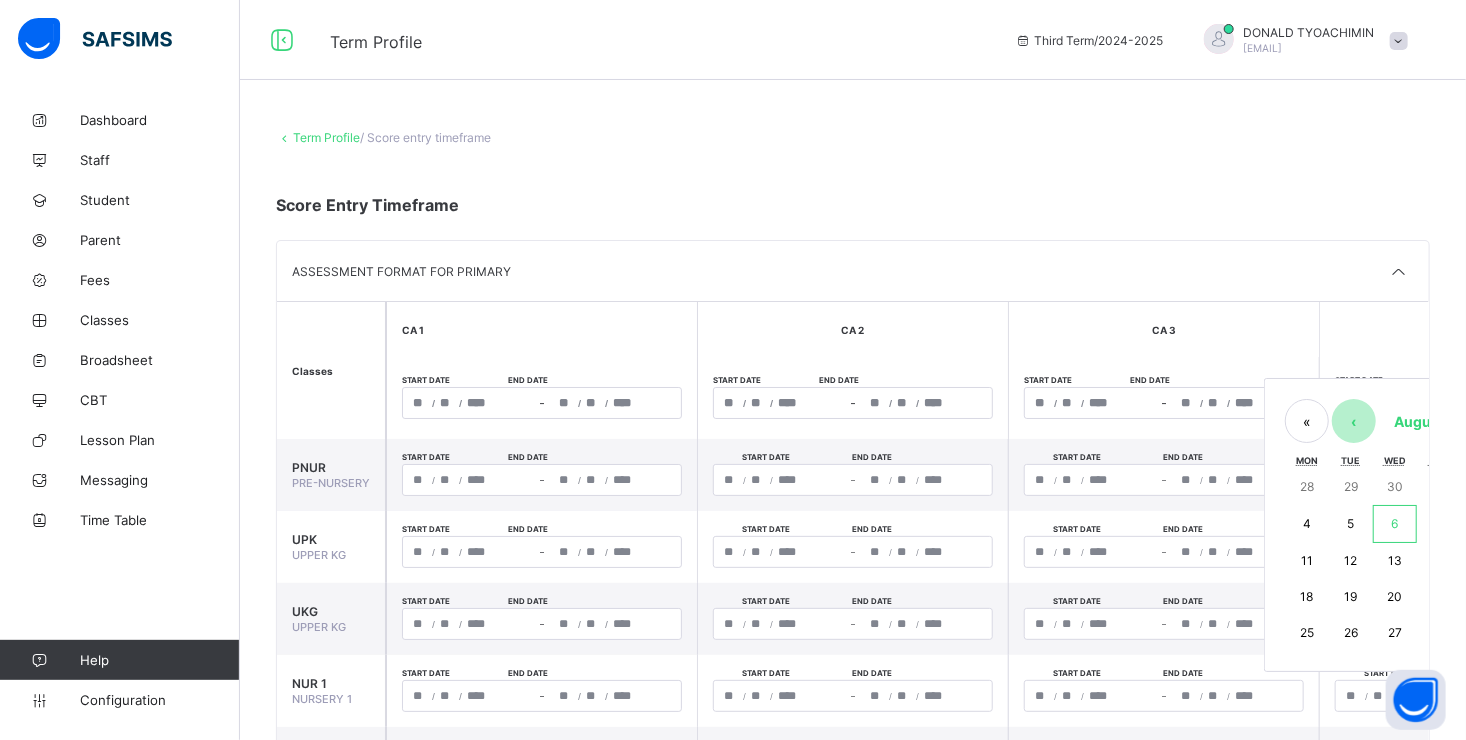 click on "‹" at bounding box center [1354, 421] 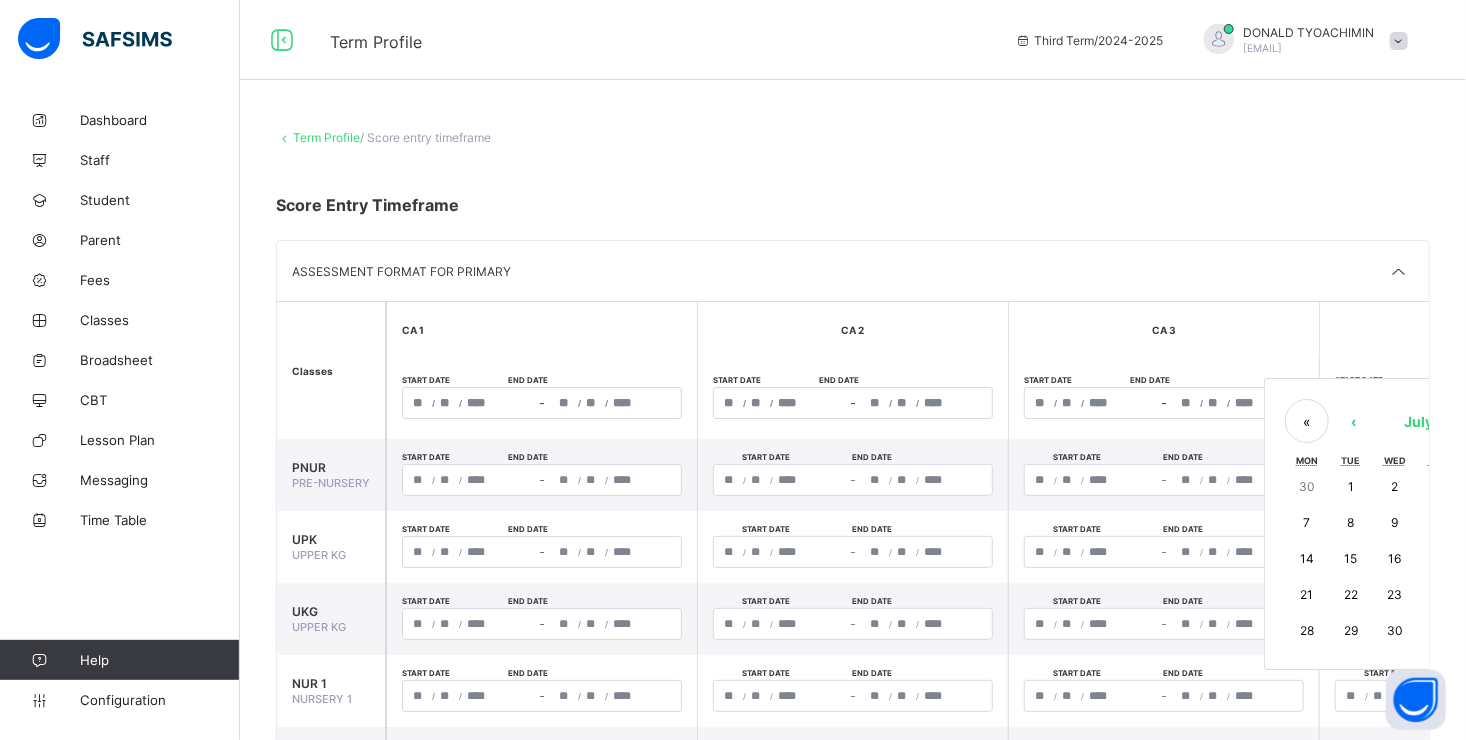 click on "14" at bounding box center [1307, 558] 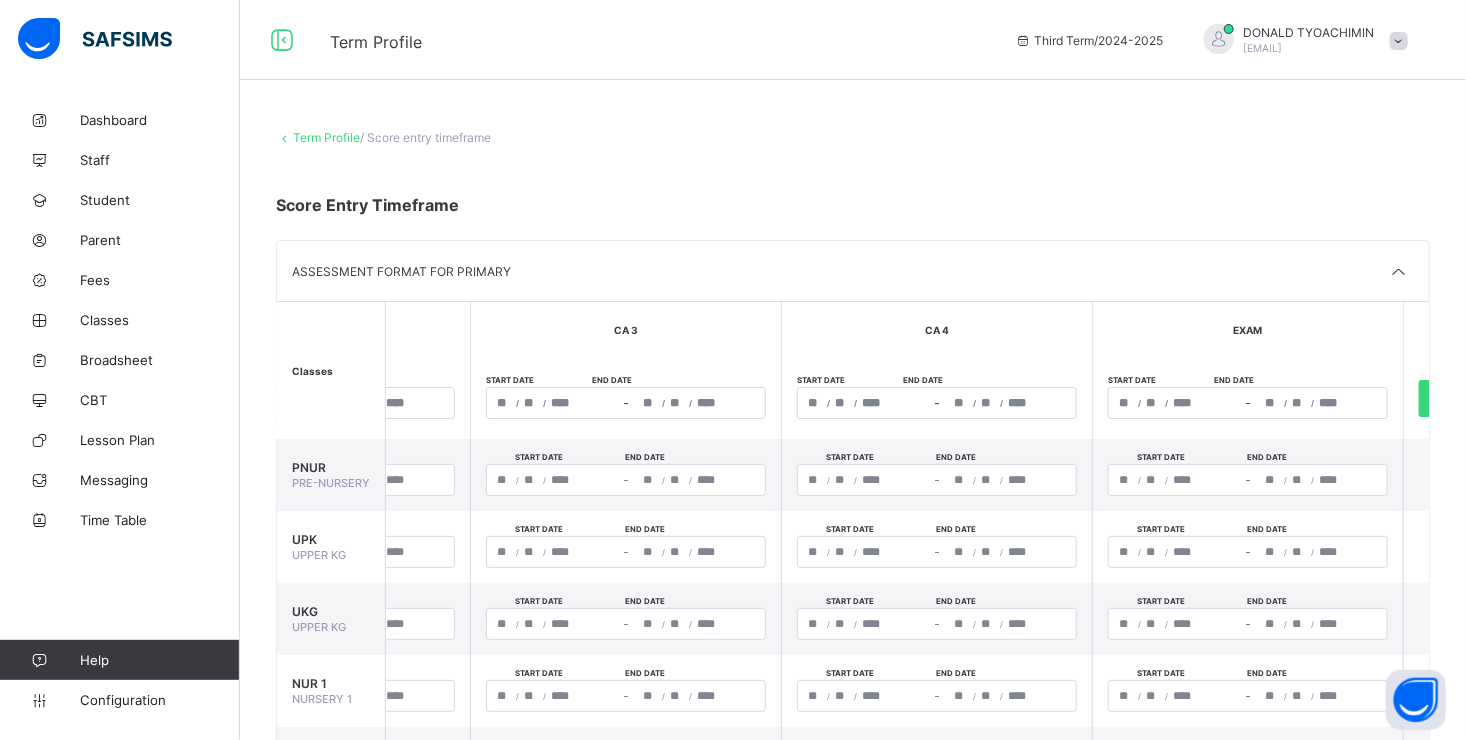 scroll, scrollTop: 0, scrollLeft: 623, axis: horizontal 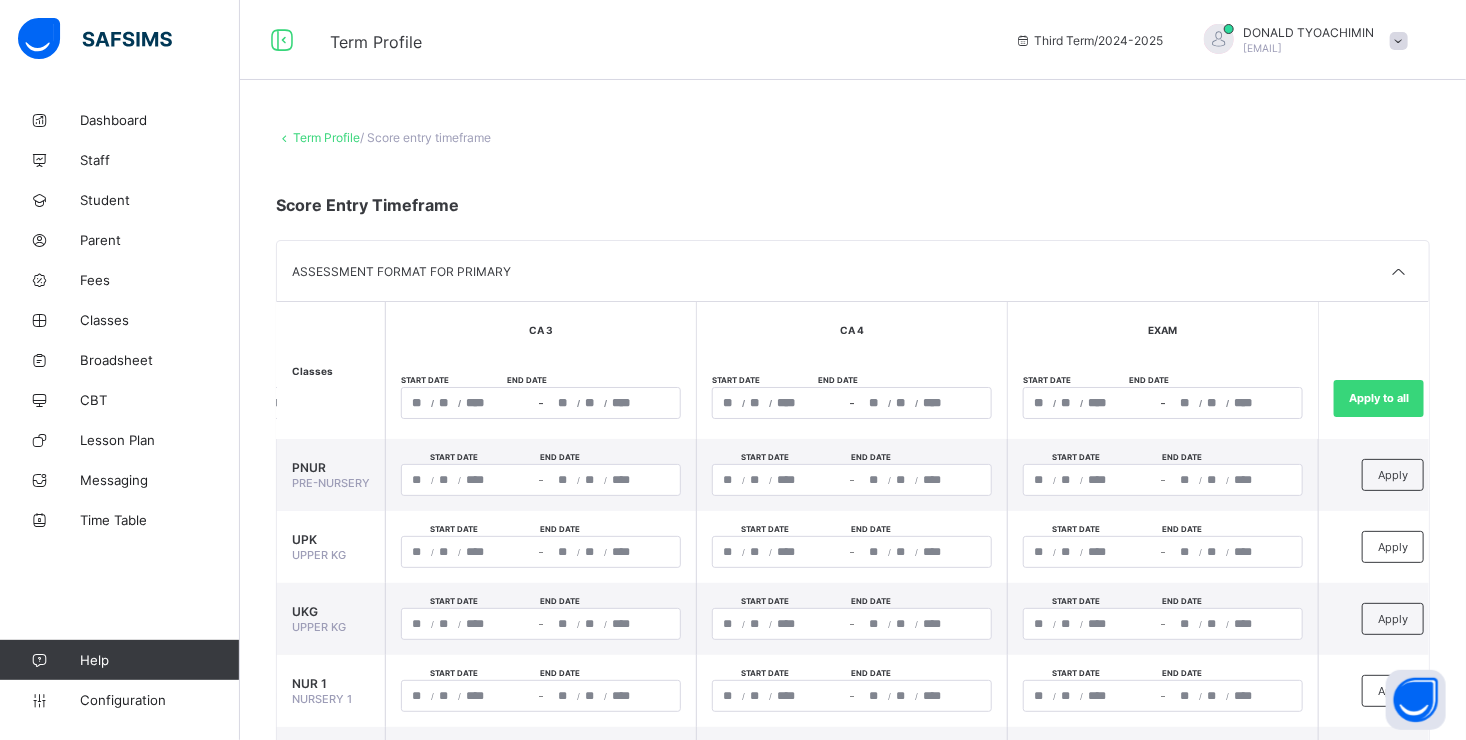 click on "/ /" at bounding box center (925, 403) 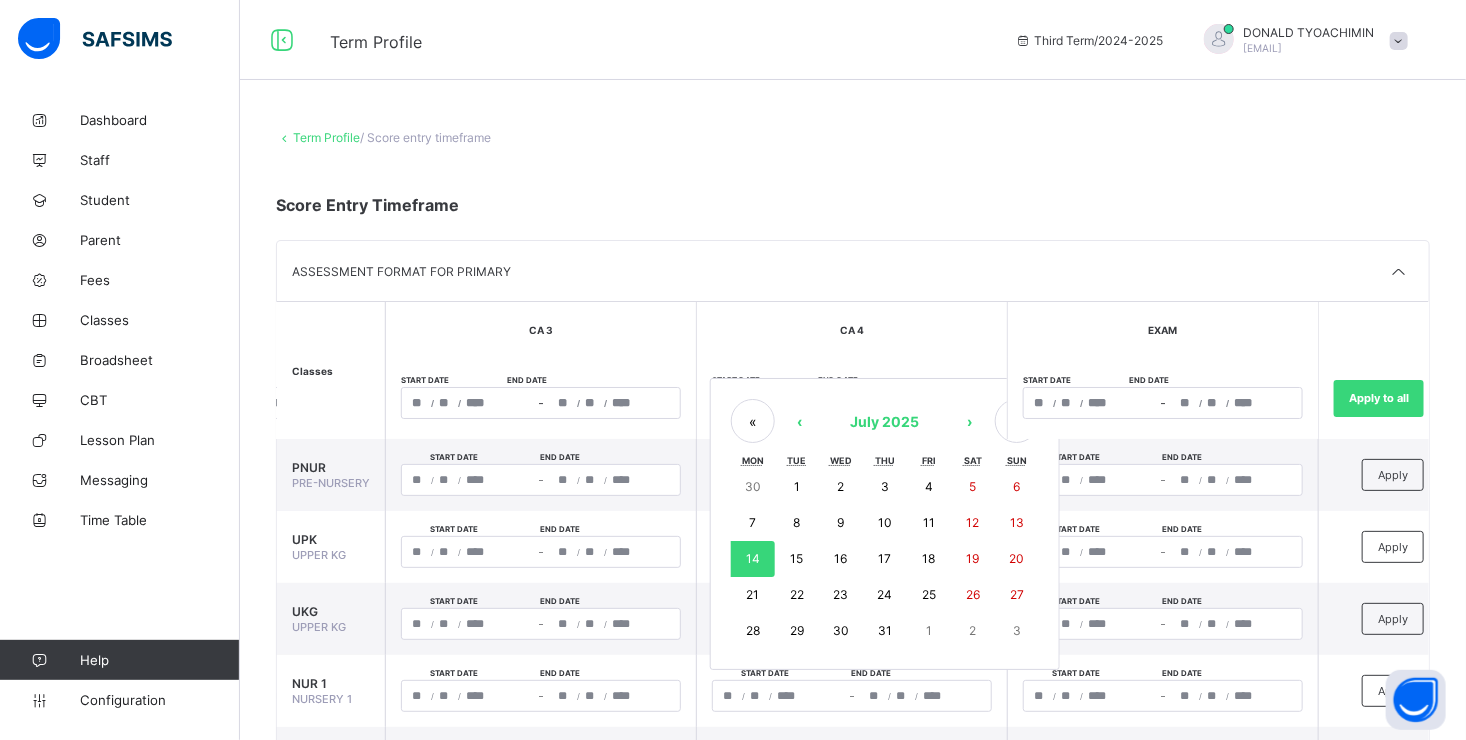 click on "14" at bounding box center [753, 558] 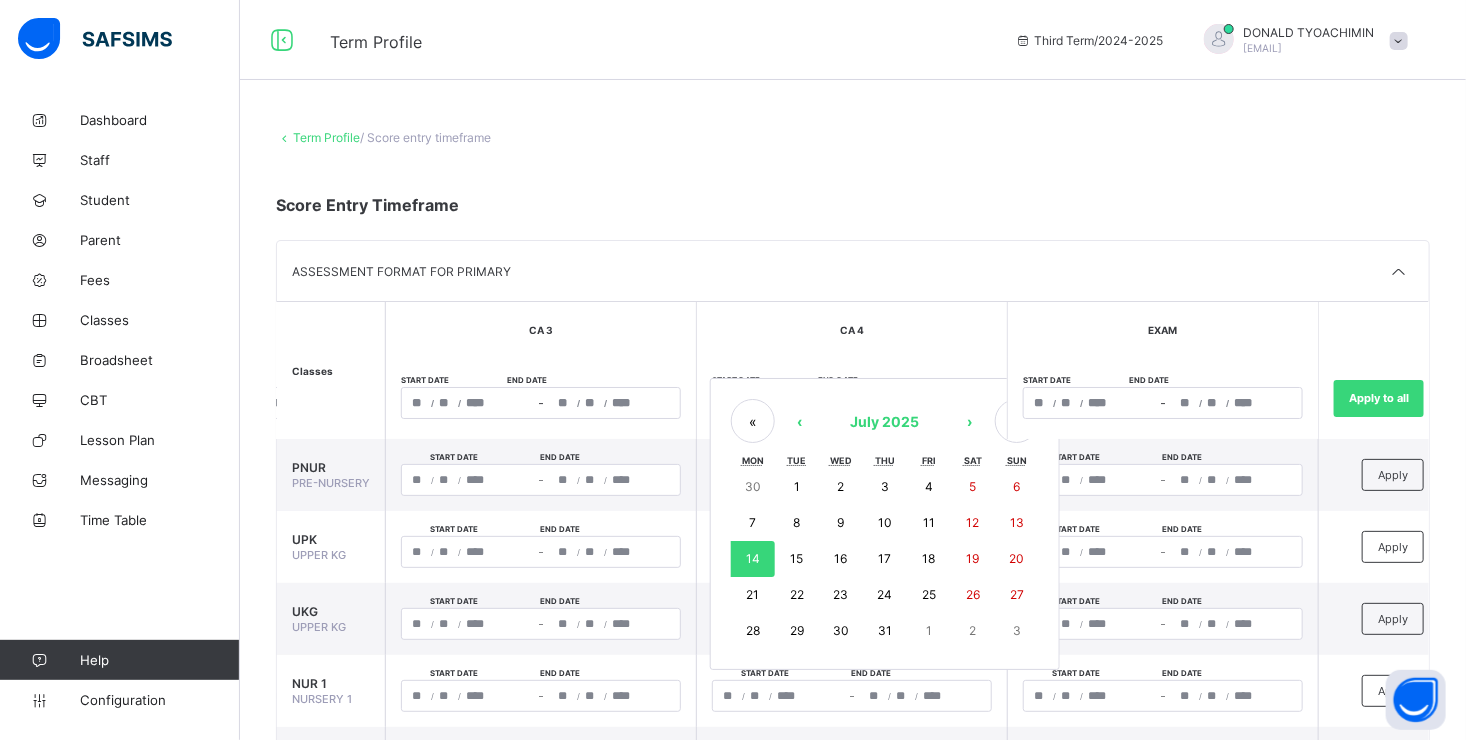 type on "****" 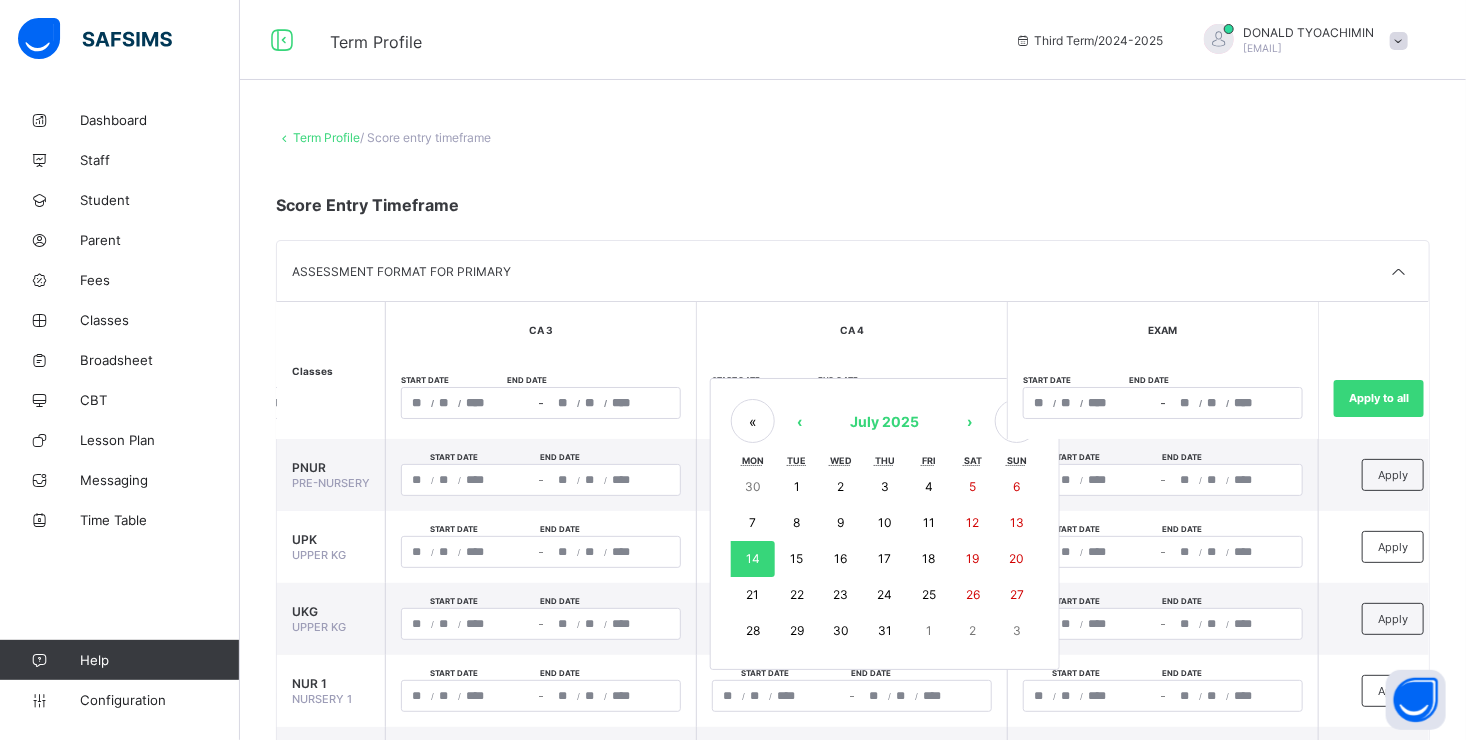 type on "**********" 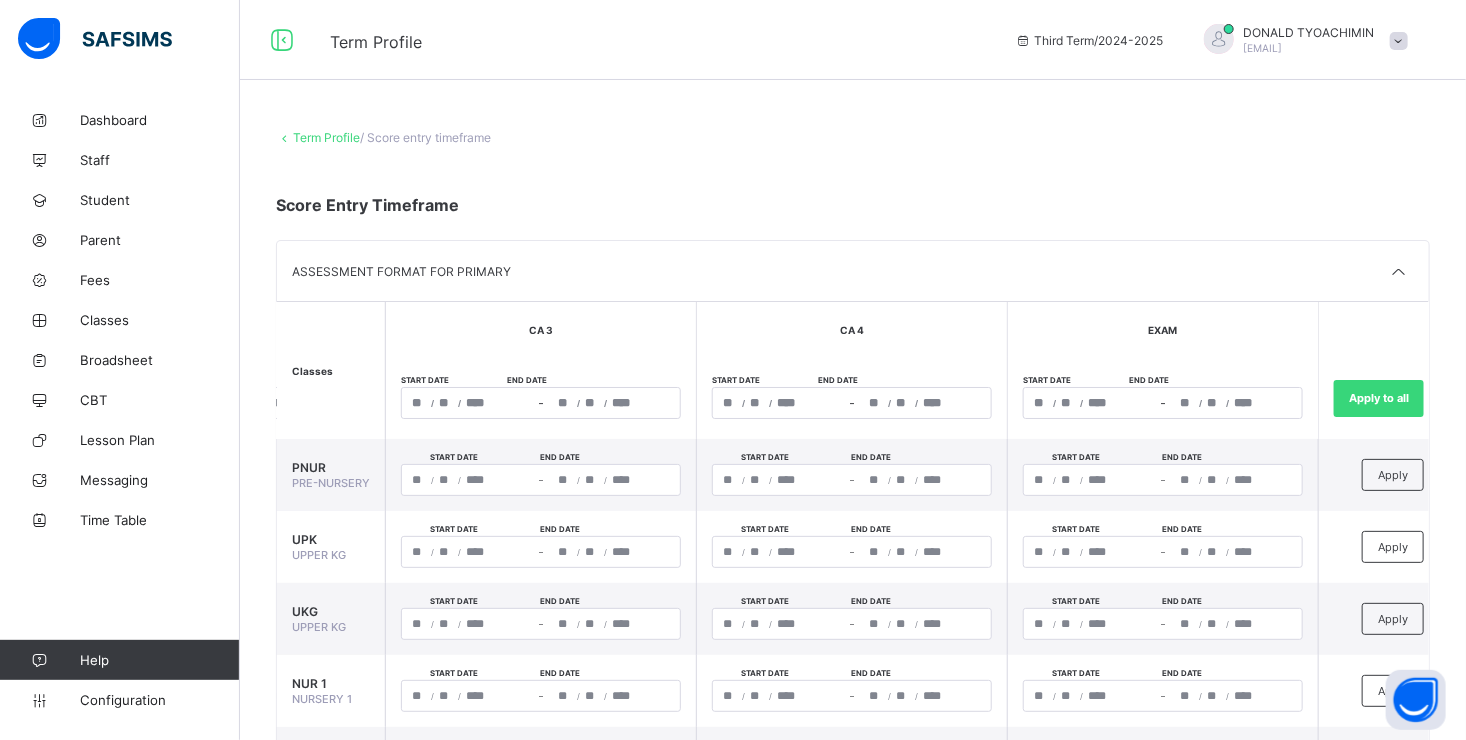 click on "**********" at bounding box center [779, 403] 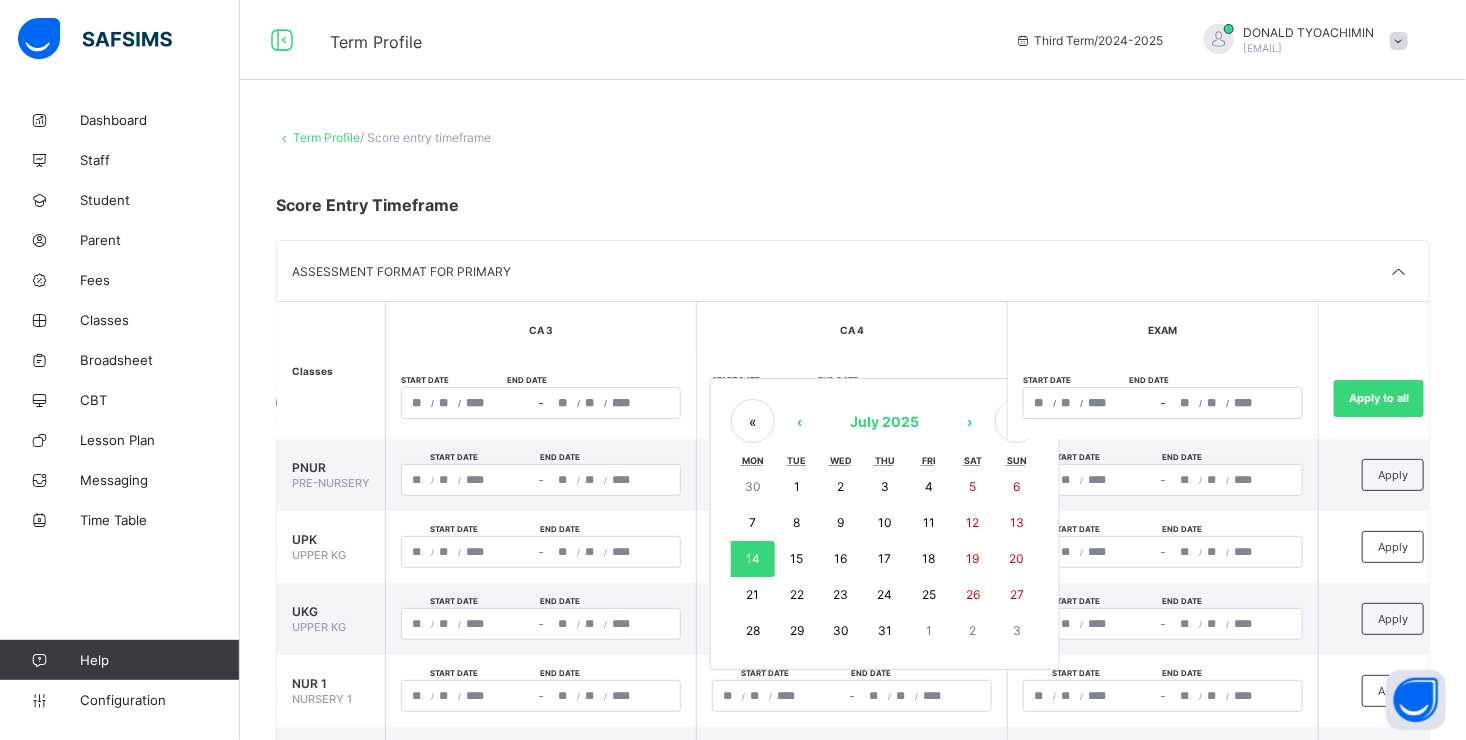 click on "14" at bounding box center (753, 558) 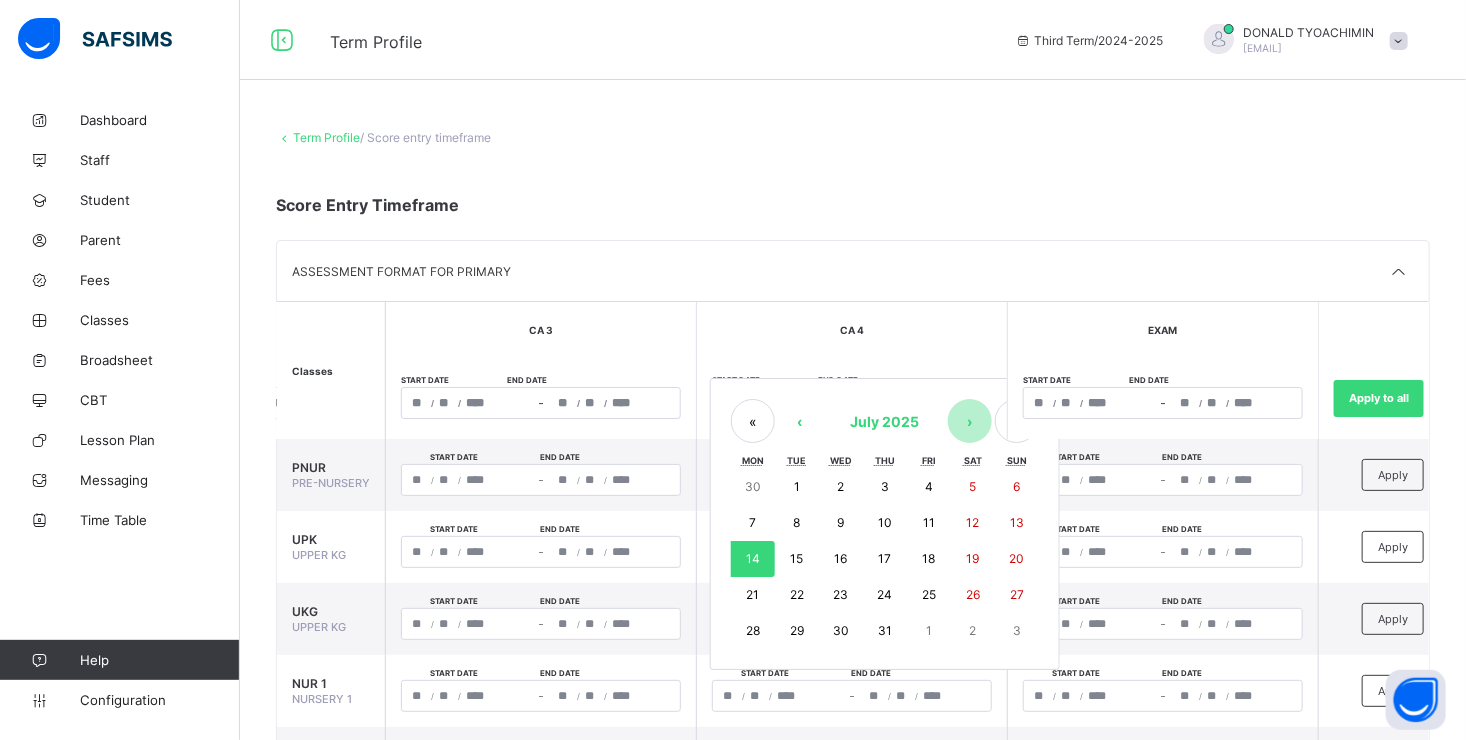 click on "›" at bounding box center (970, 421) 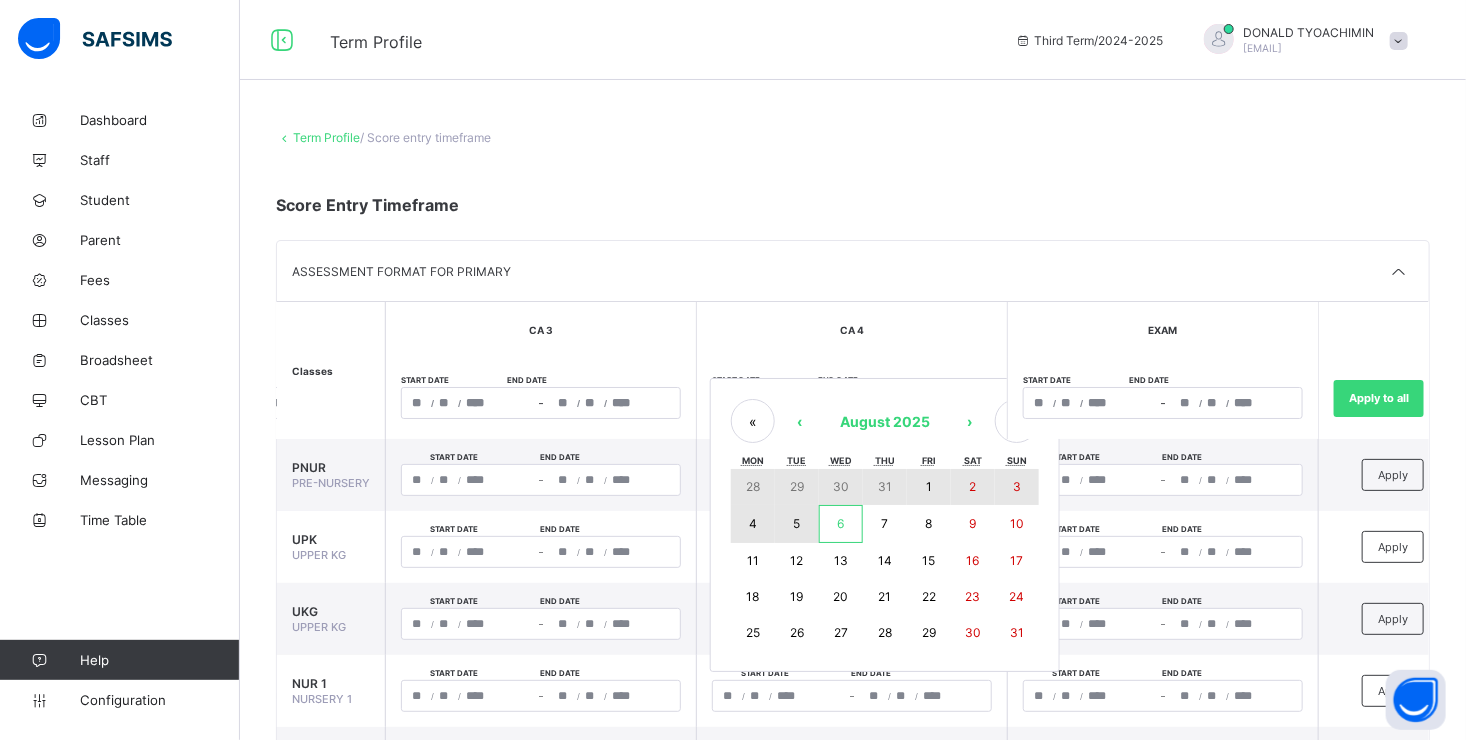 click on "6" at bounding box center (841, 524) 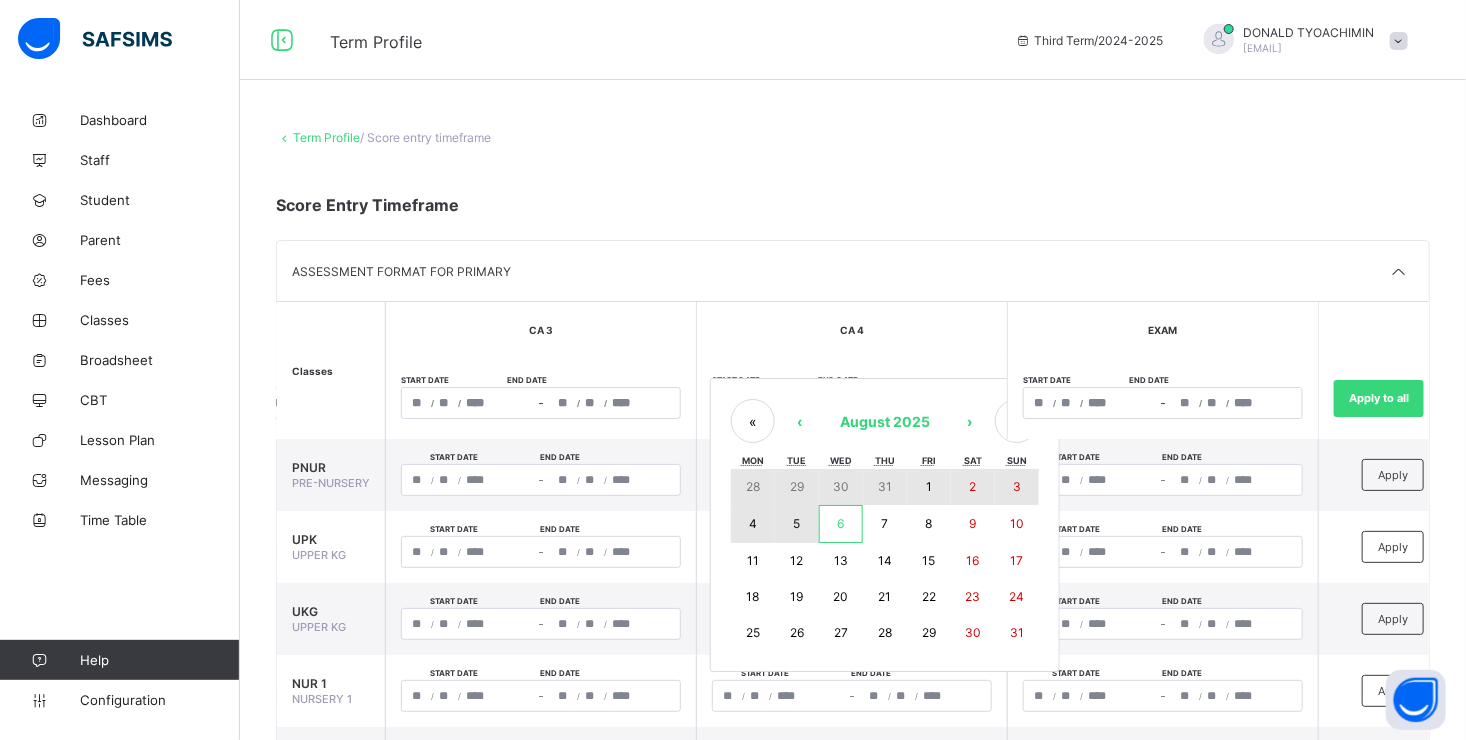 type on "**********" 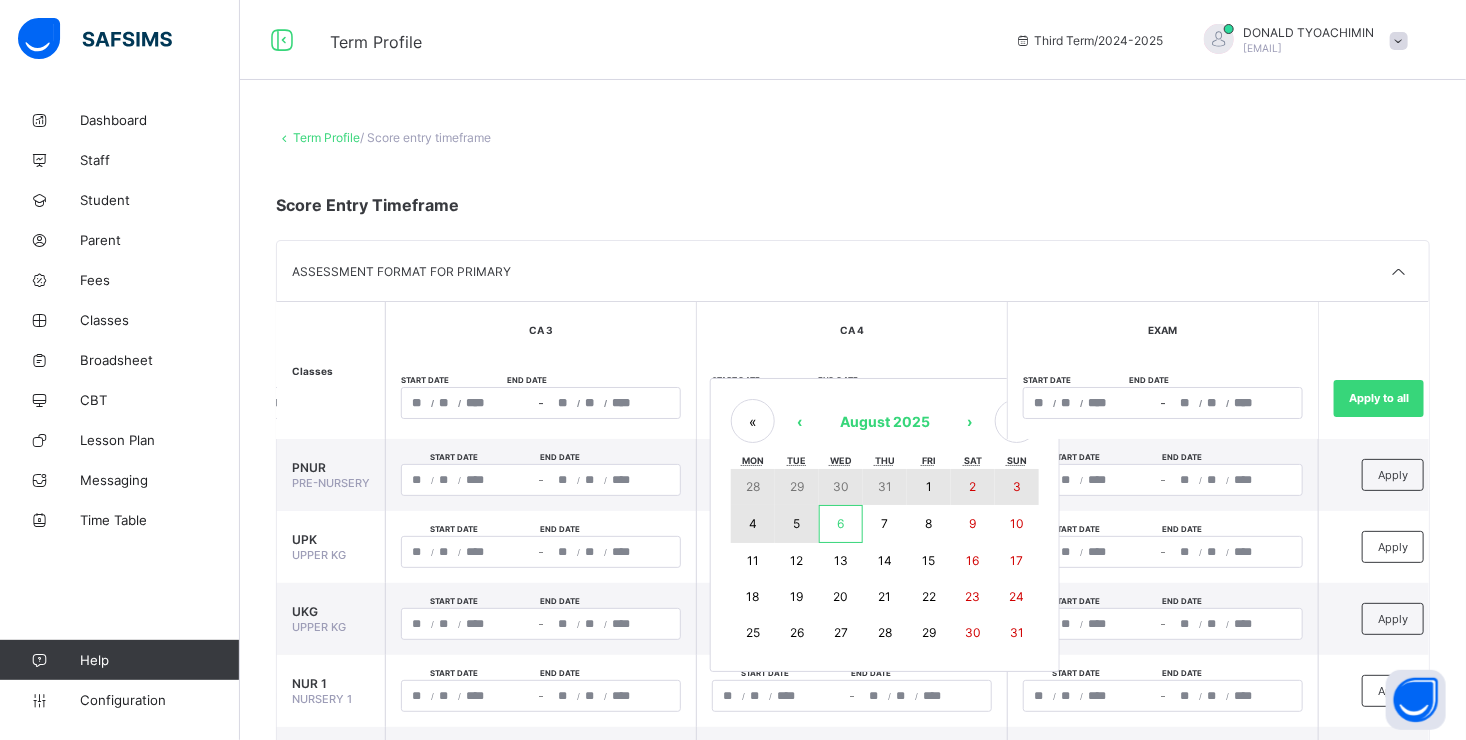 type on "*" 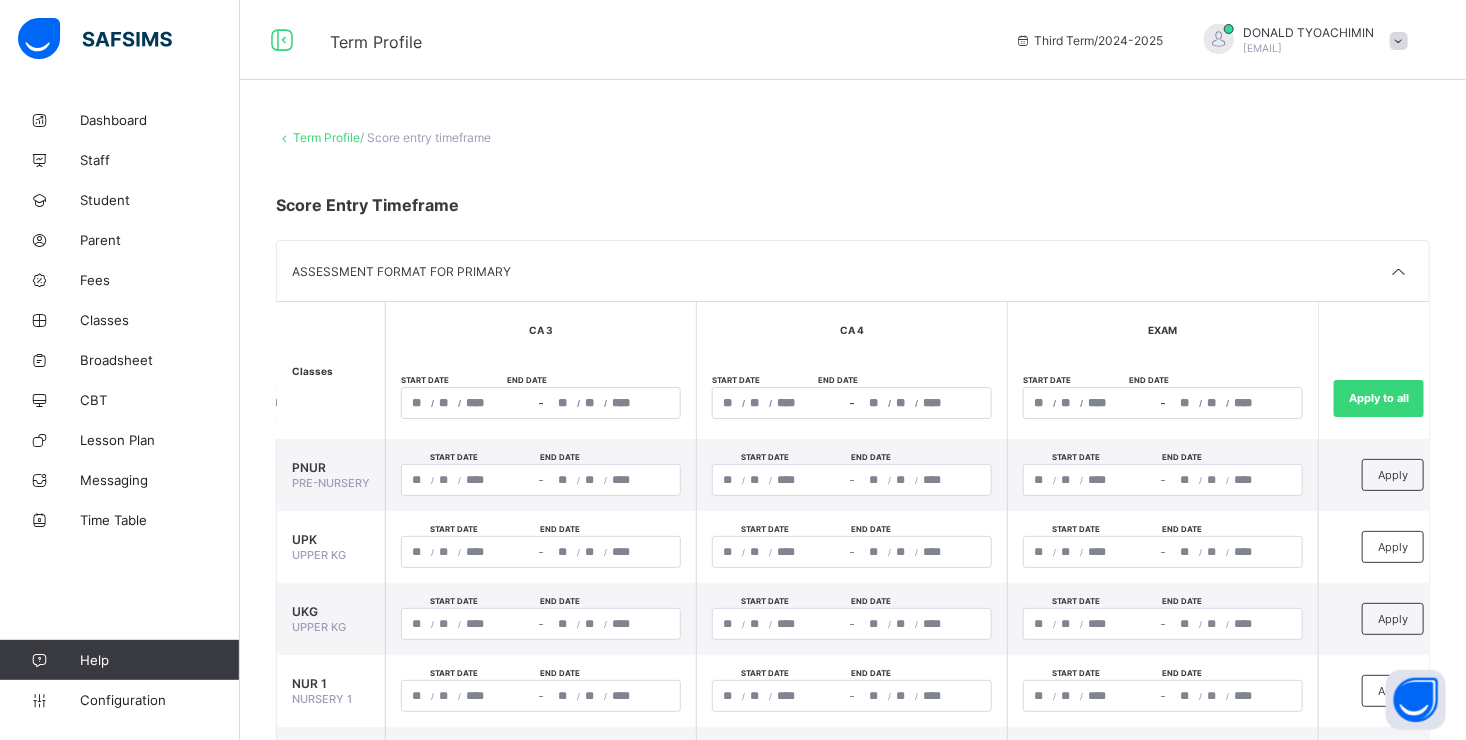 click on "/ / – / /" at bounding box center (1163, 403) 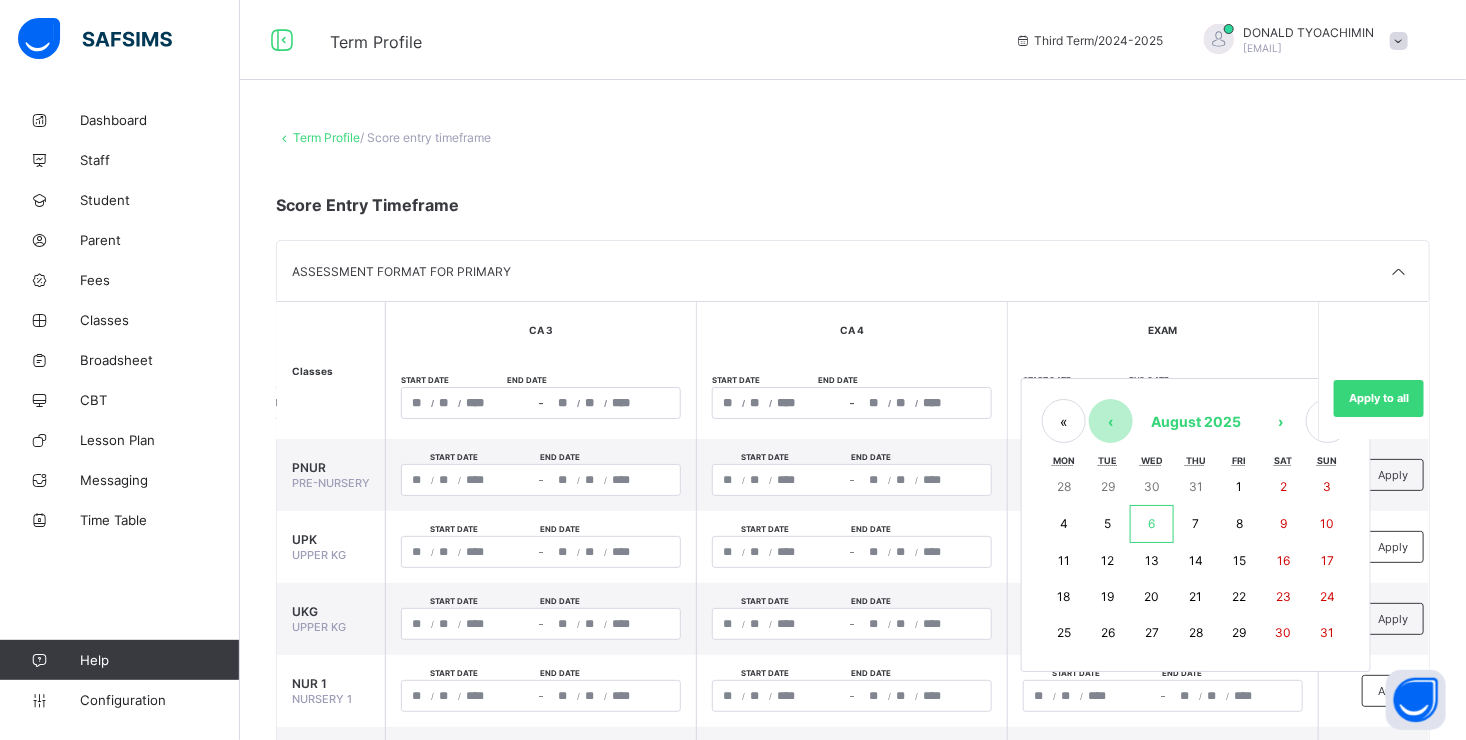 click on "‹" at bounding box center [1111, 421] 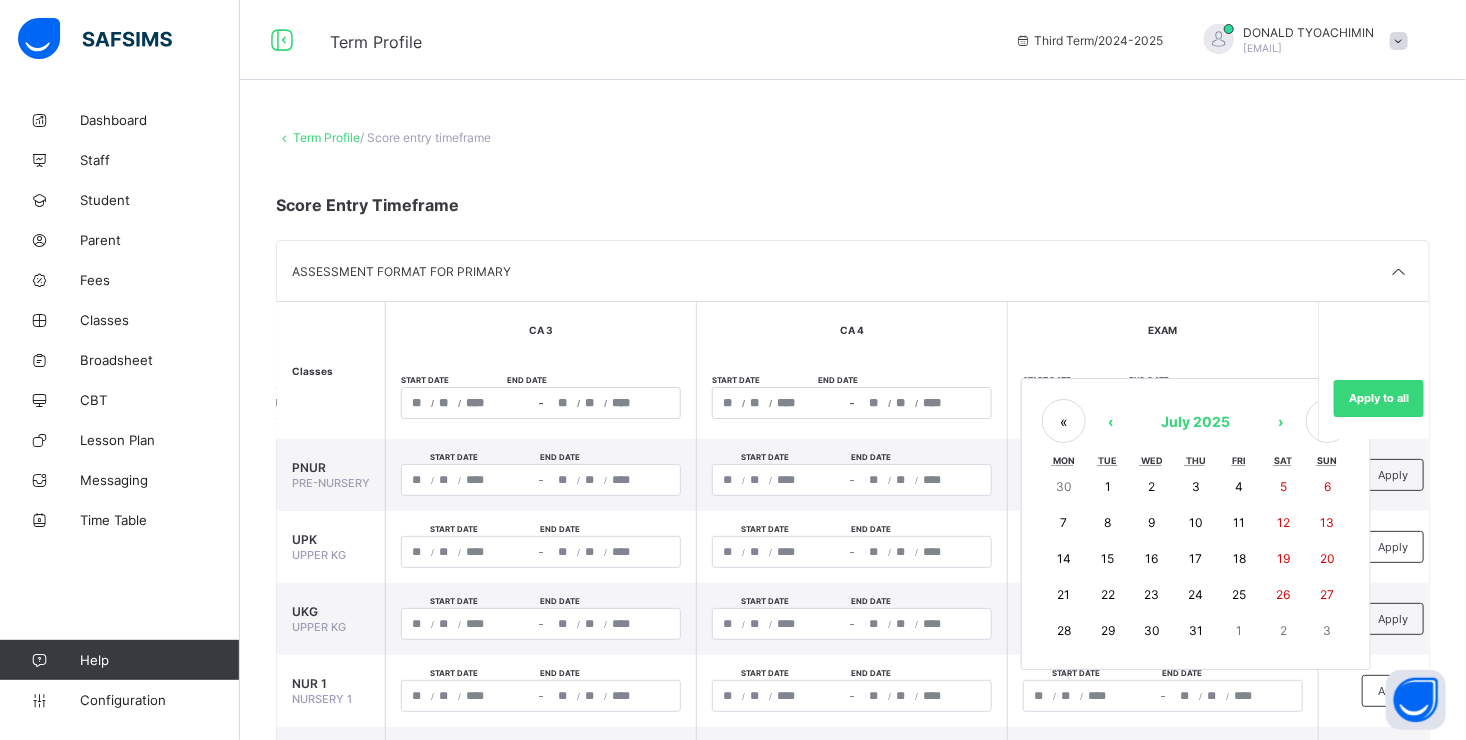 click on "14" at bounding box center [1064, 558] 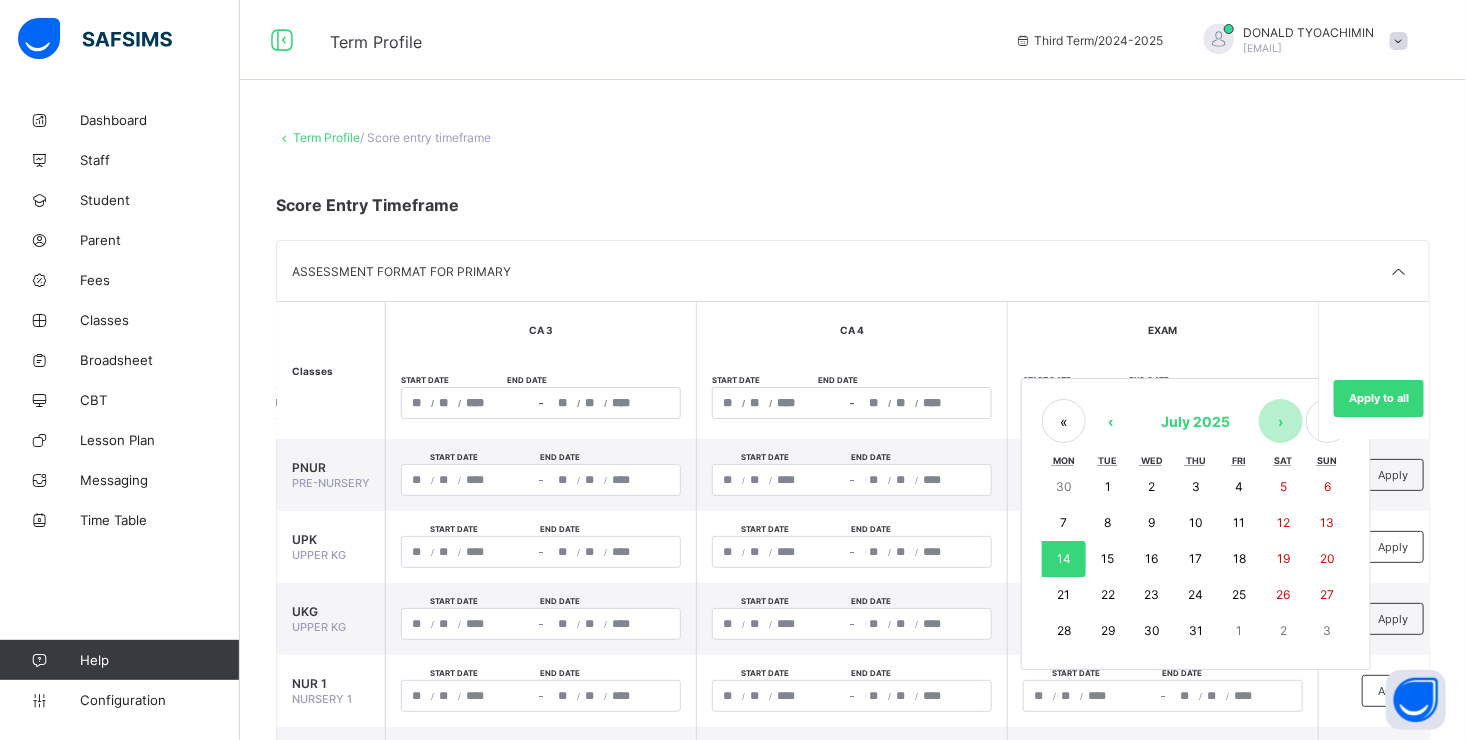 click on "›" at bounding box center (1281, 421) 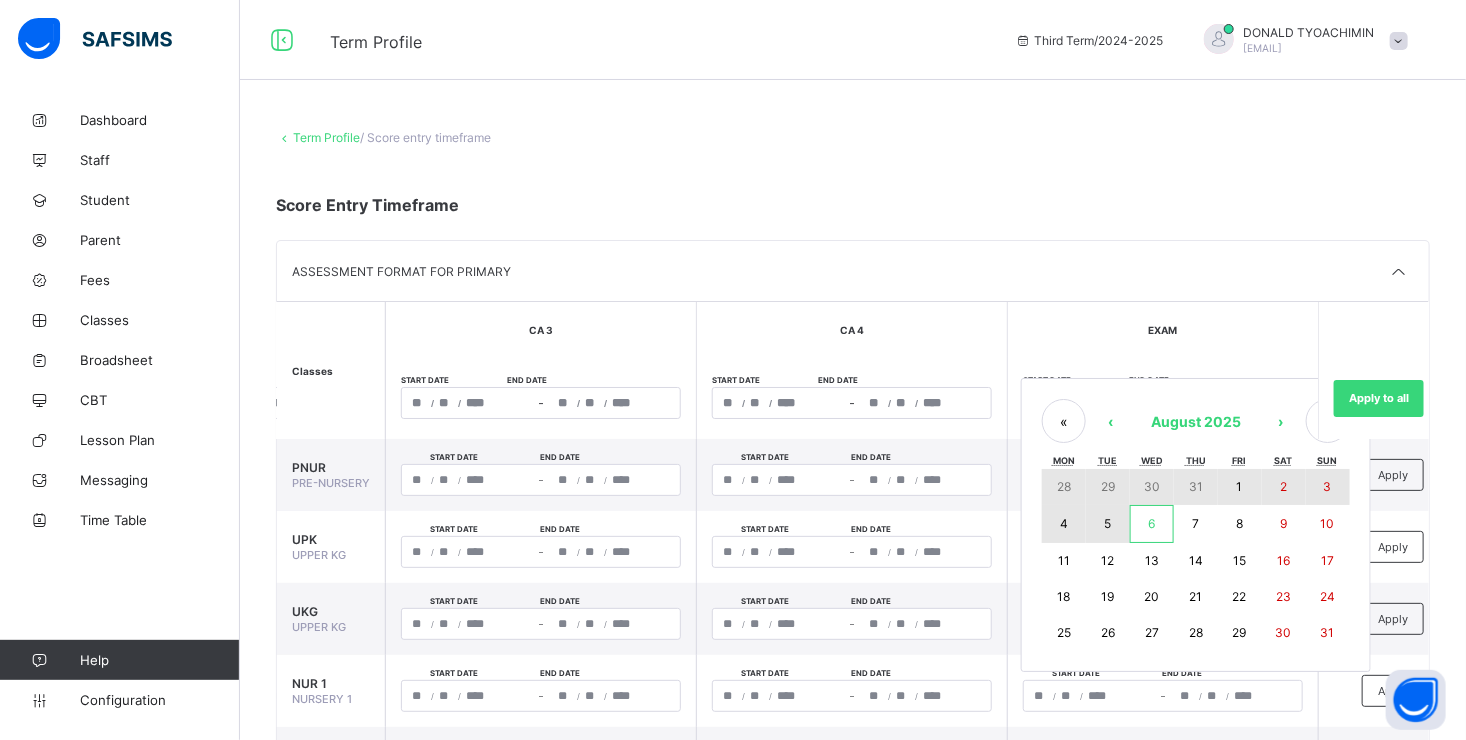 click on "6" at bounding box center [1152, 524] 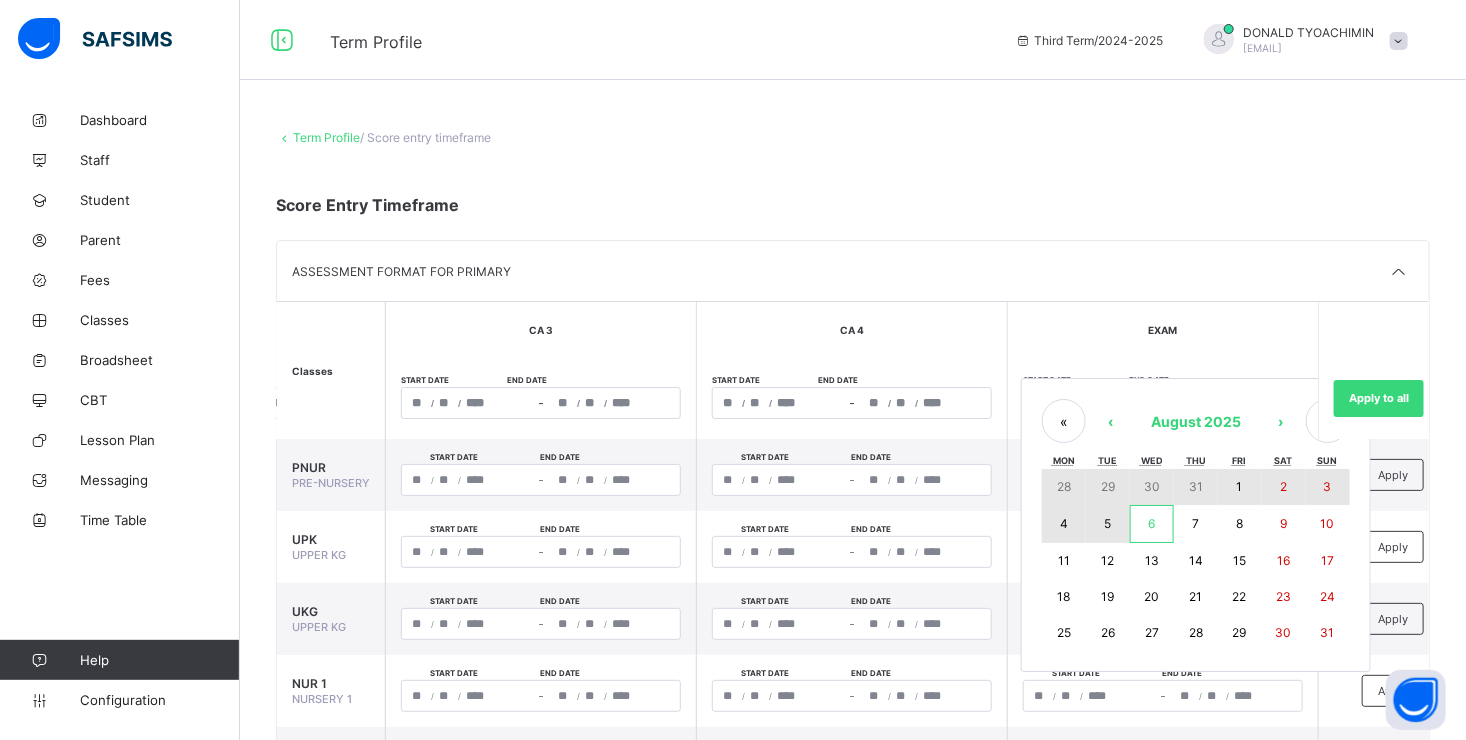 type on "**********" 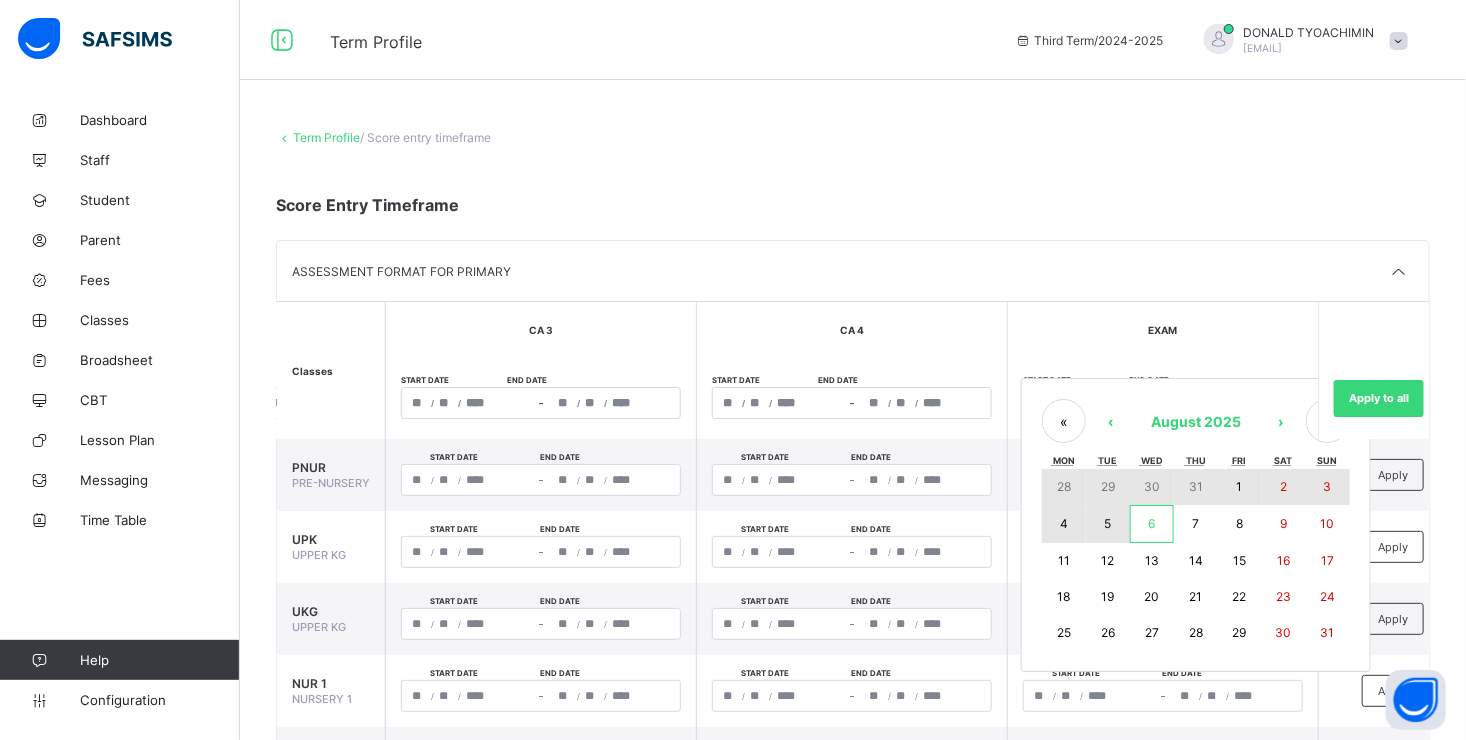type on "*" 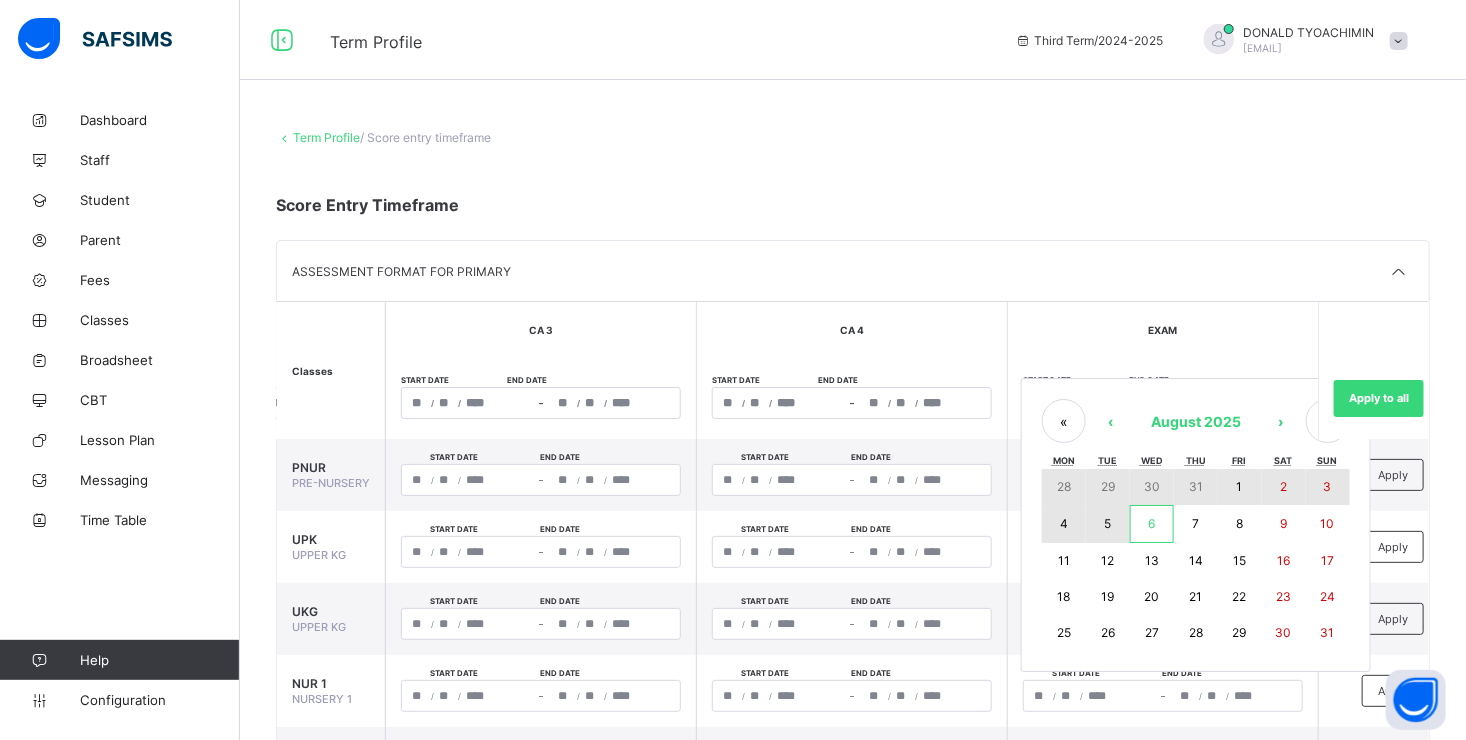 type on "****" 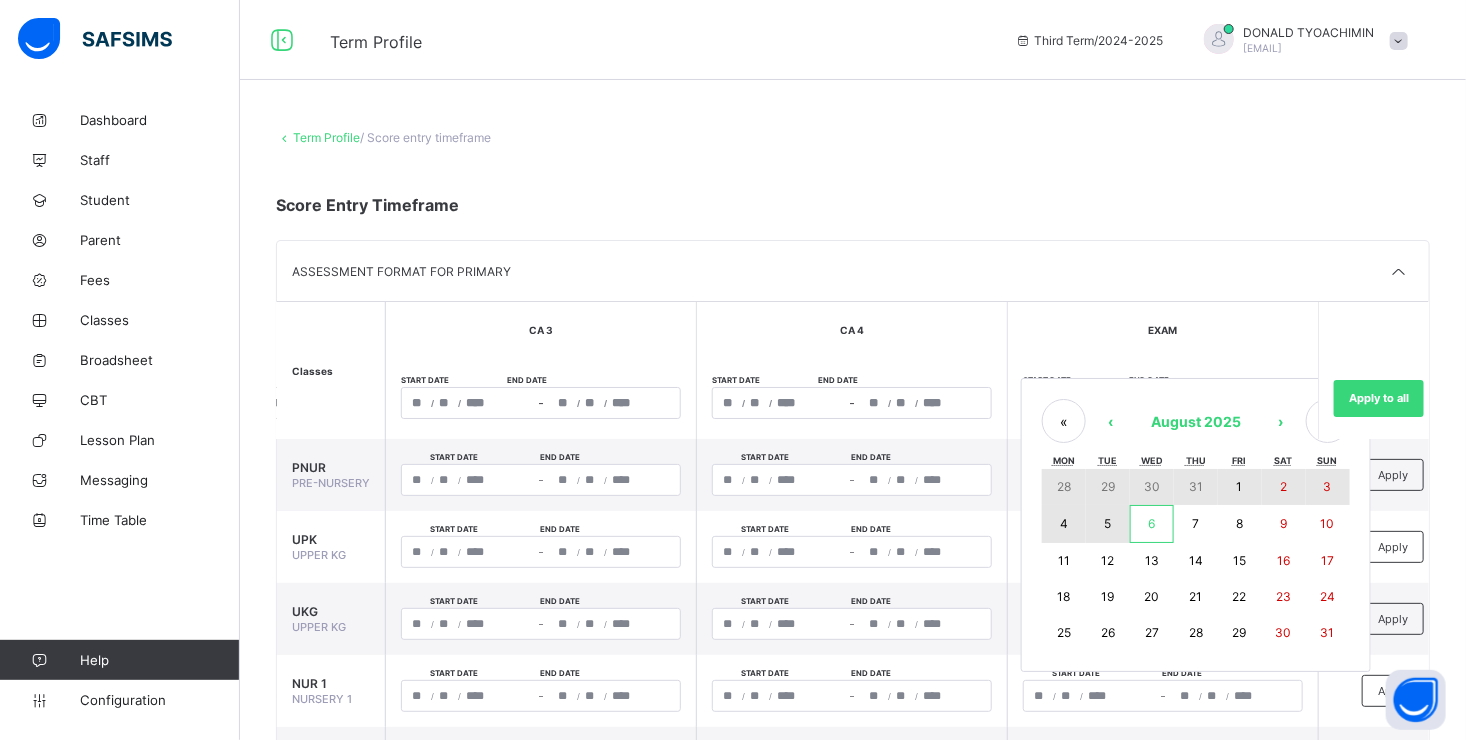 type on "**********" 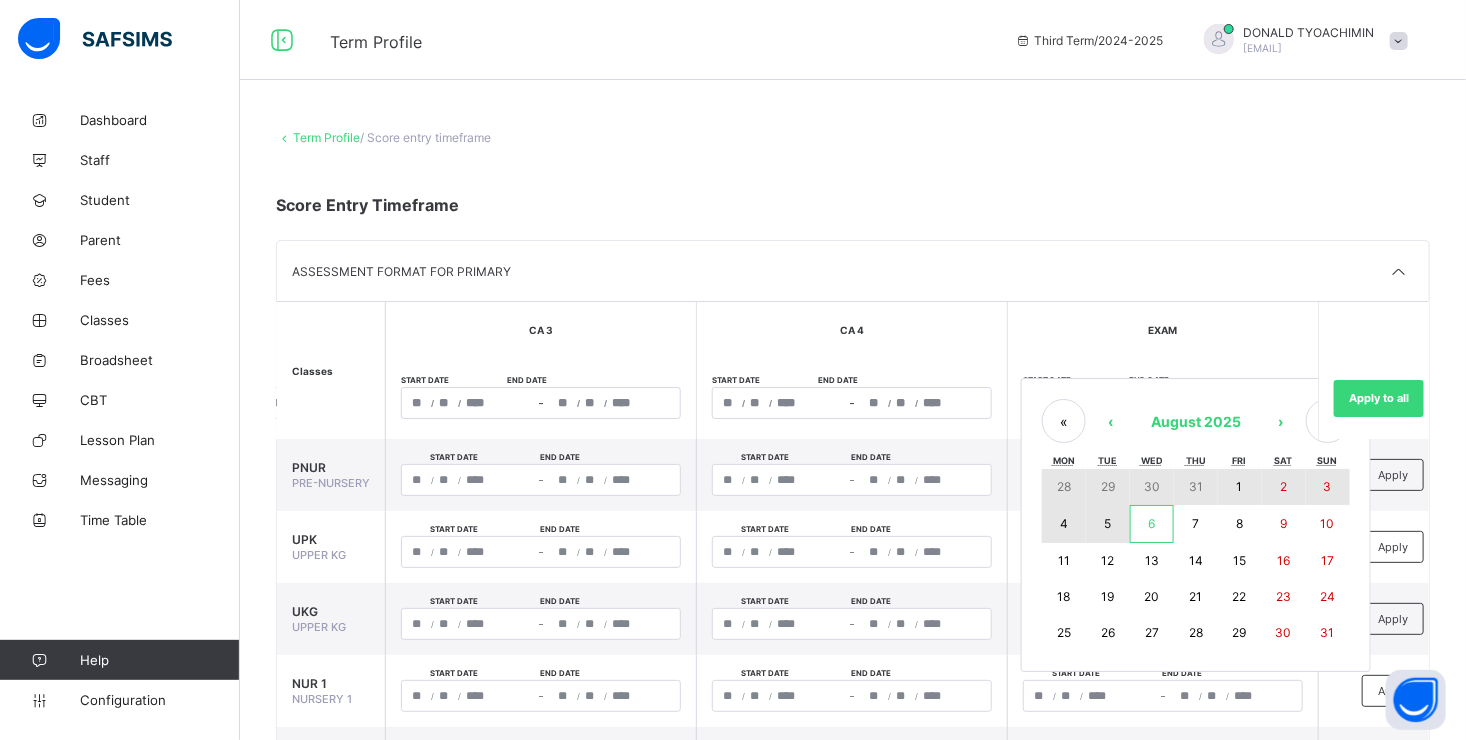 type on "*" 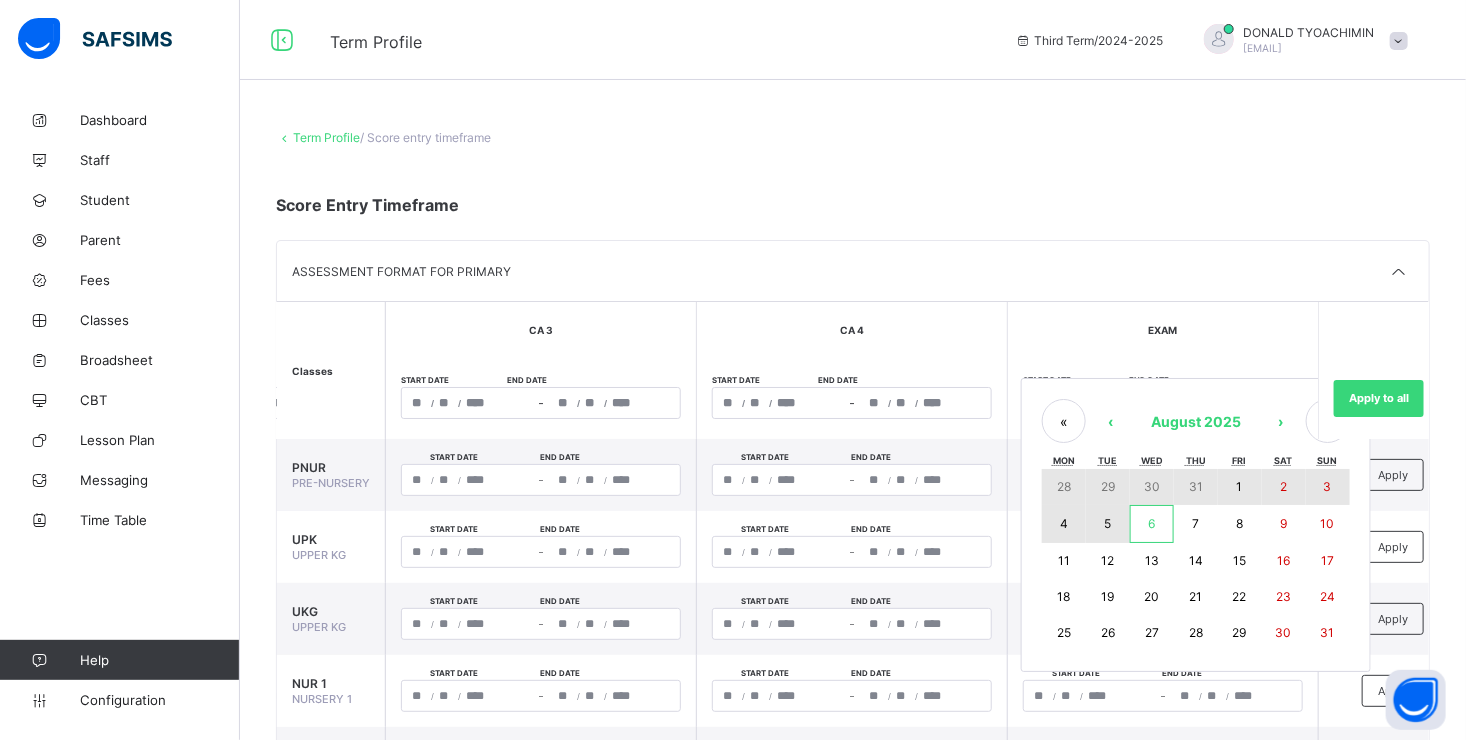 type on "****" 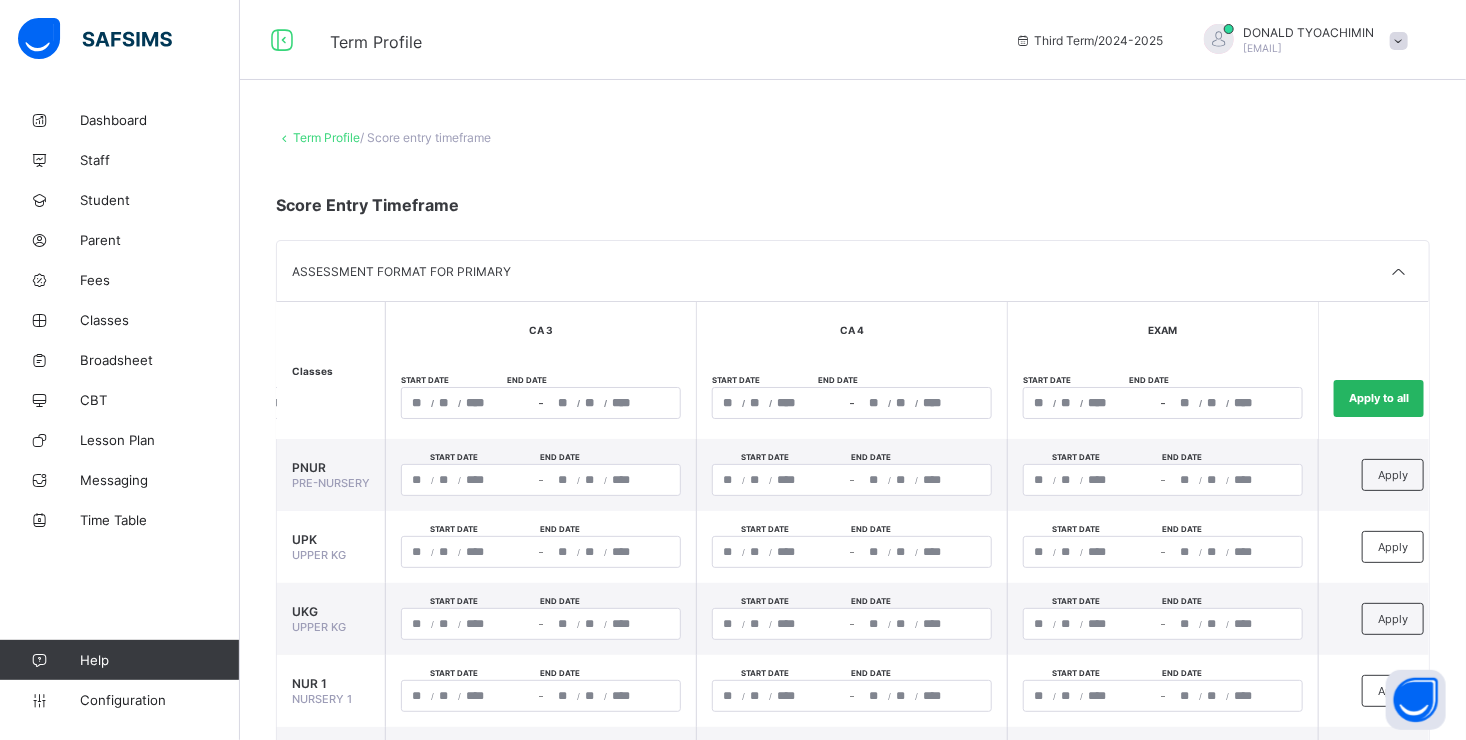click on "Apply to all" at bounding box center [1379, 398] 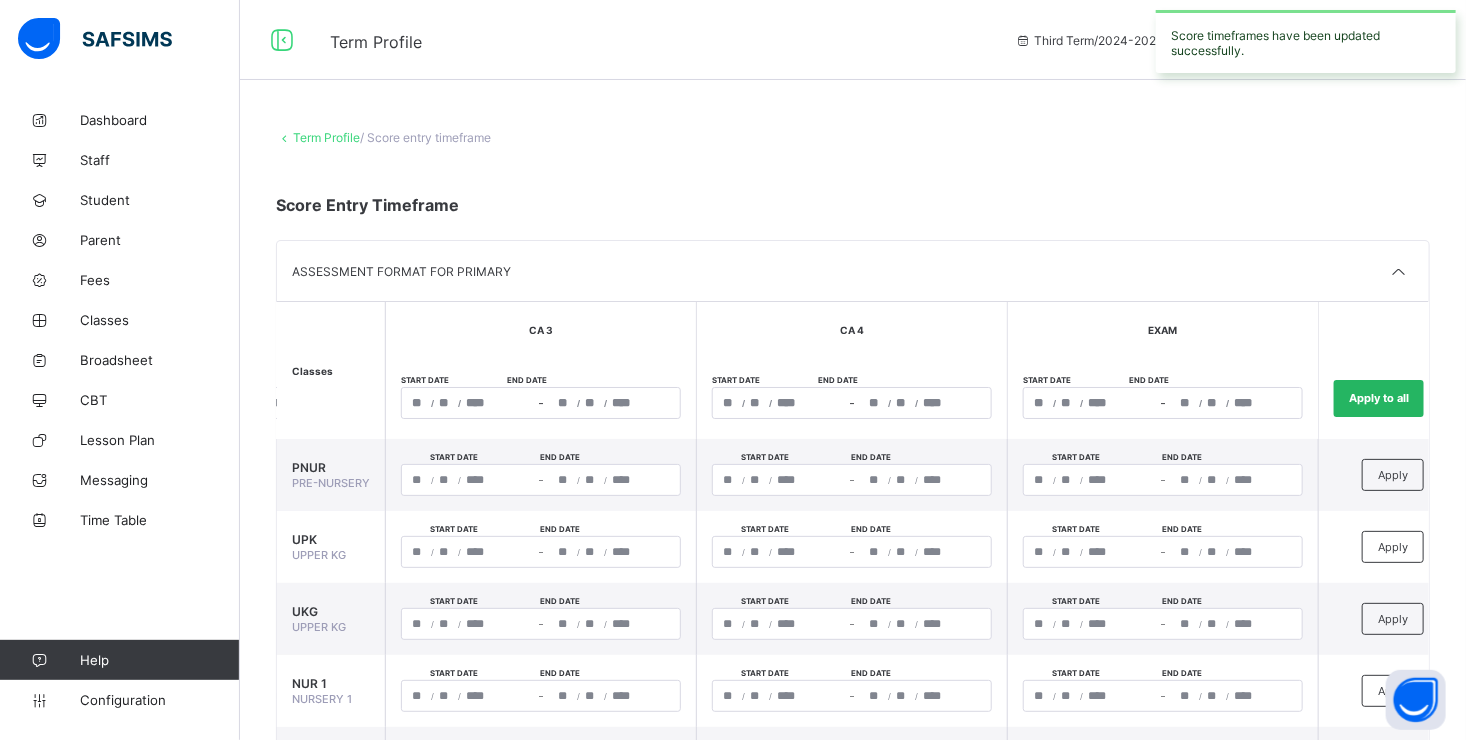 type on "**********" 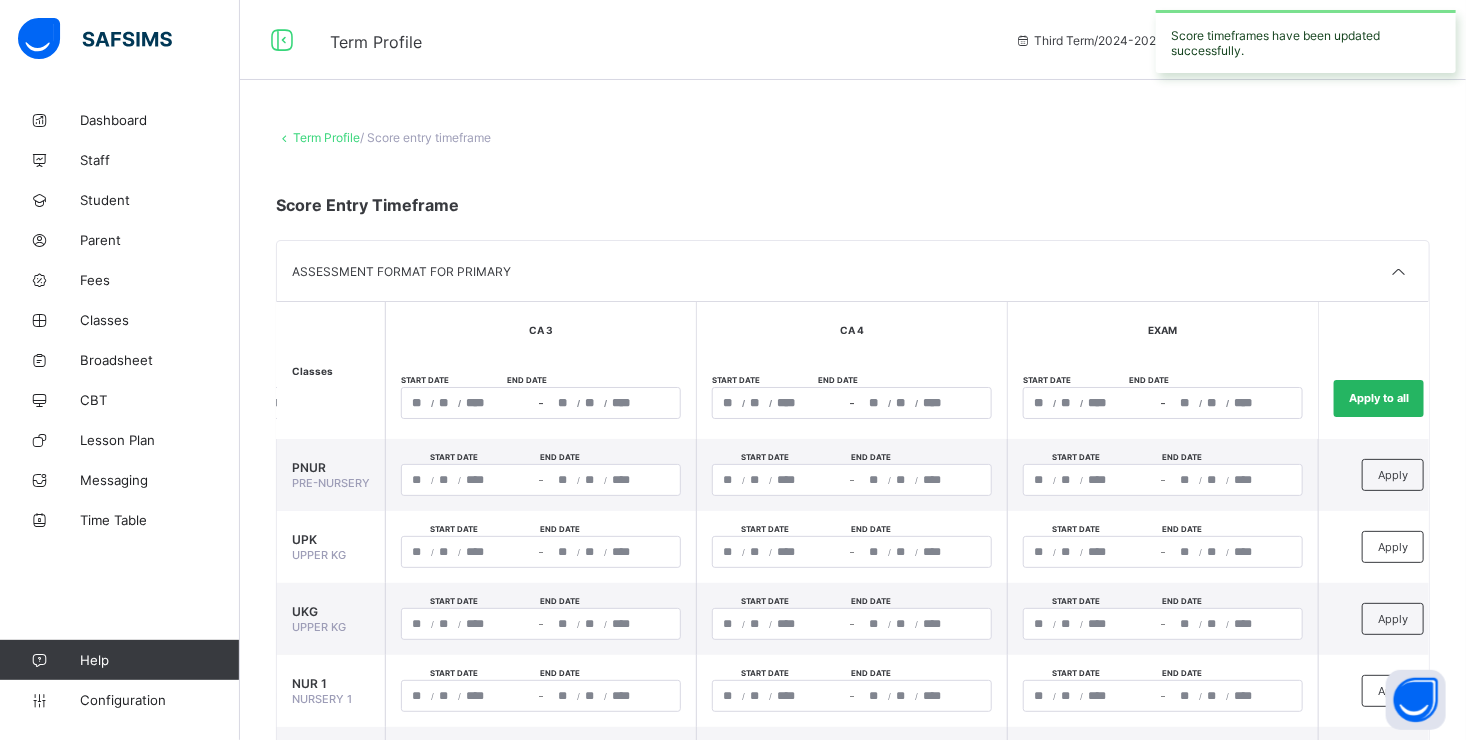 type on "**********" 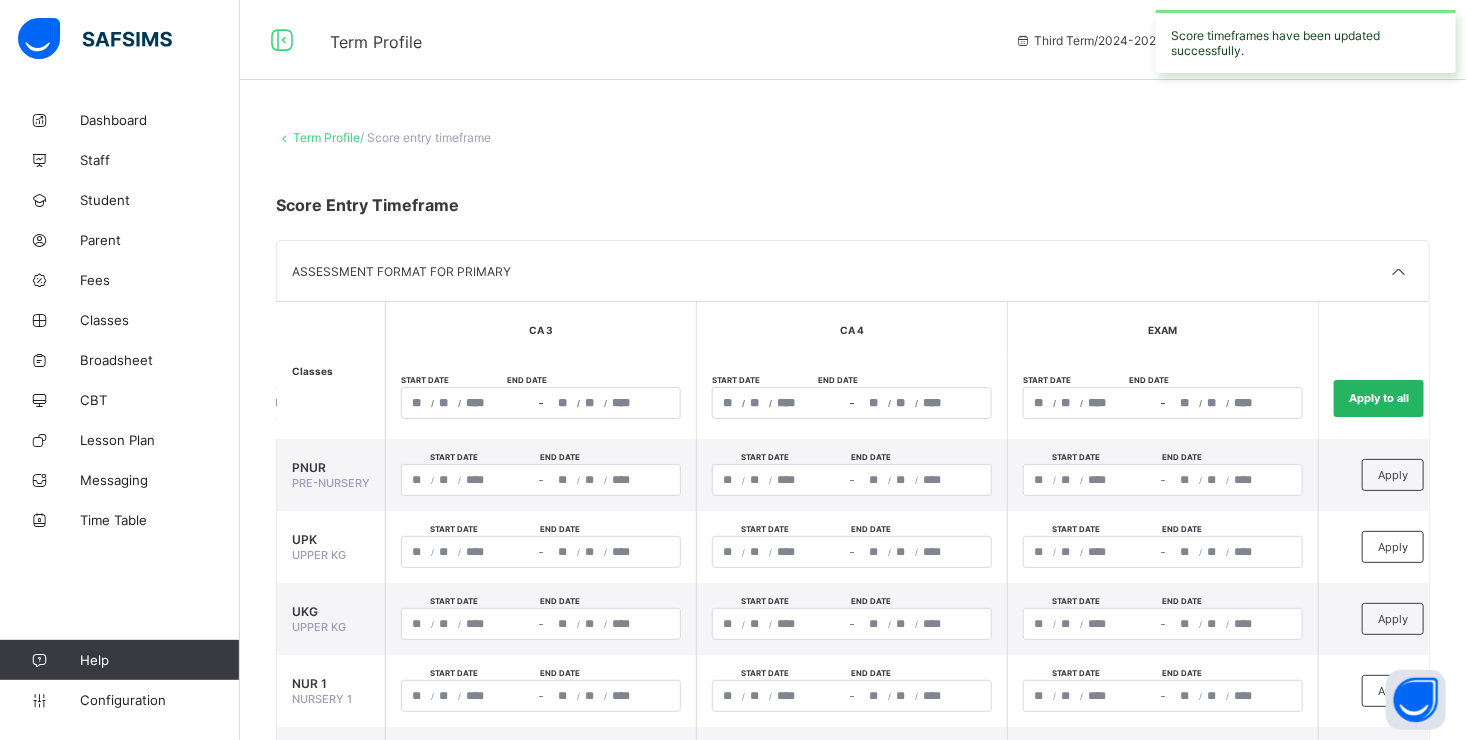 type on "*" 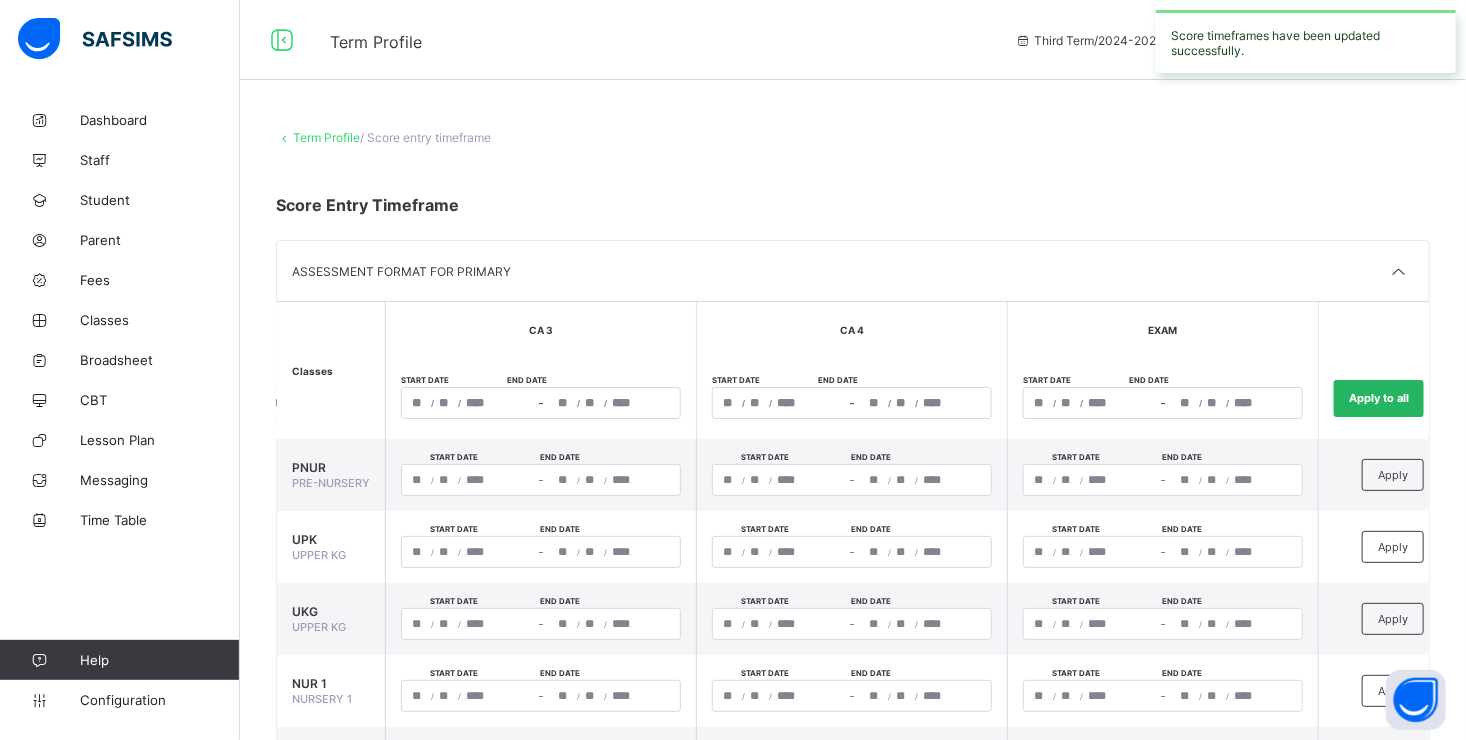 type on "**********" 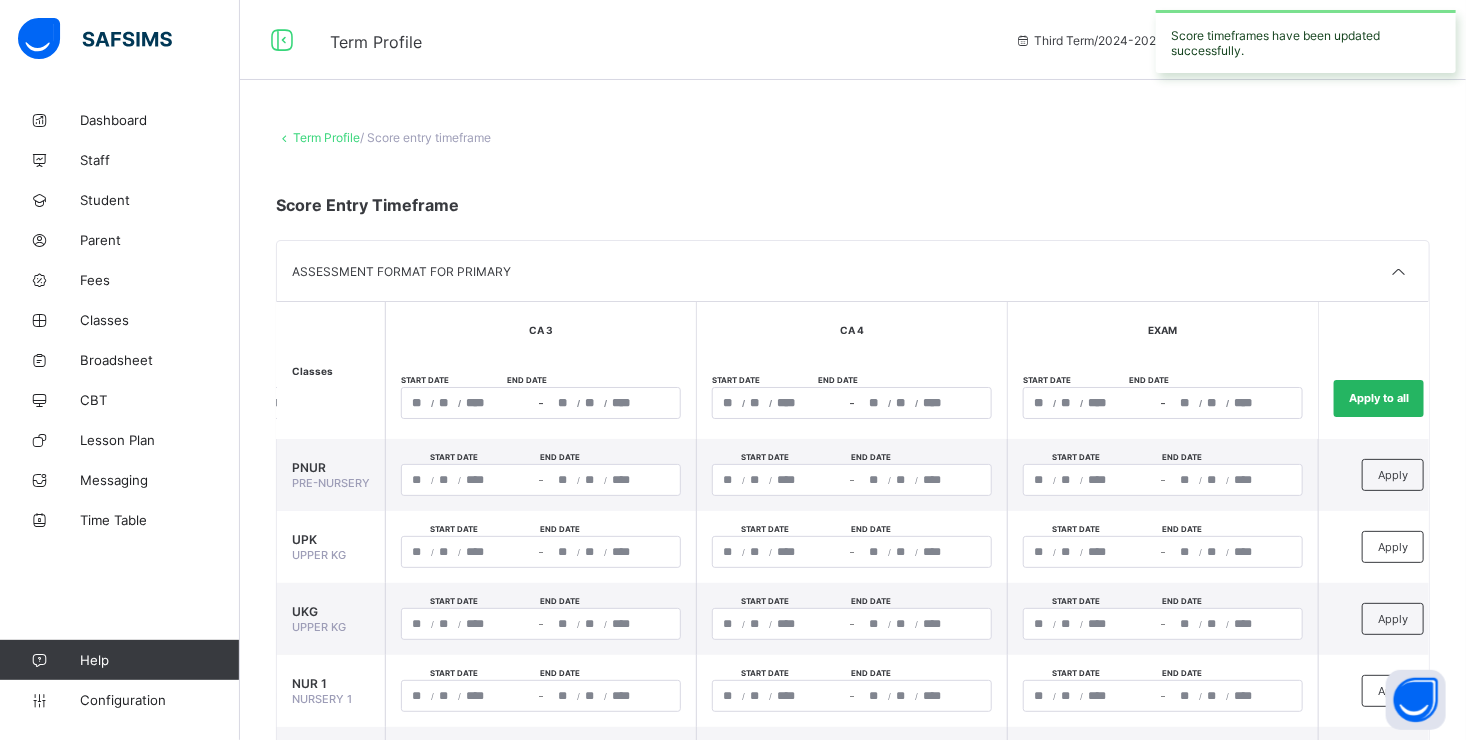 type on "*" 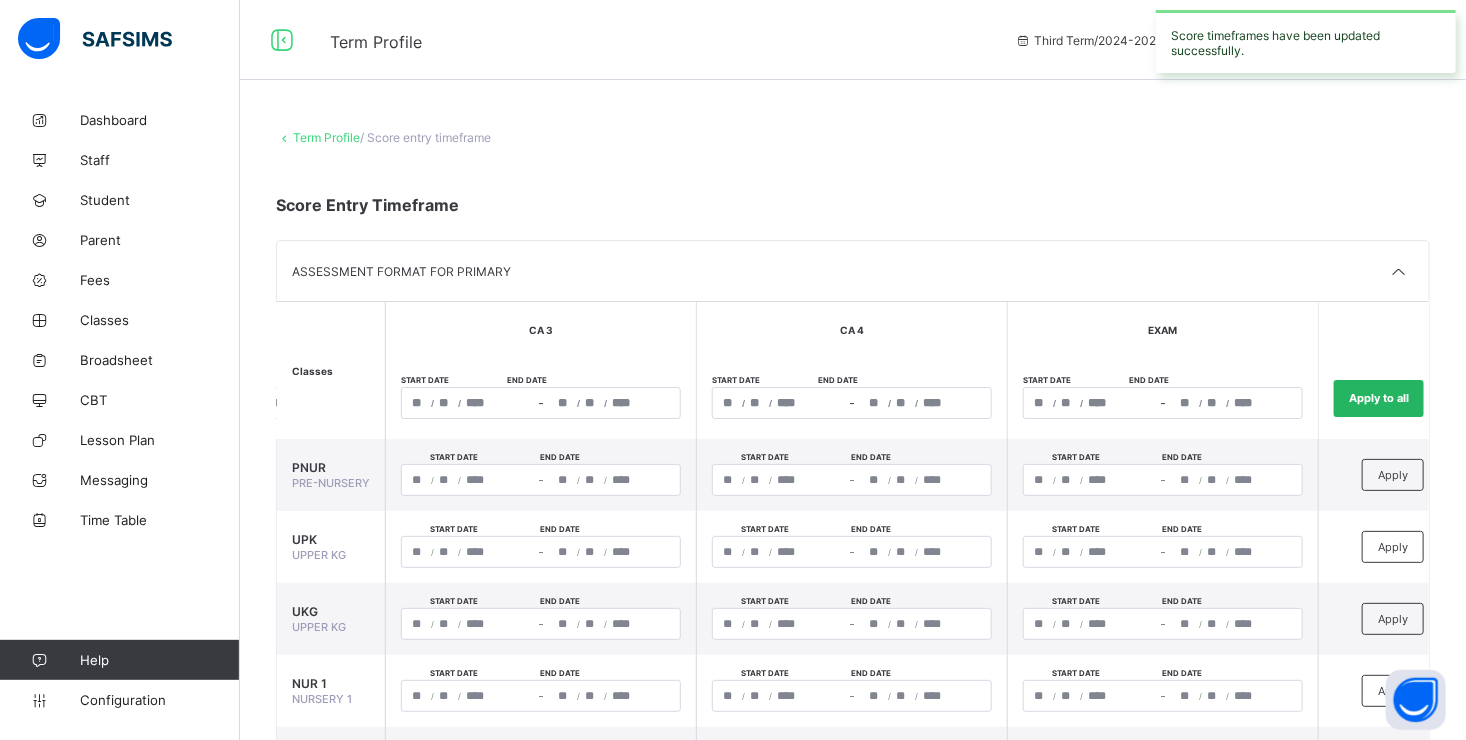 type on "*" 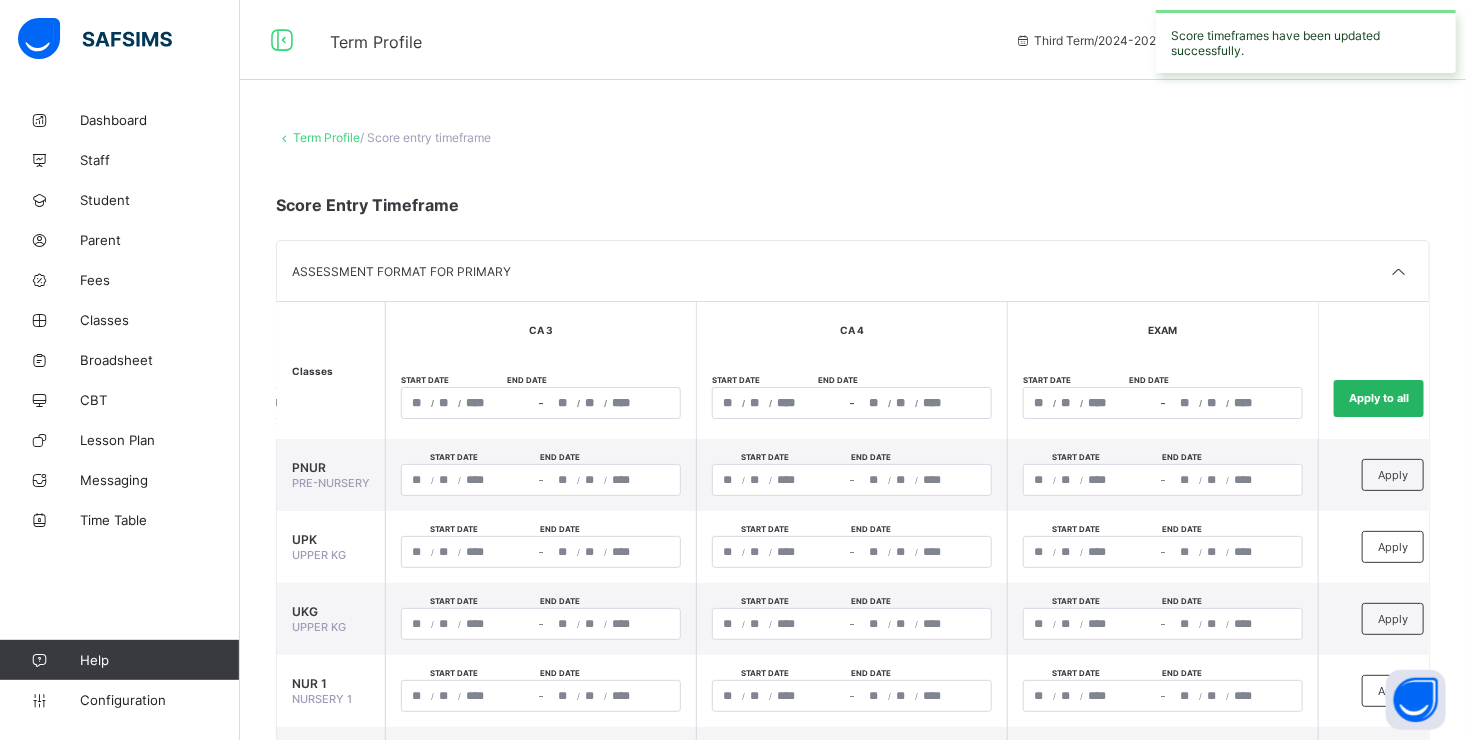 type on "**********" 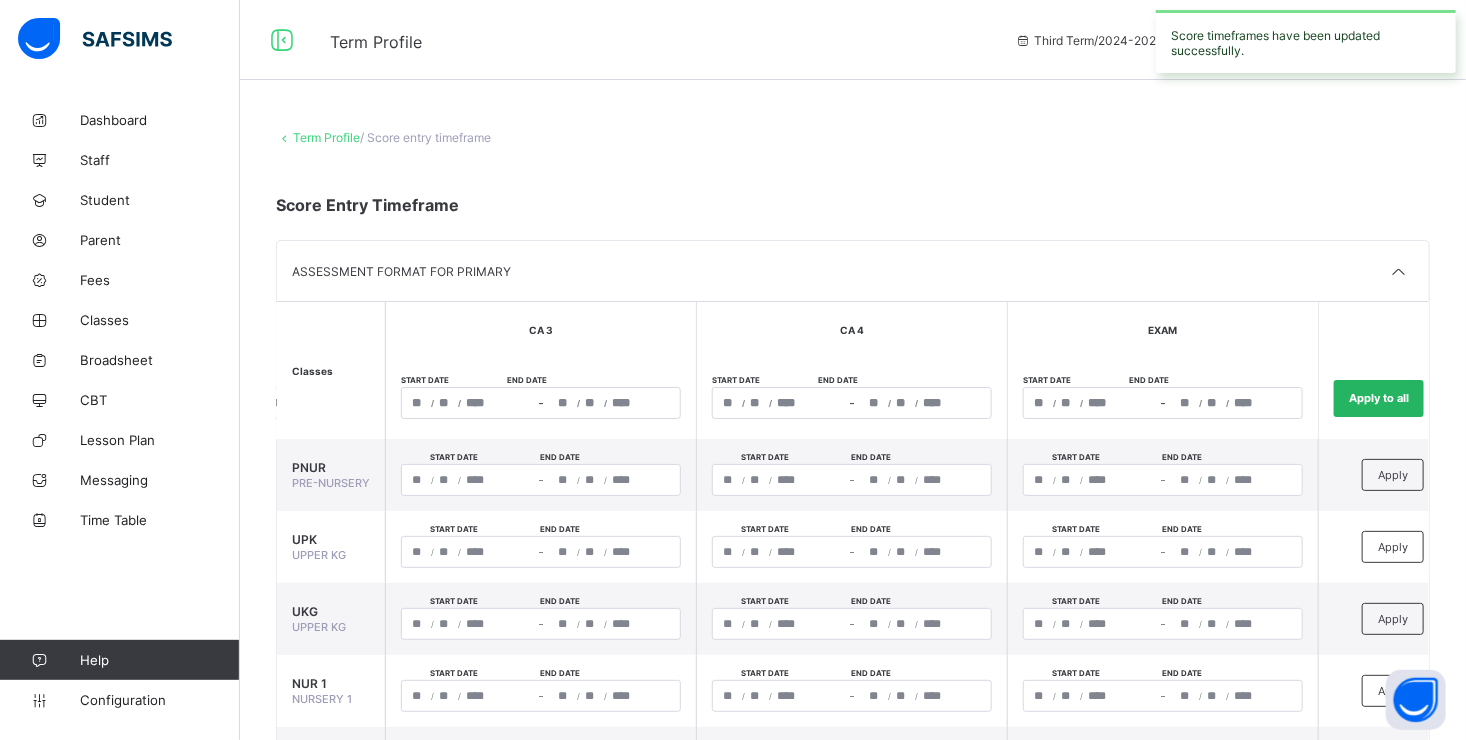 type on "**********" 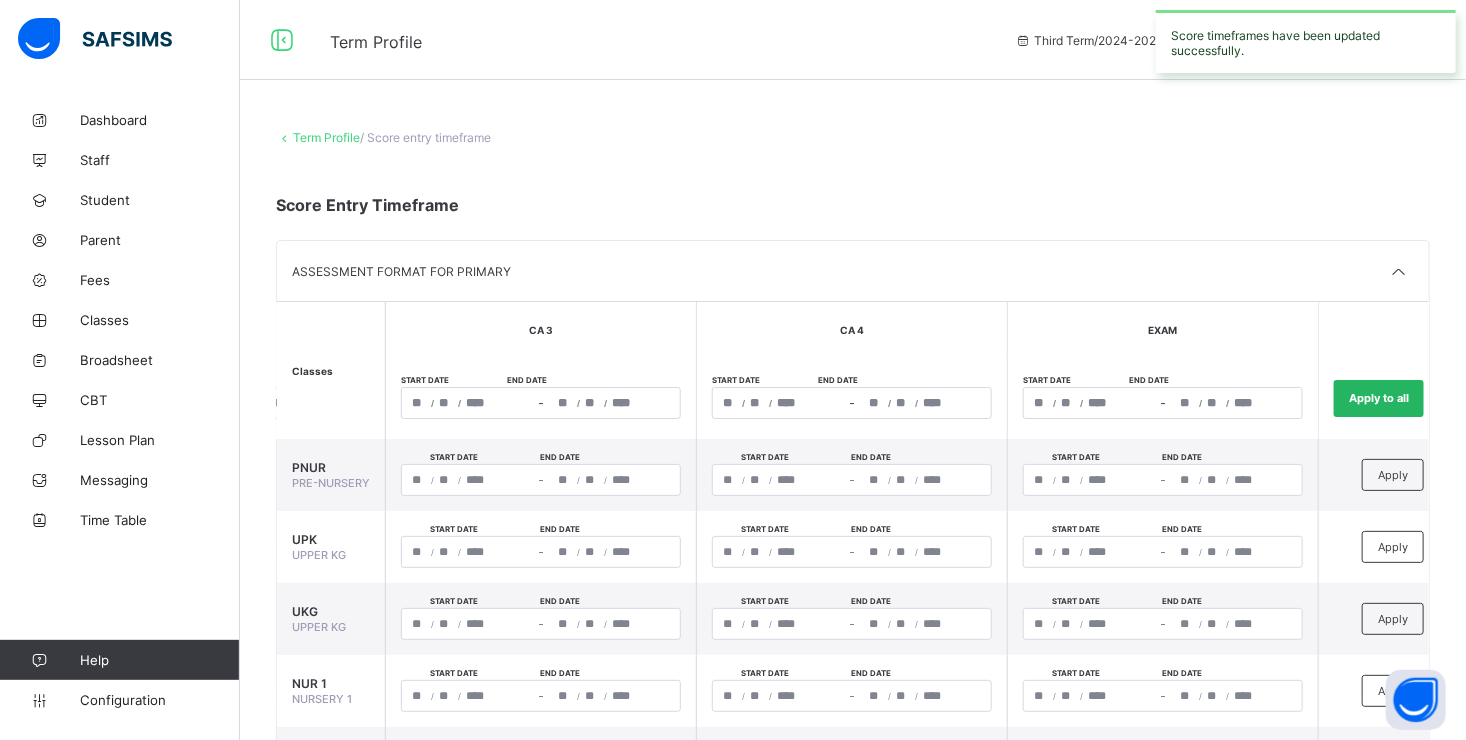 type on "**********" 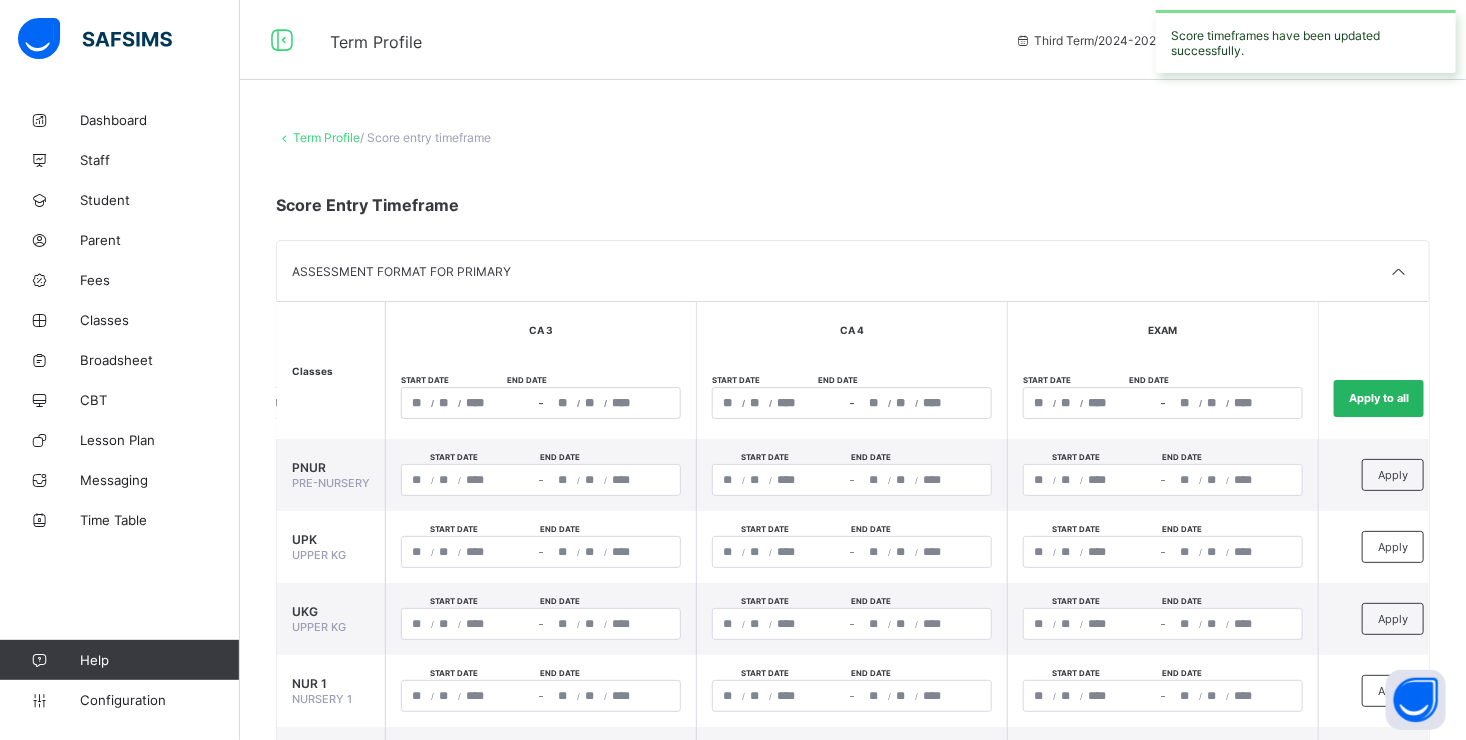type on "**" 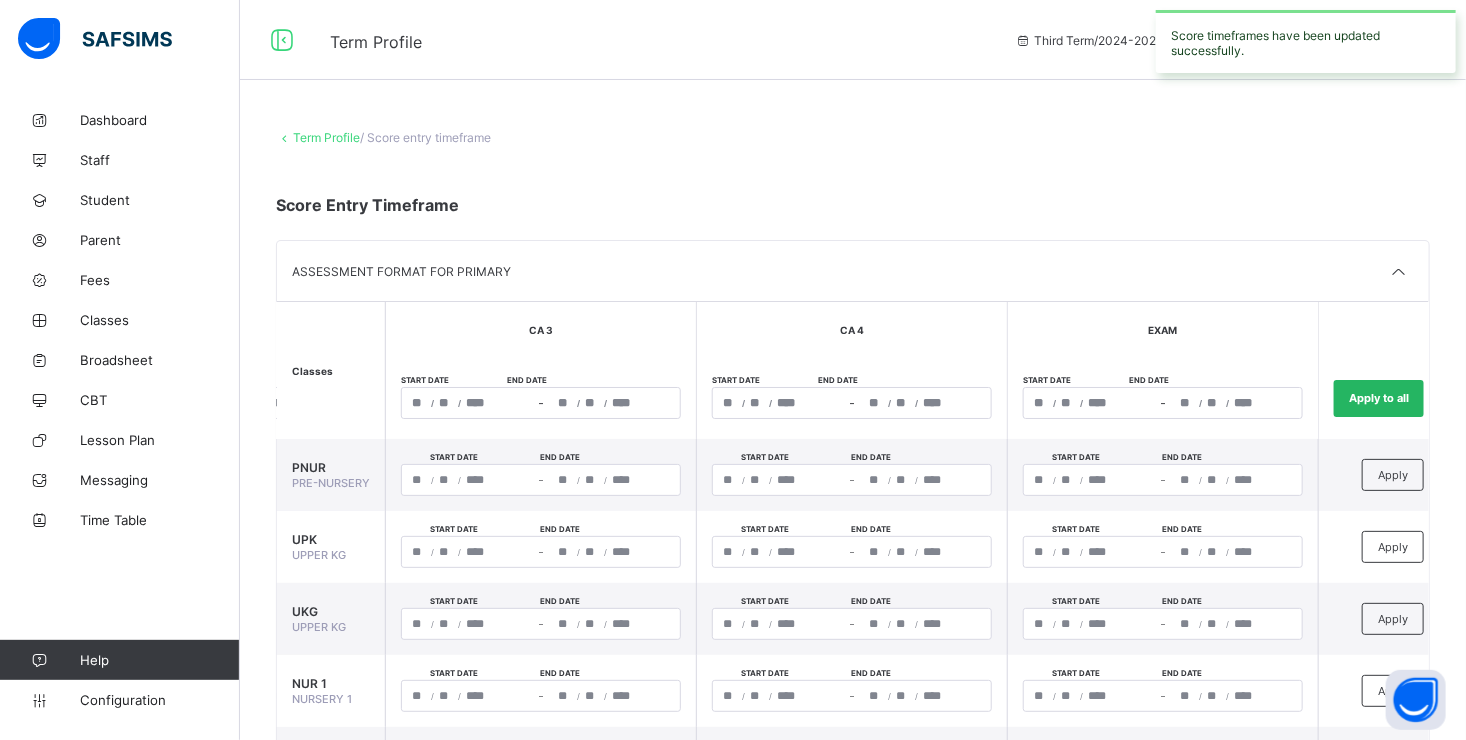 type on "**********" 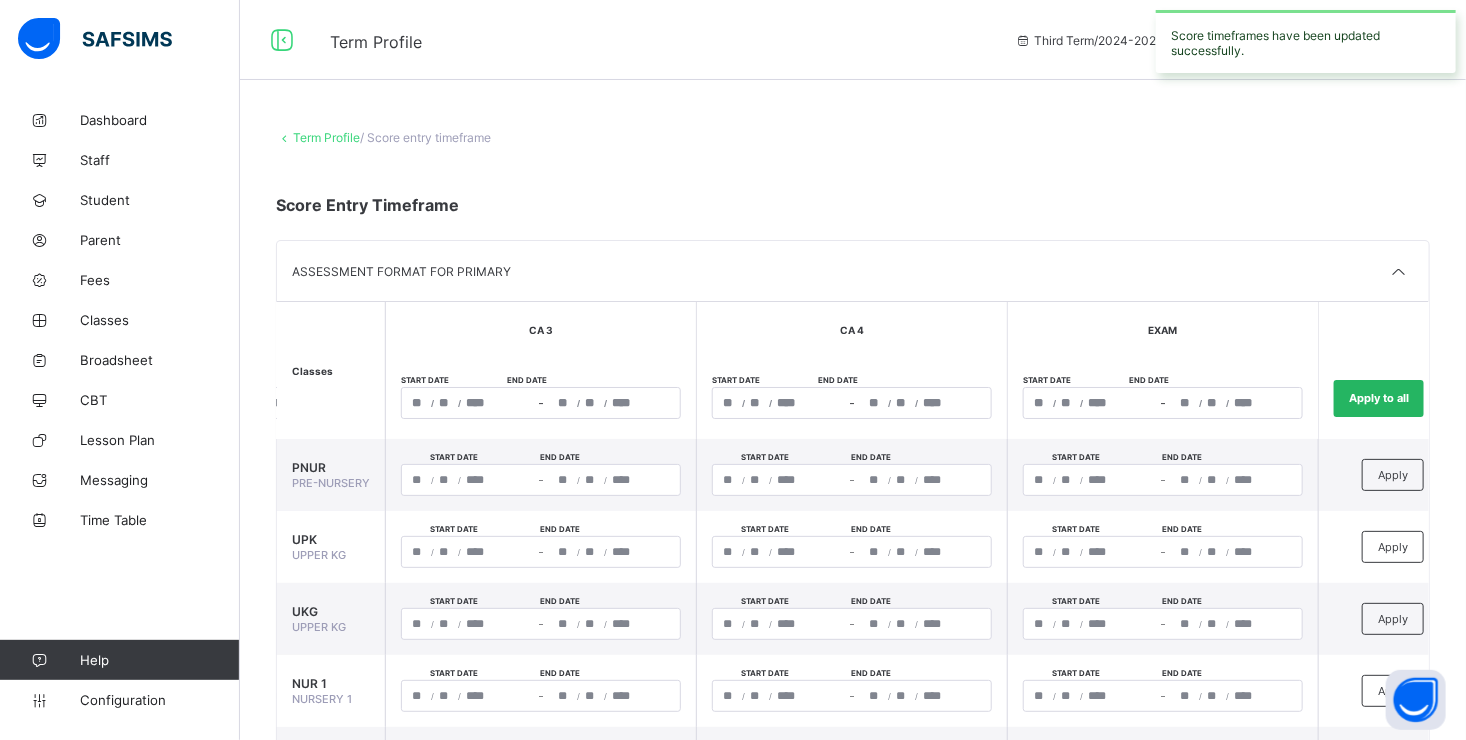 type on "*" 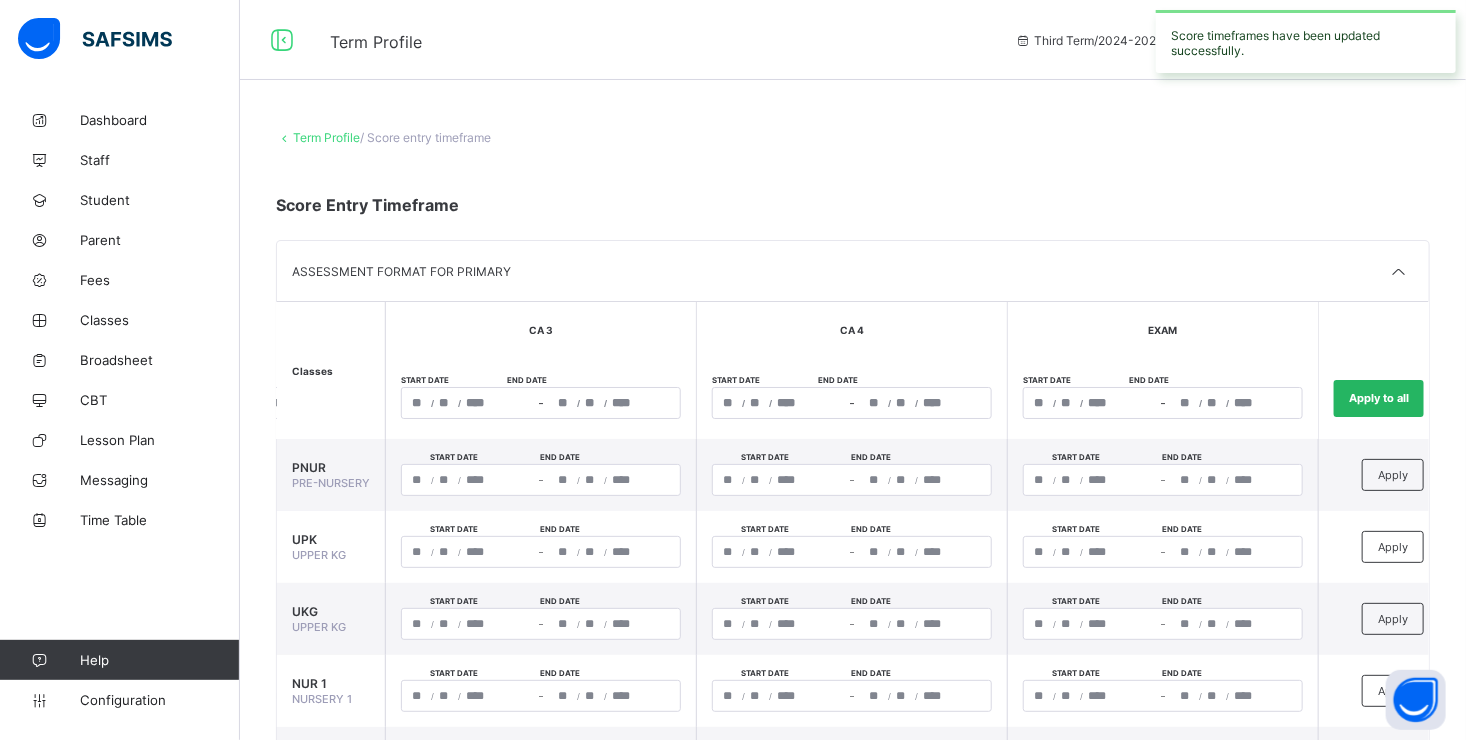 type on "**" 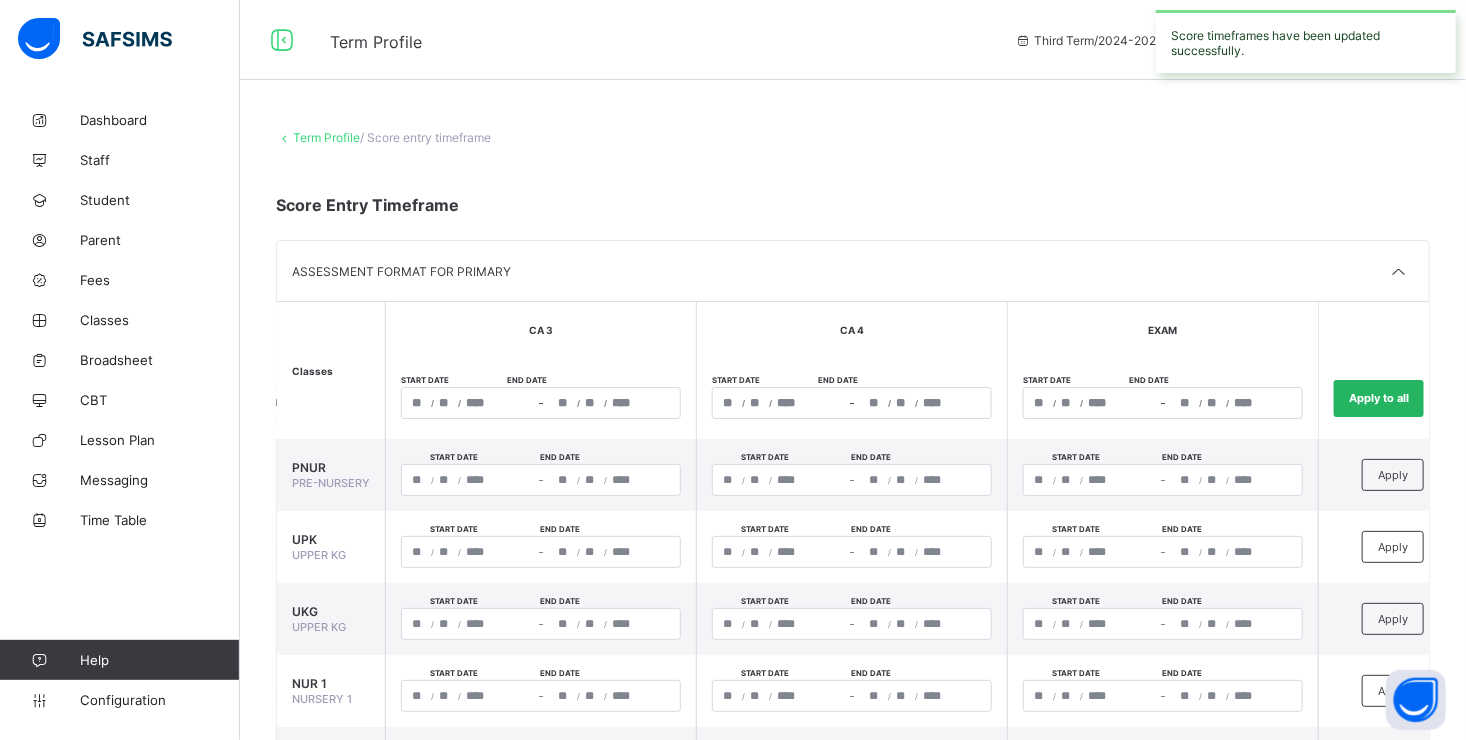 type on "**********" 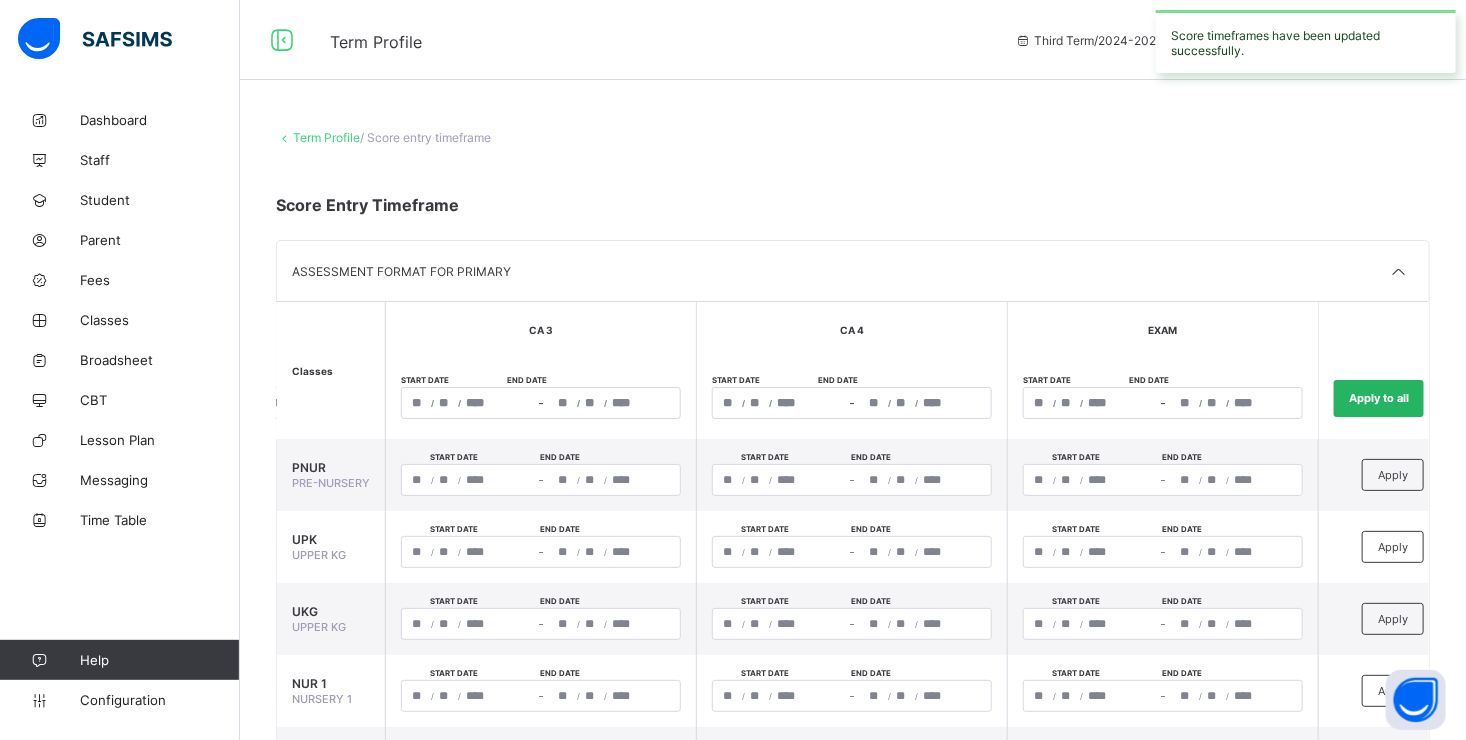 type on "*" 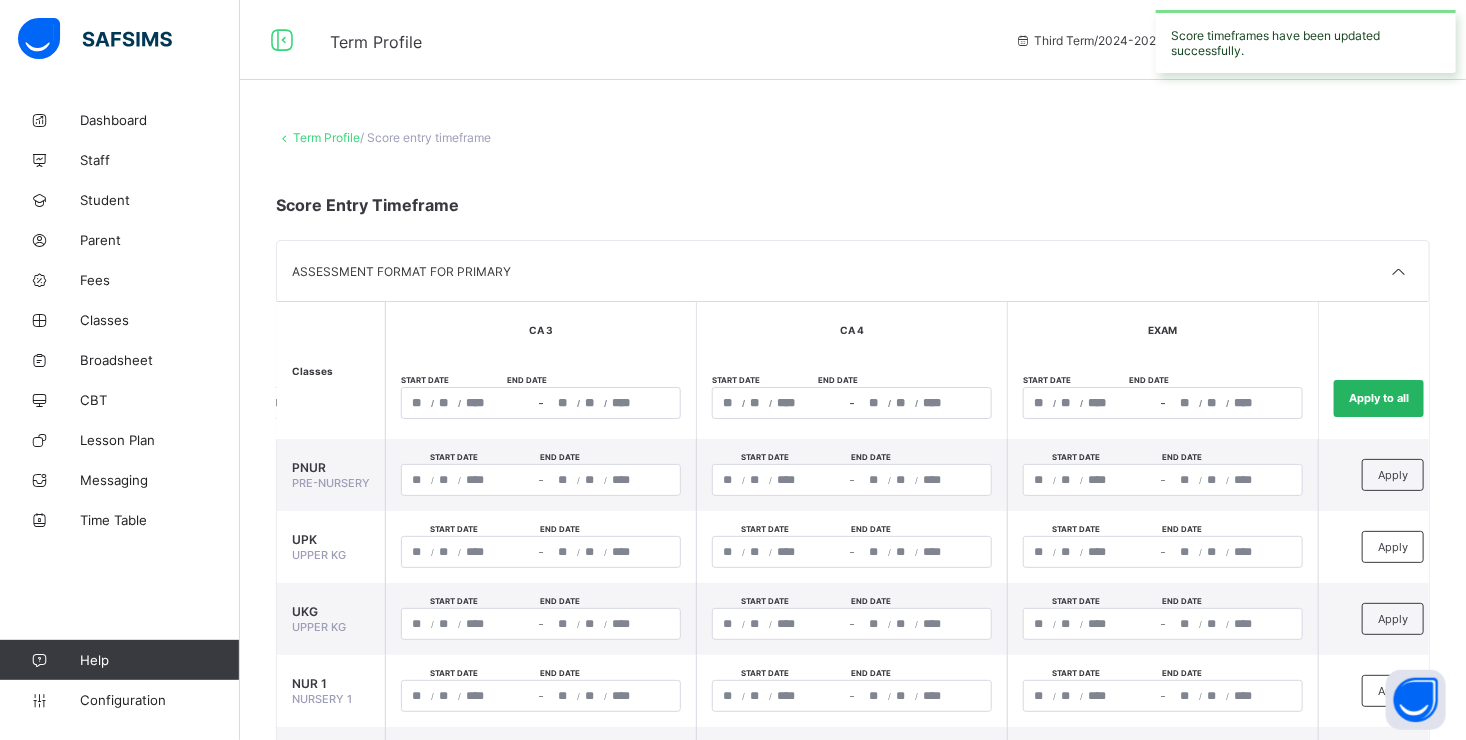 type on "**********" 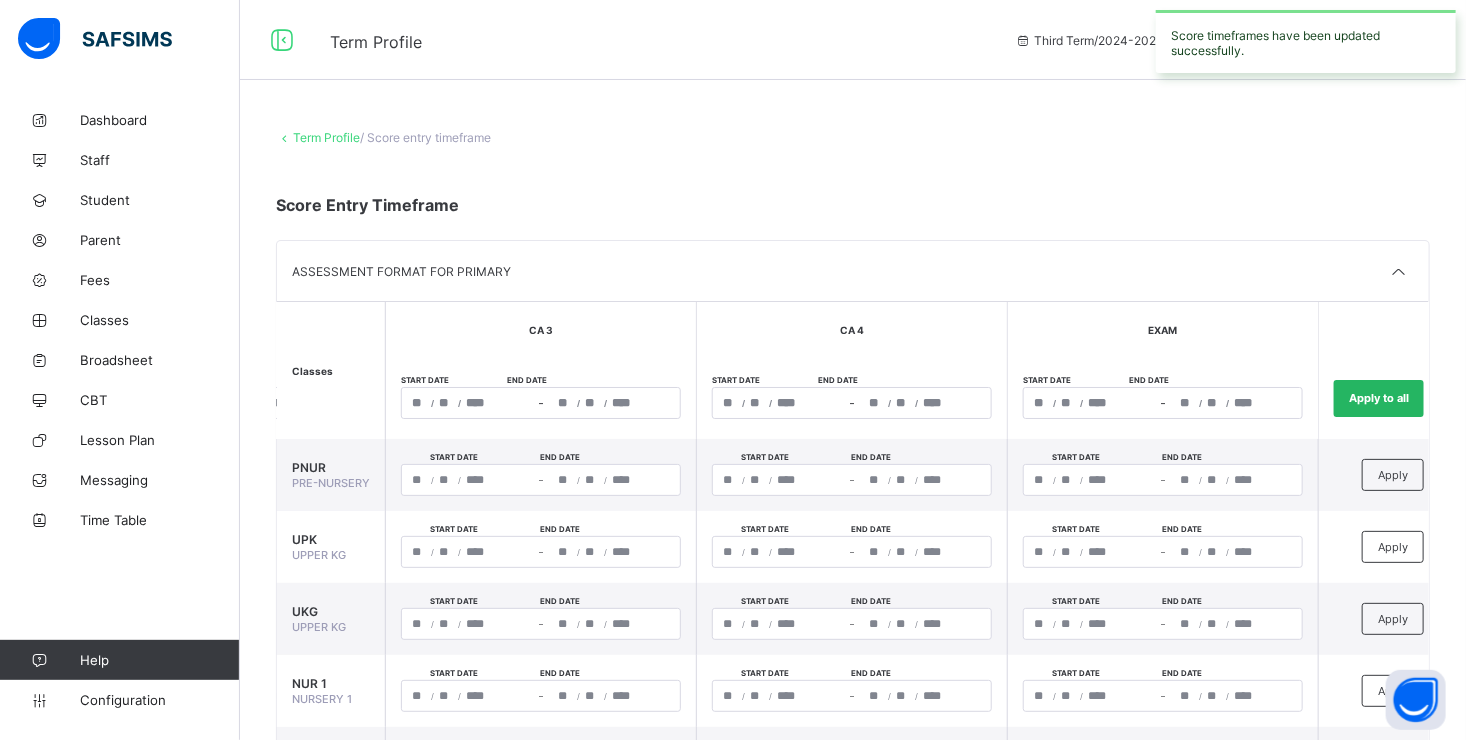 type on "**********" 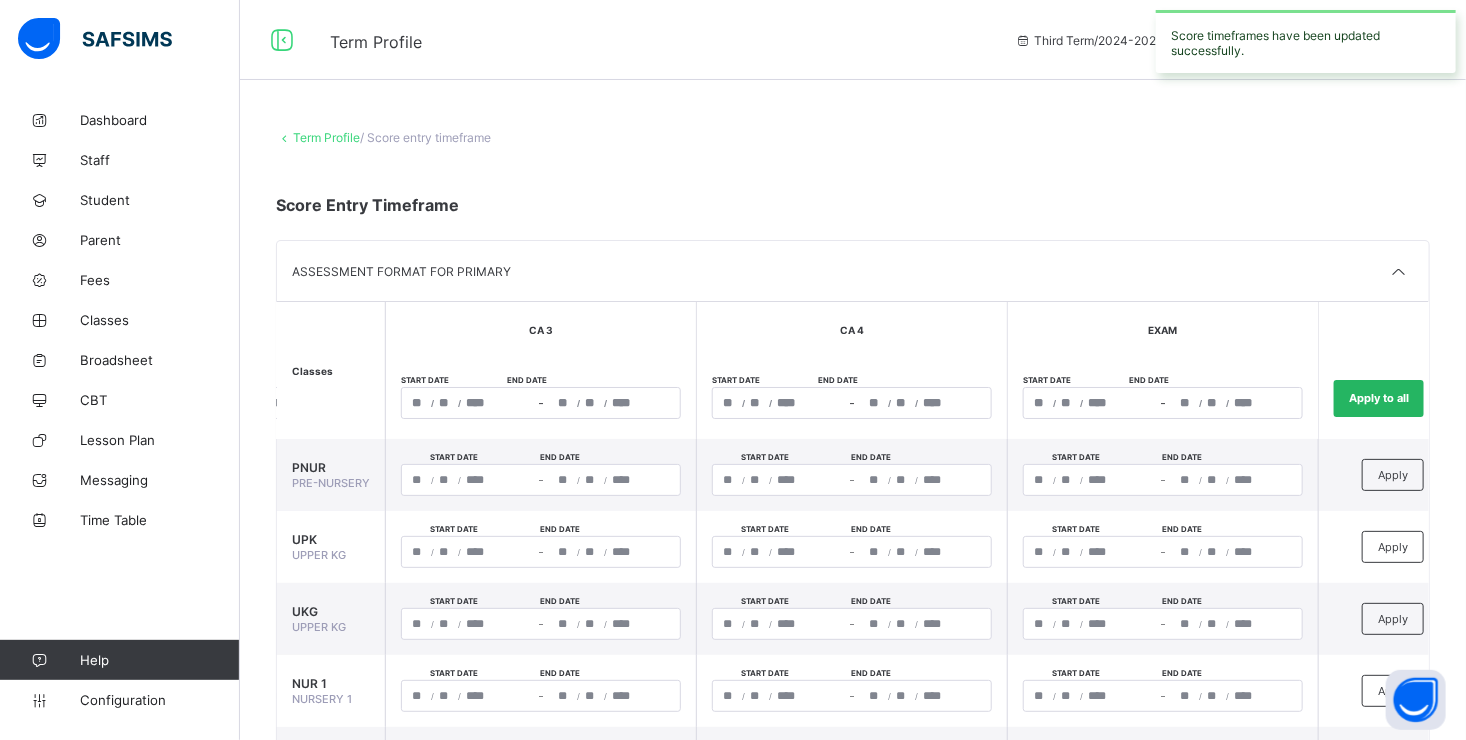 type on "*" 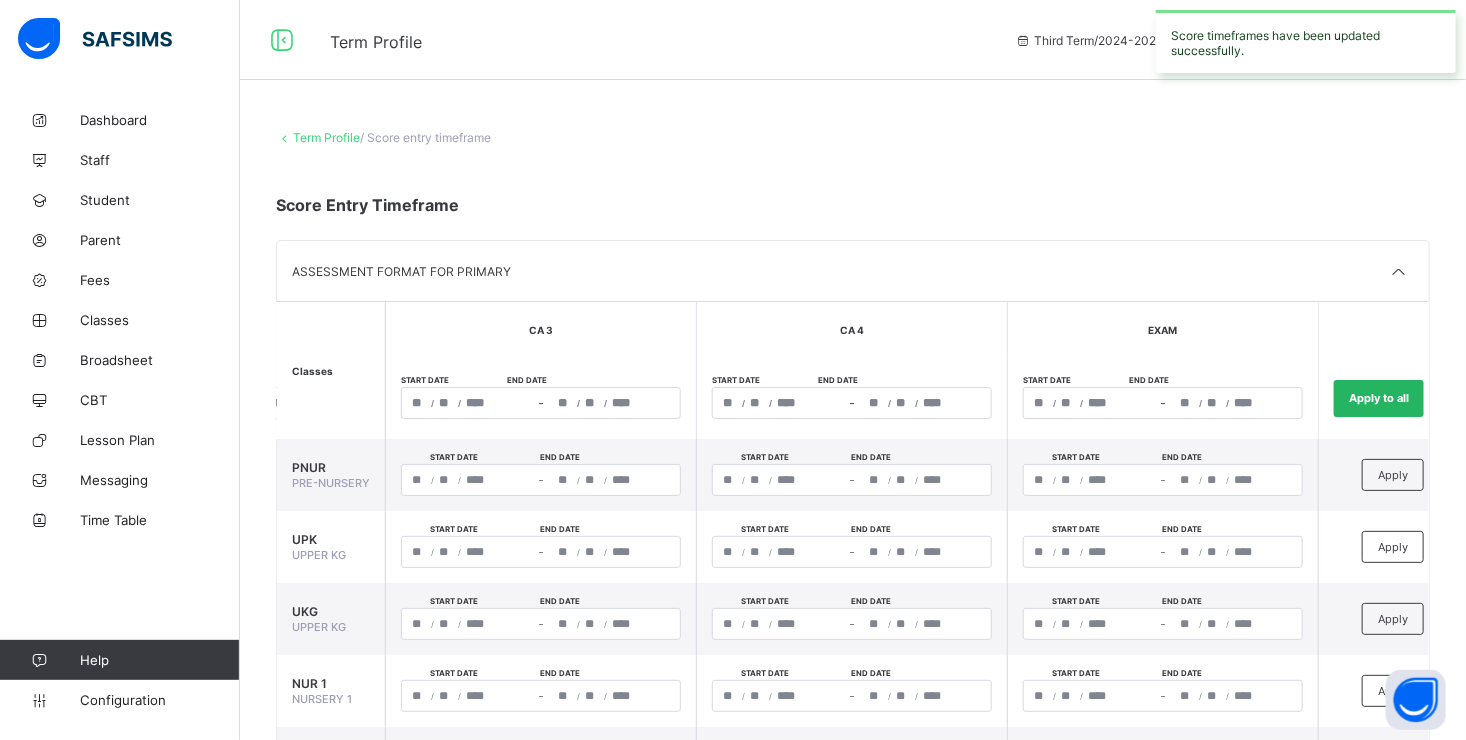 type on "**********" 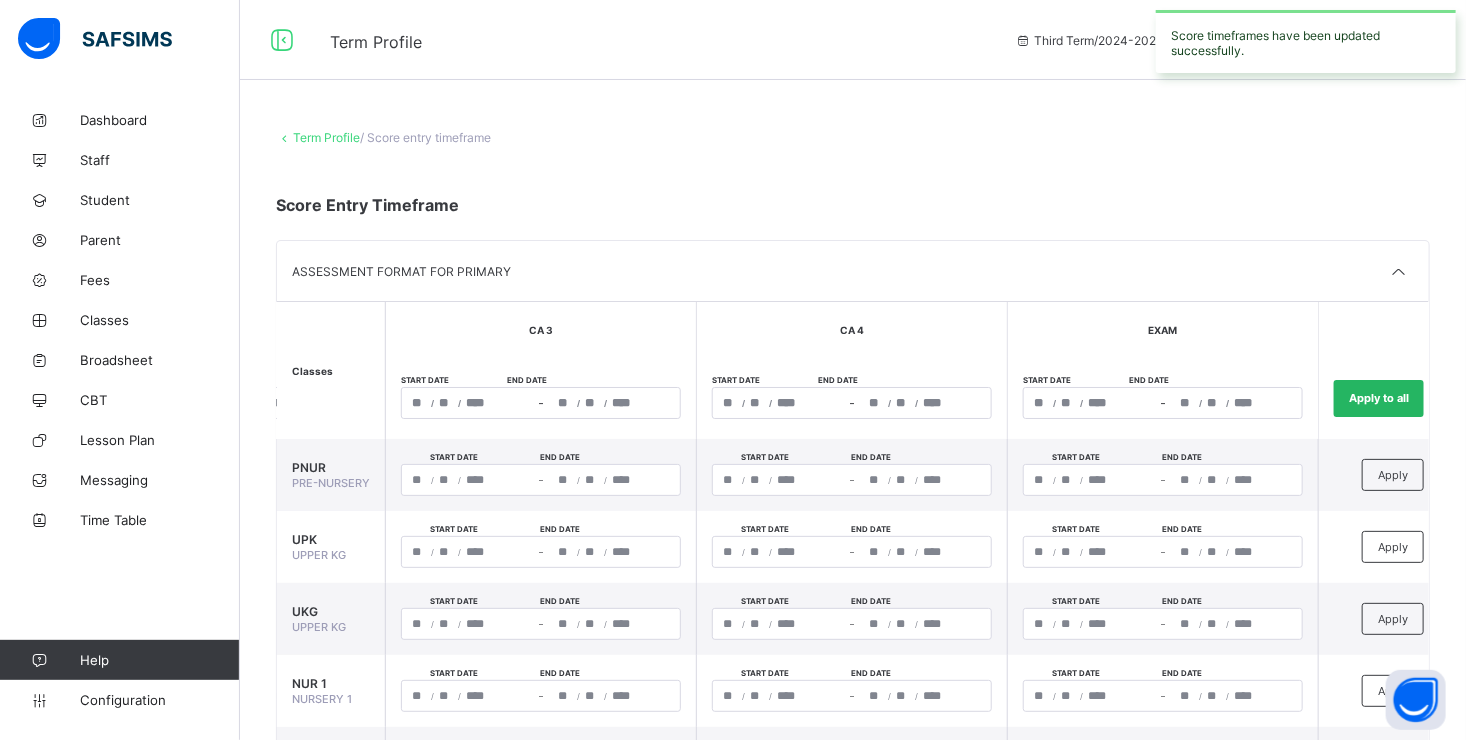 type on "**********" 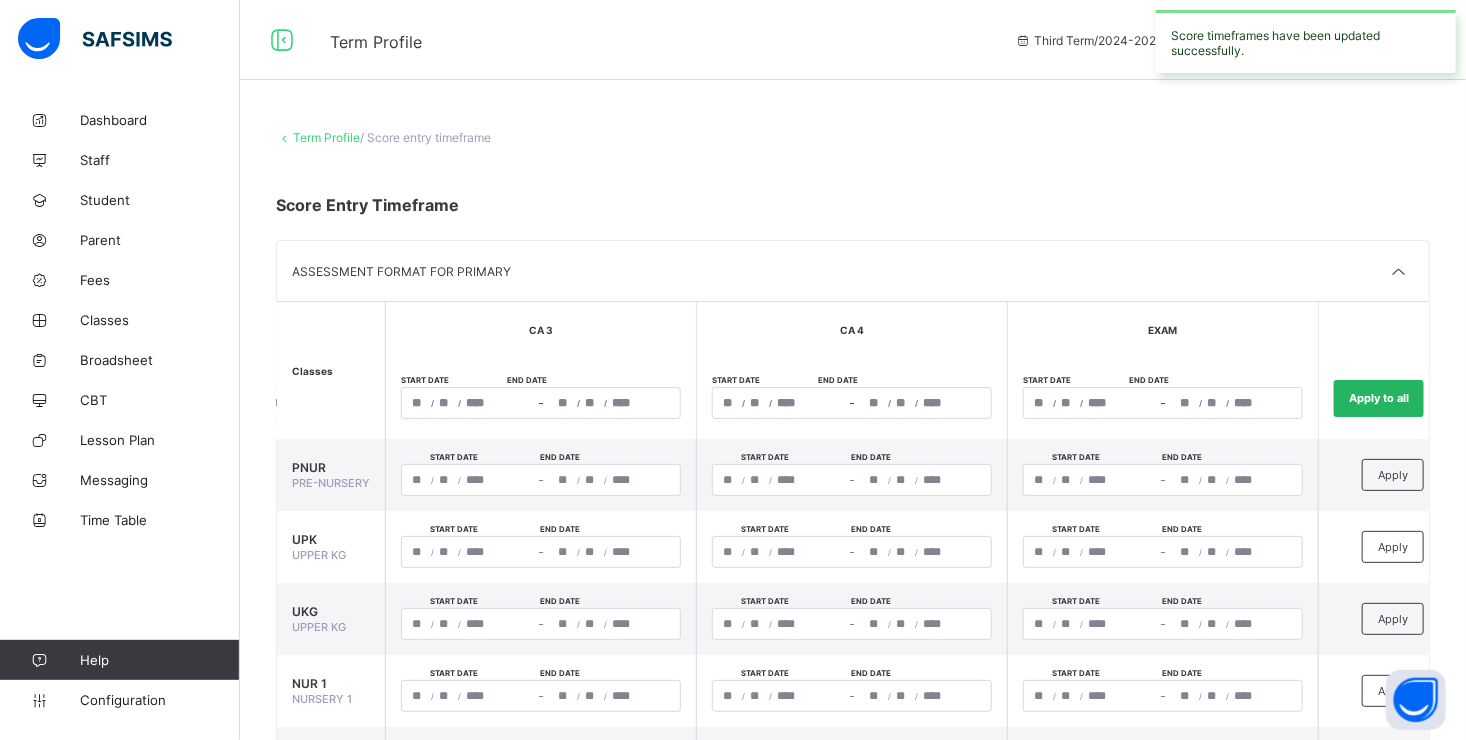 type on "**********" 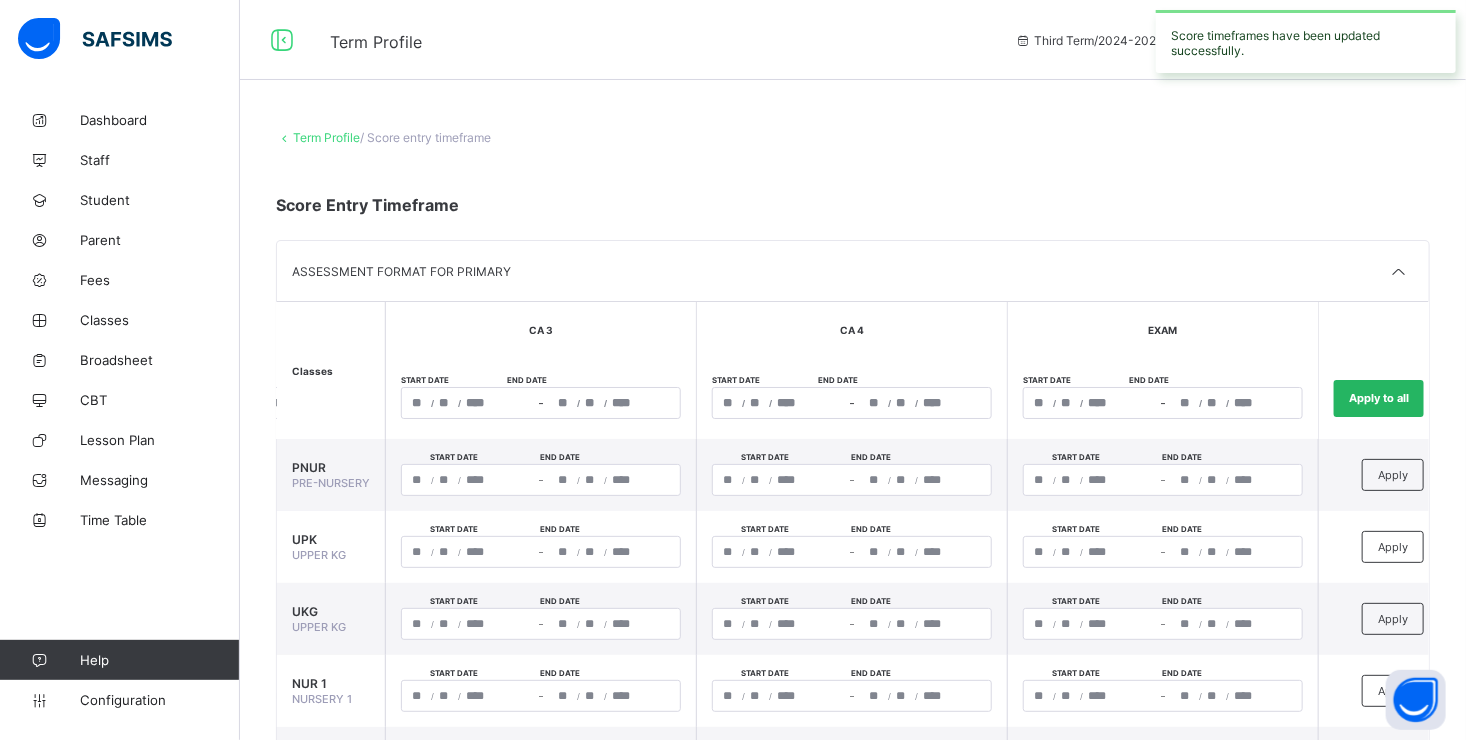 type on "*" 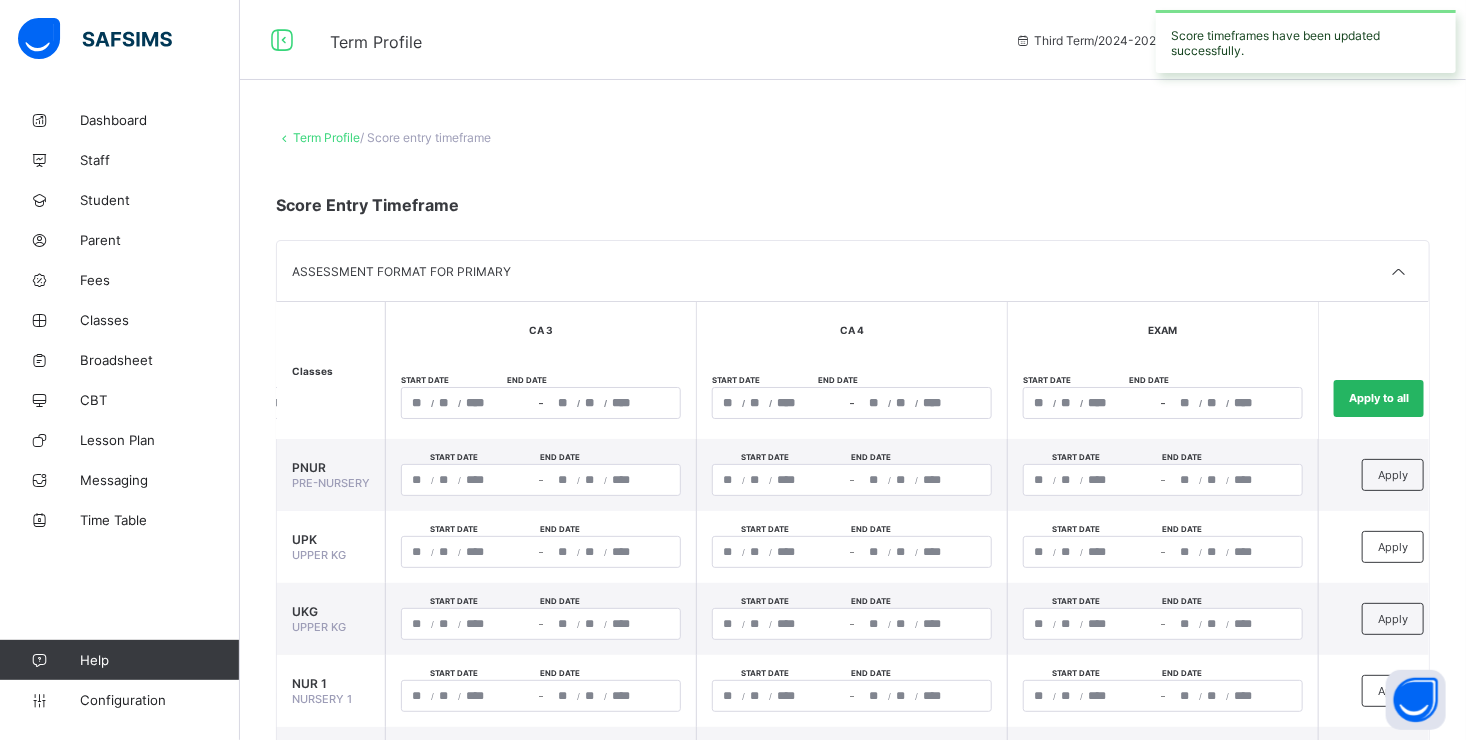 type on "**********" 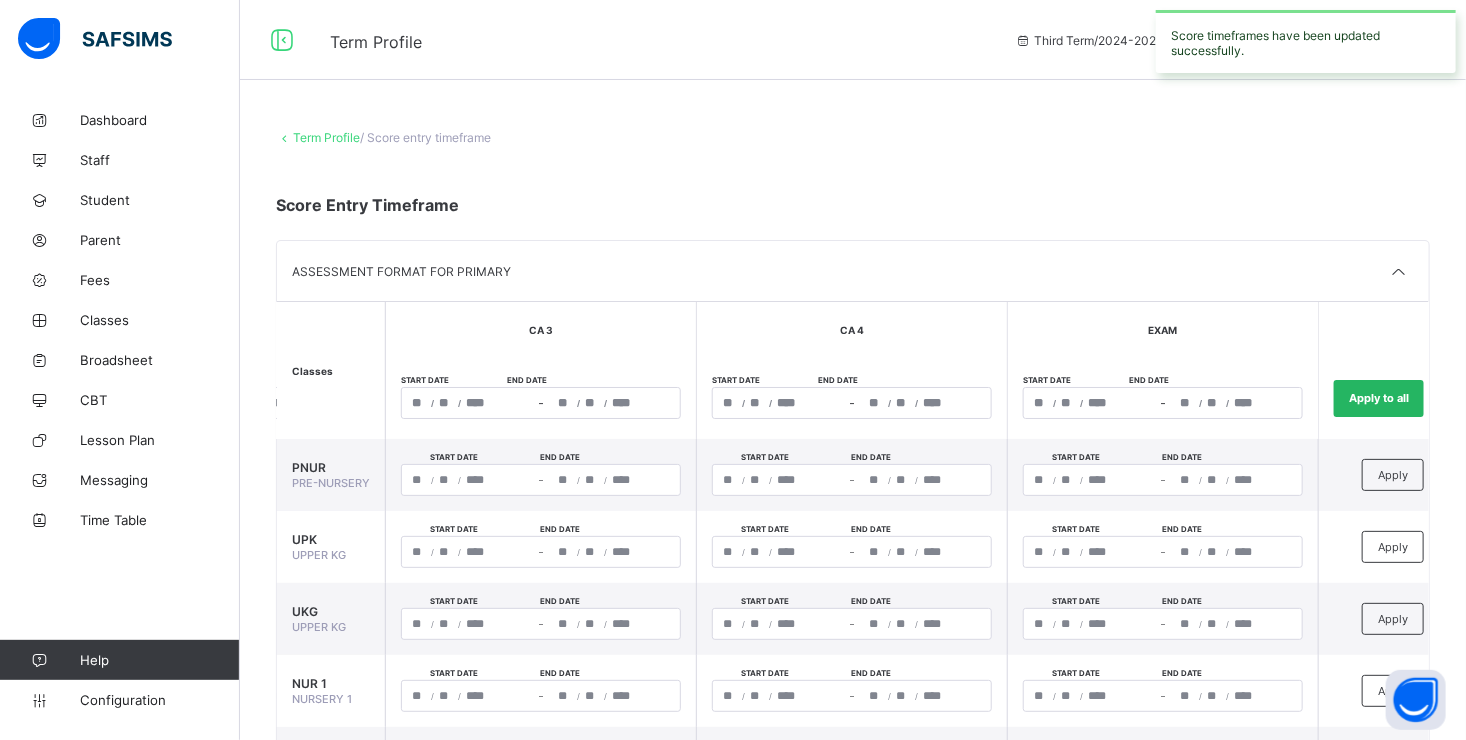 type on "**********" 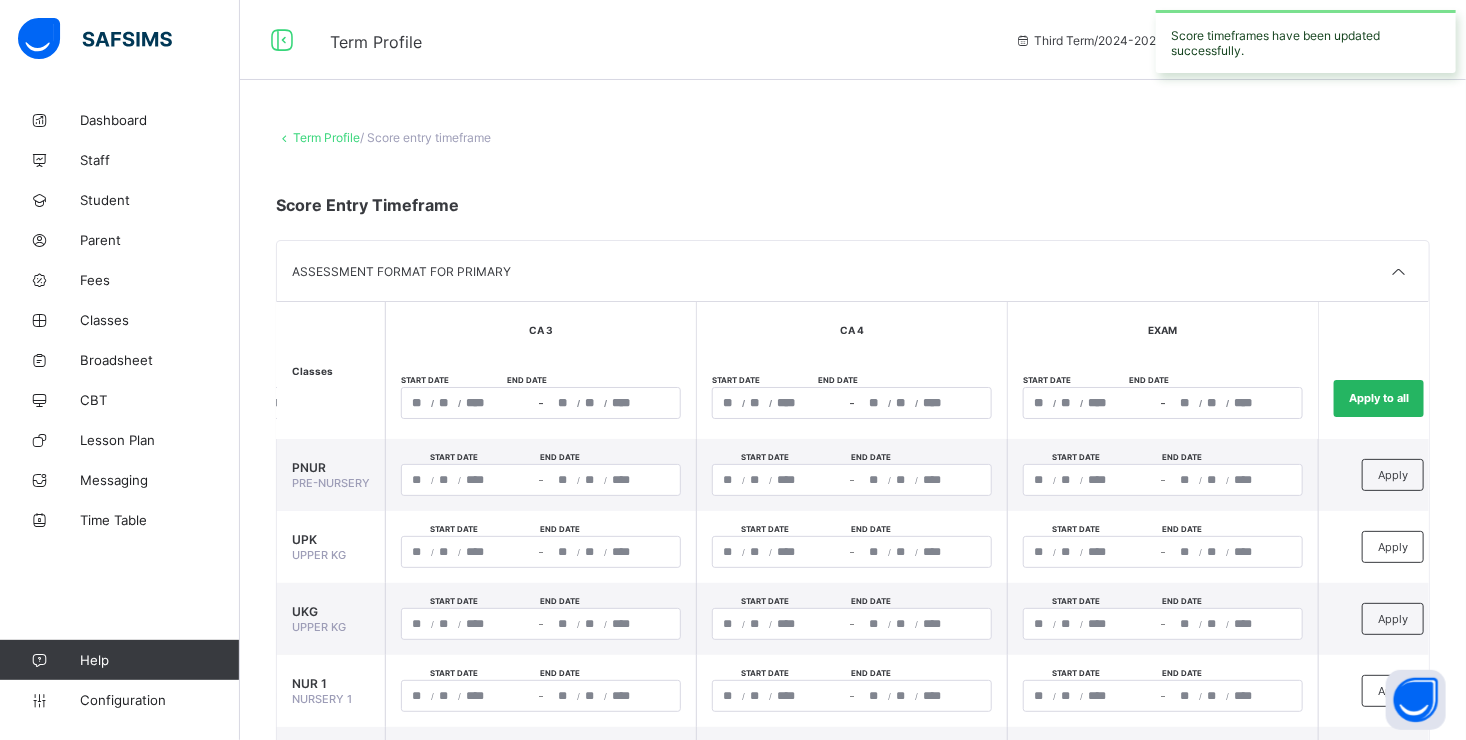 type on "*" 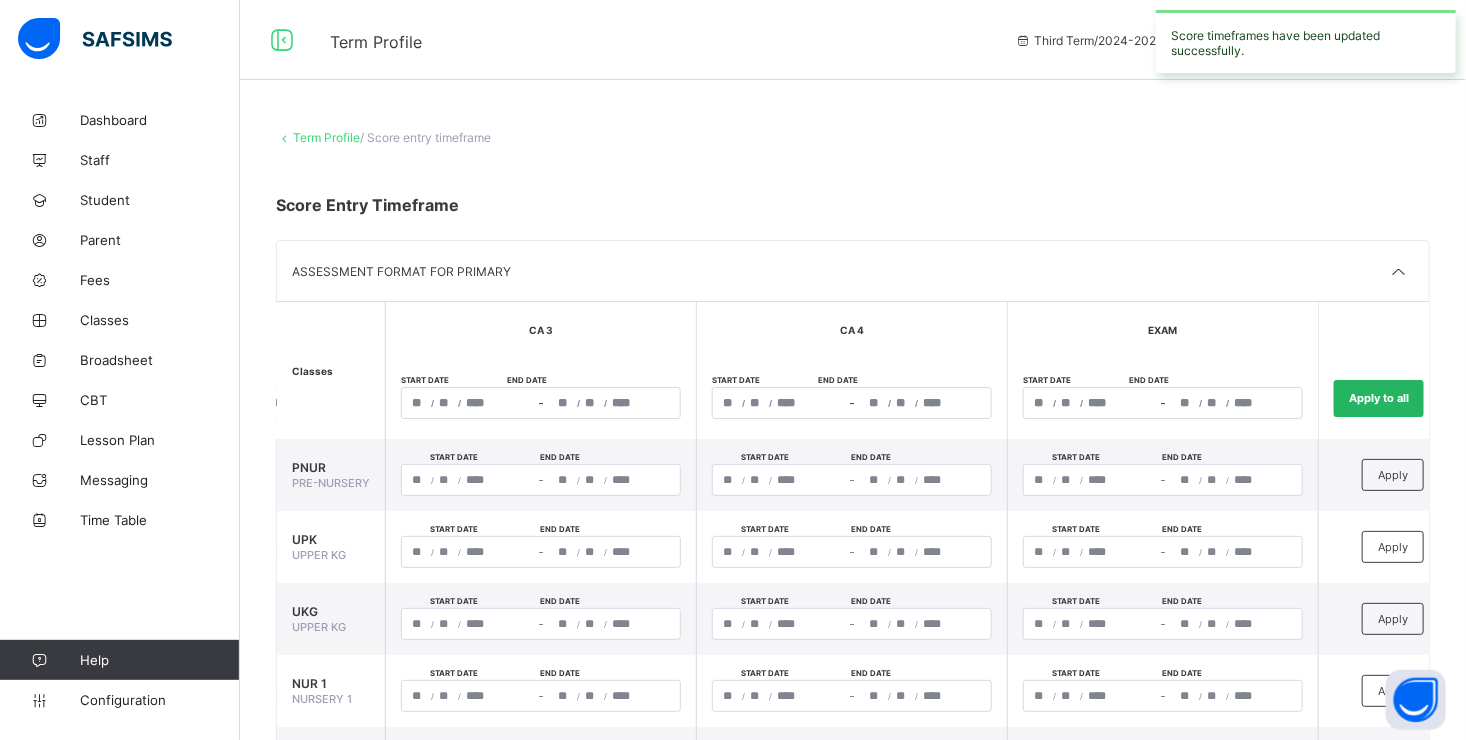 type on "*" 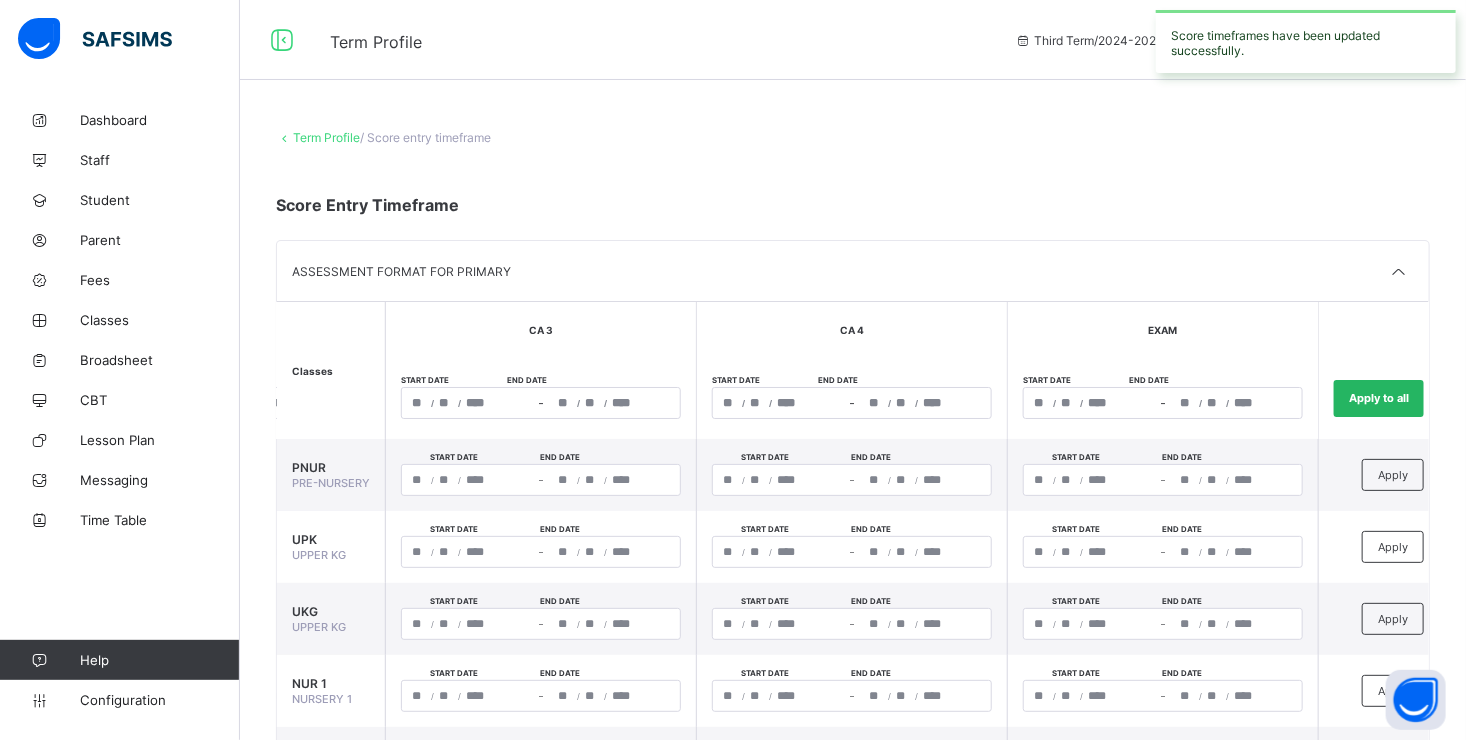 type on "**********" 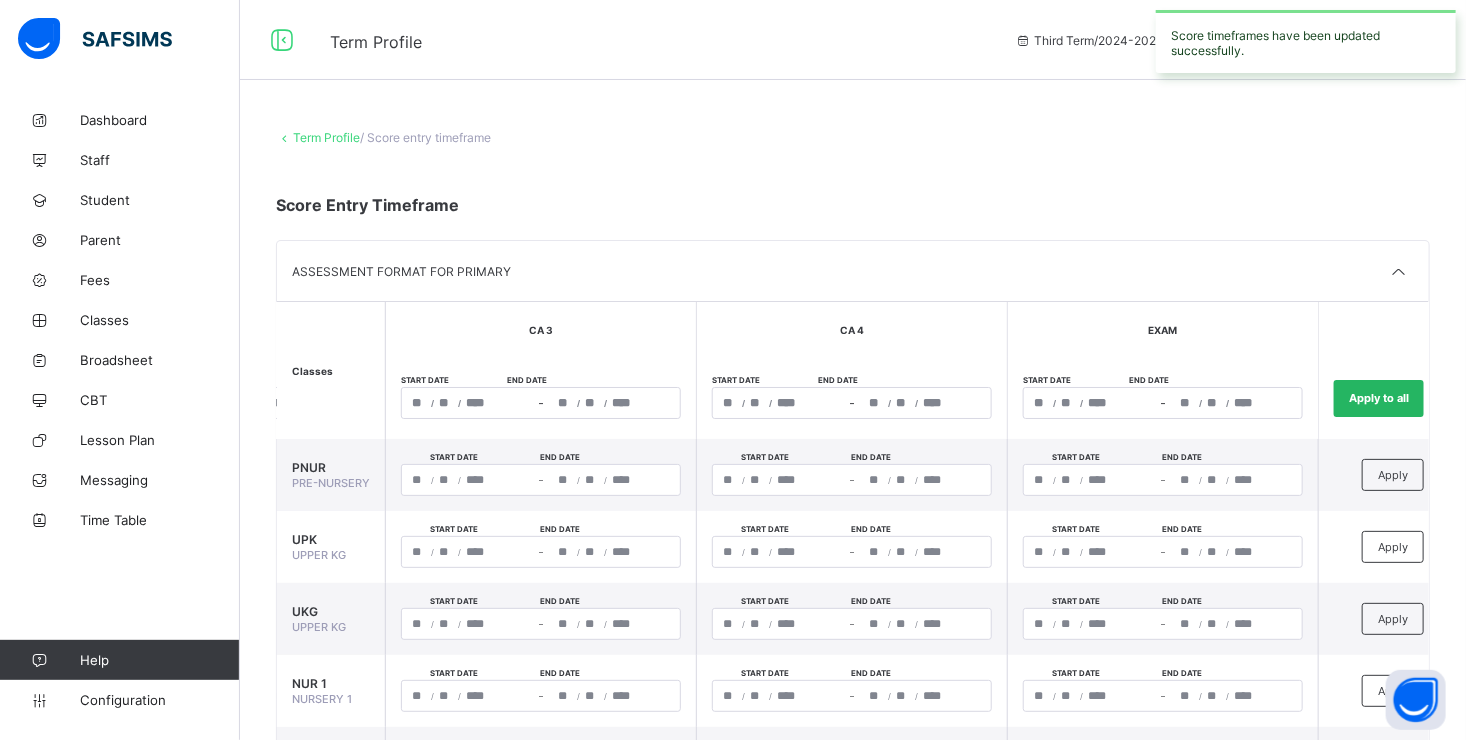 type on "**" 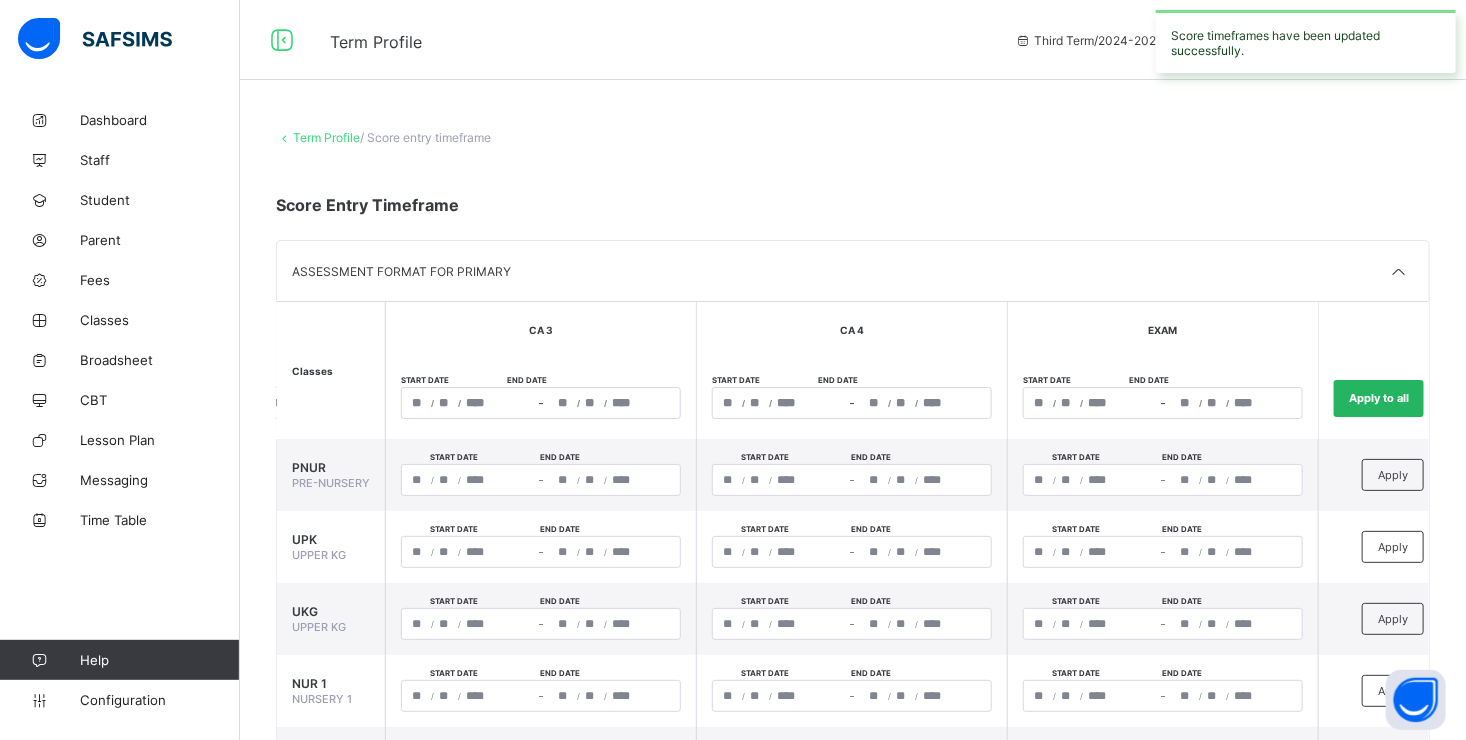 type on "**********" 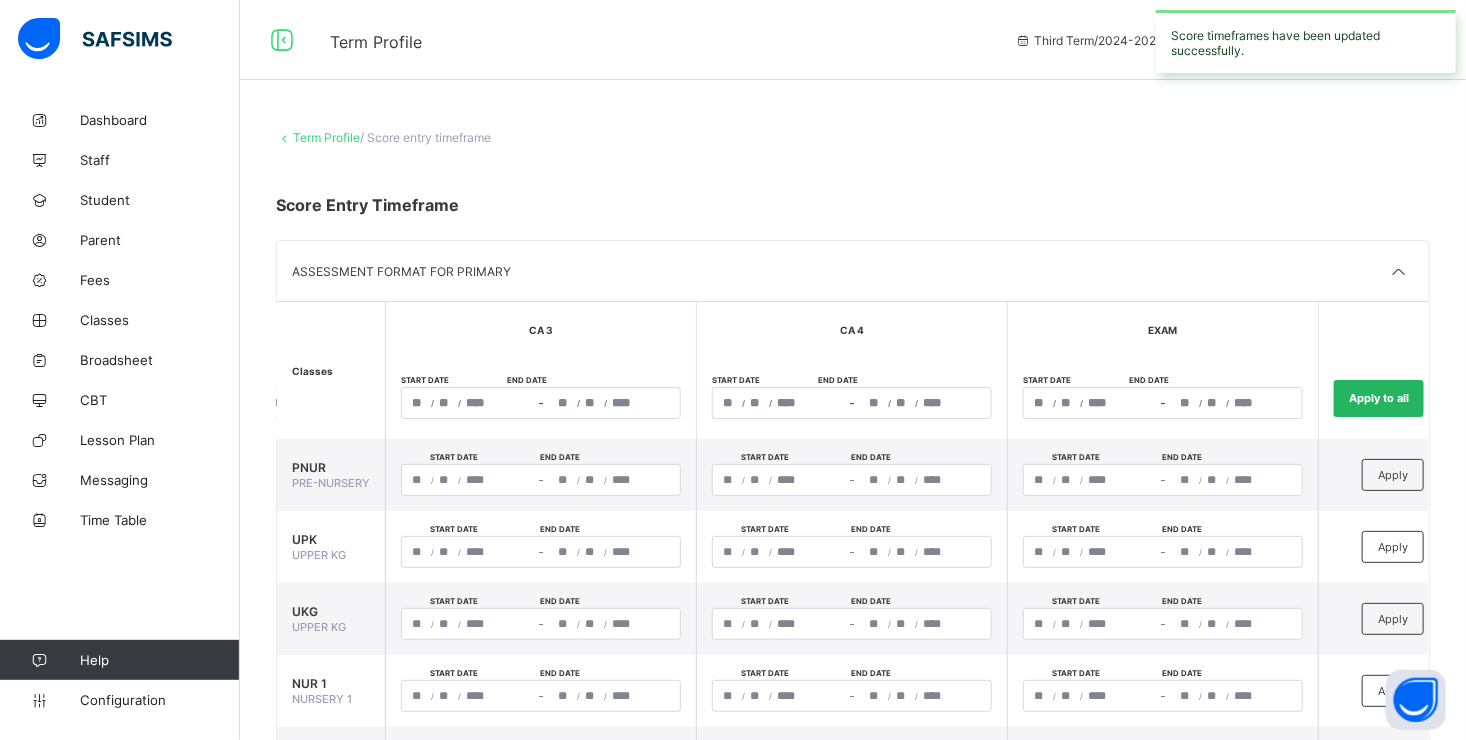 type on "*" 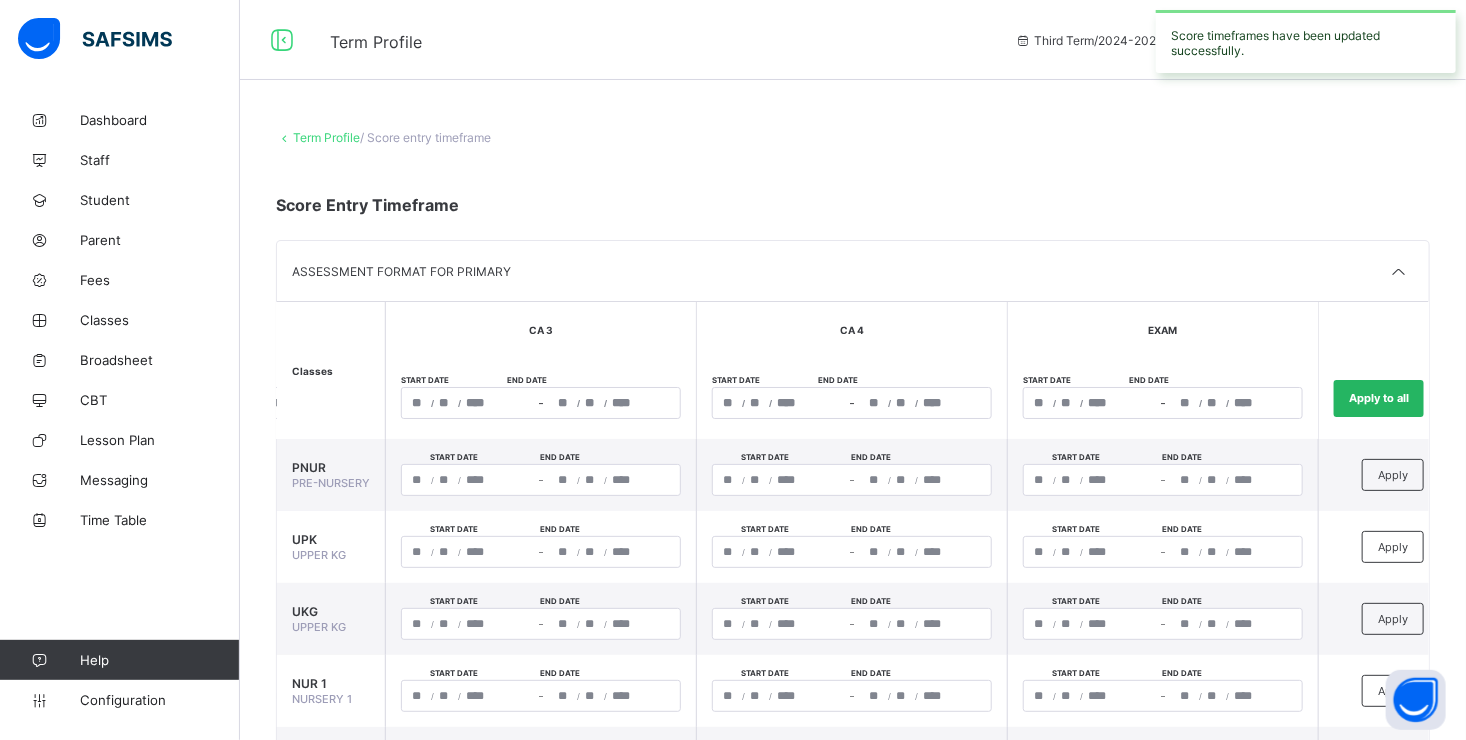 type on "**" 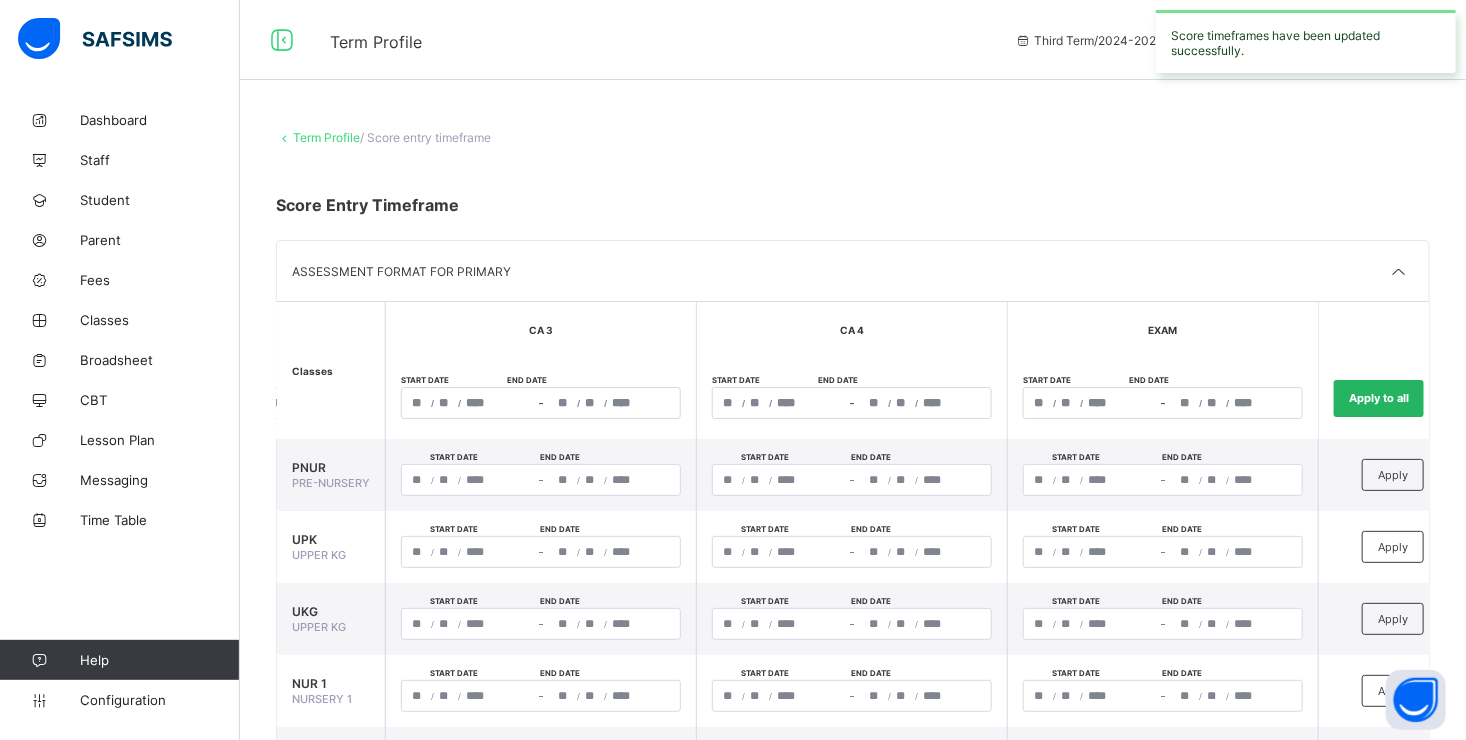 type on "**********" 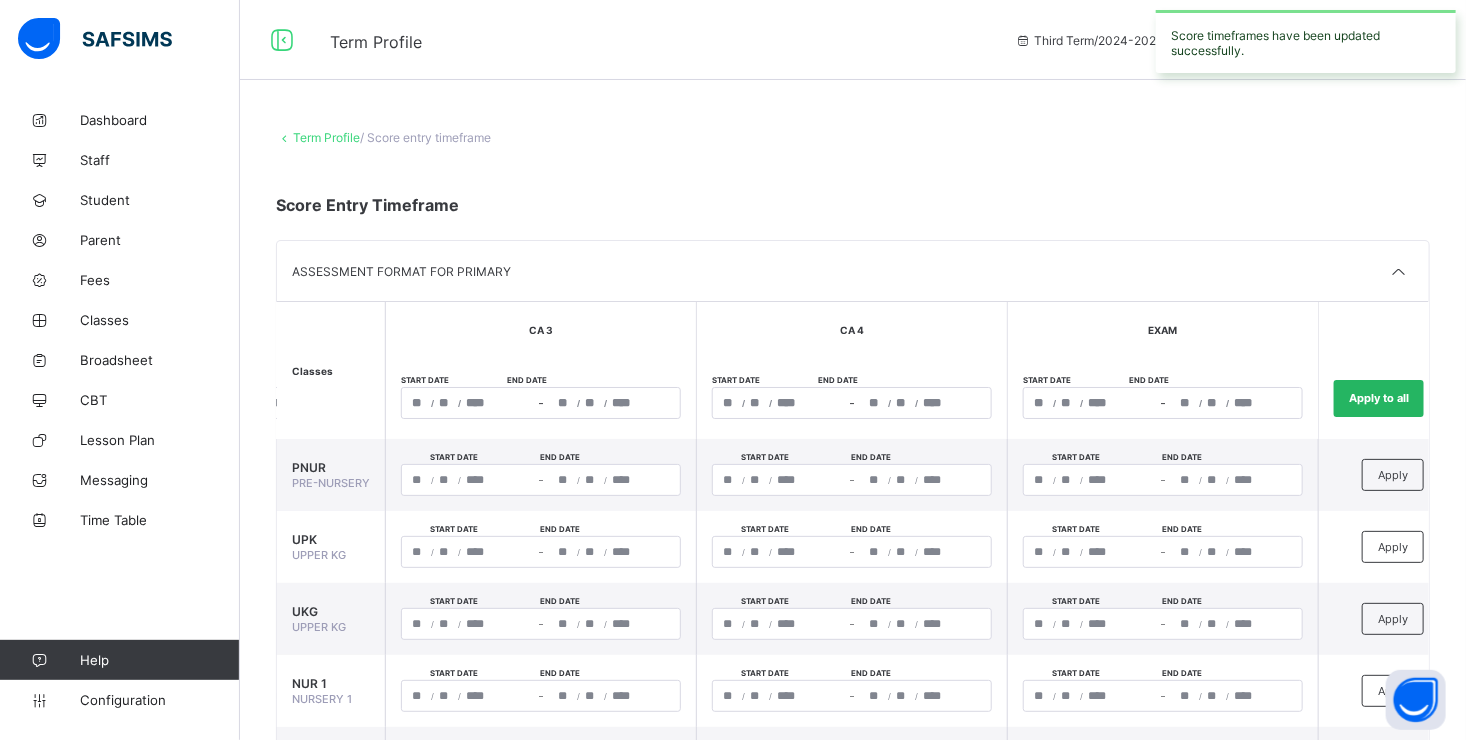 type on "*" 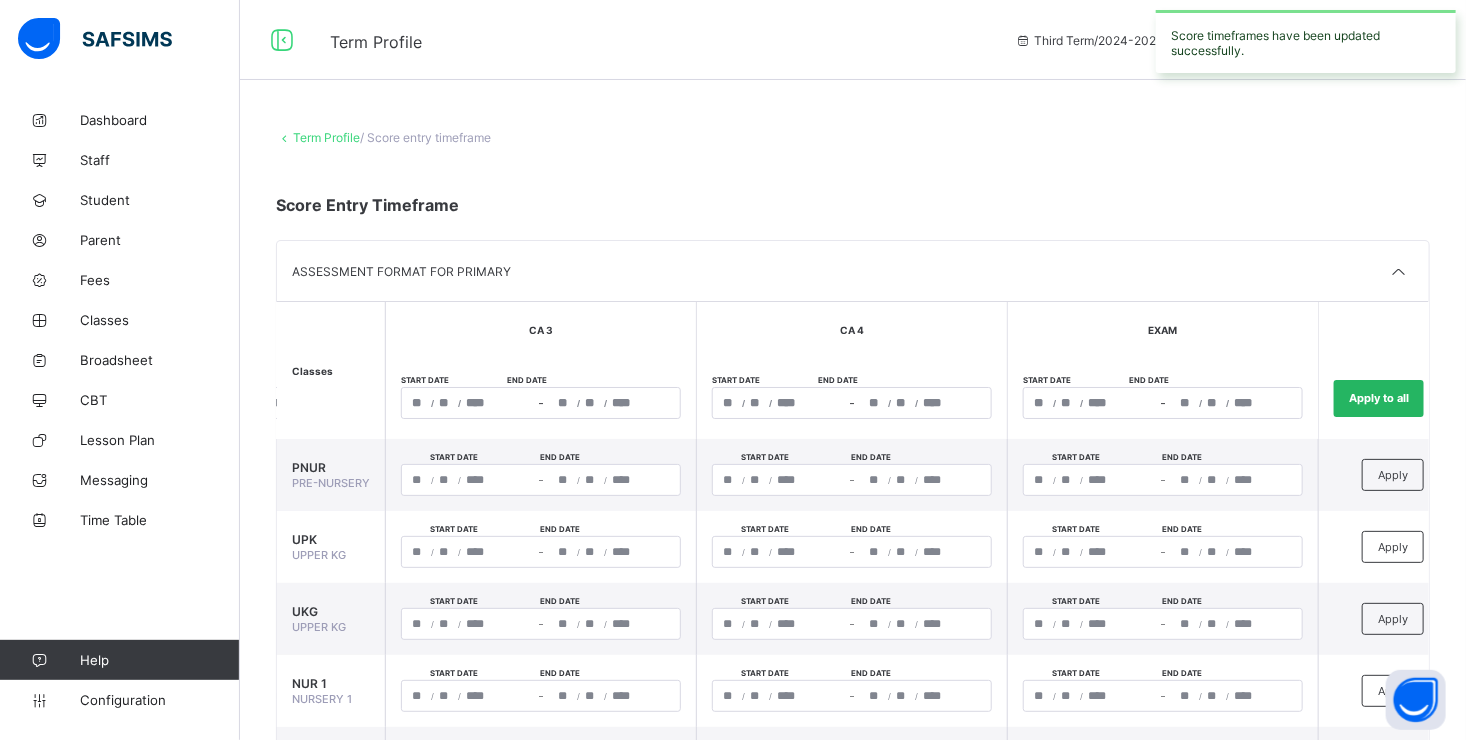 type on "**********" 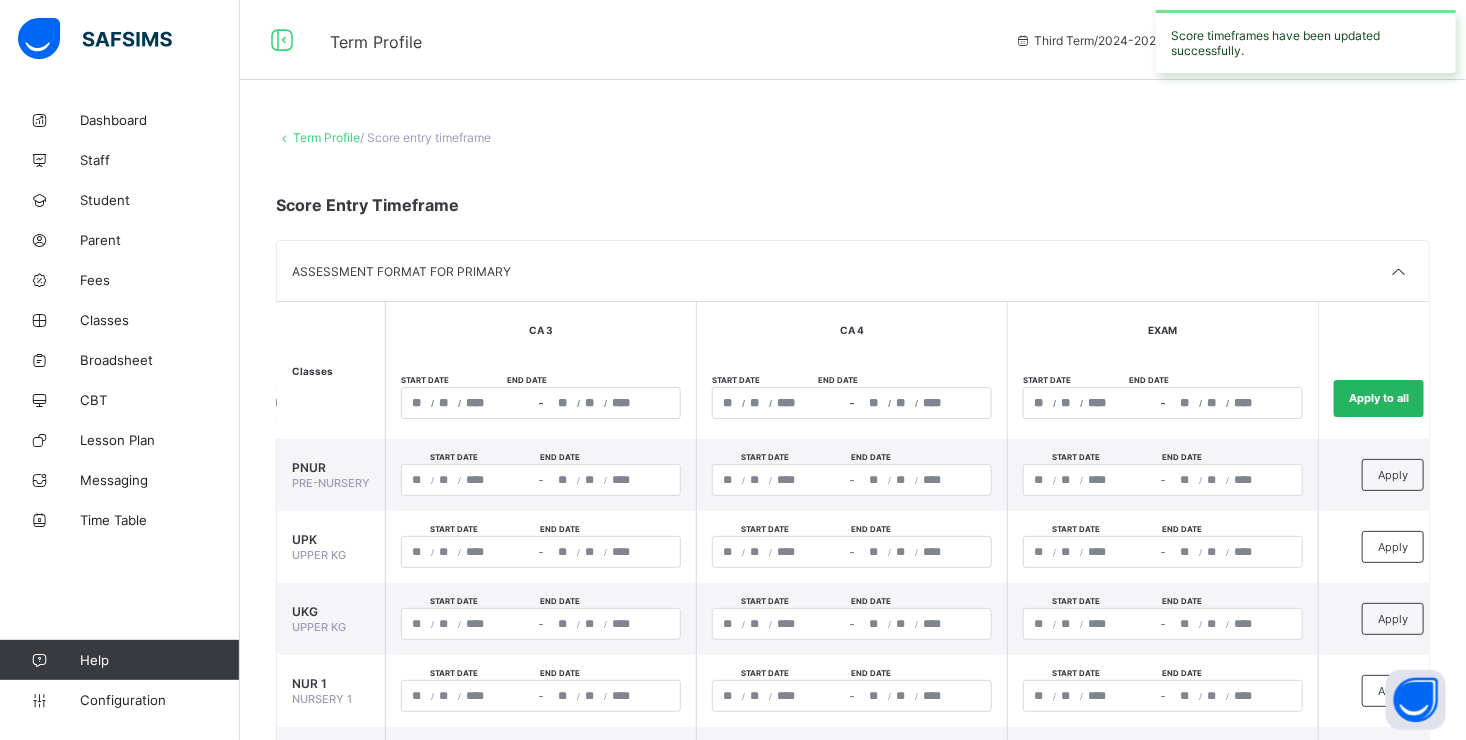 type on "*" 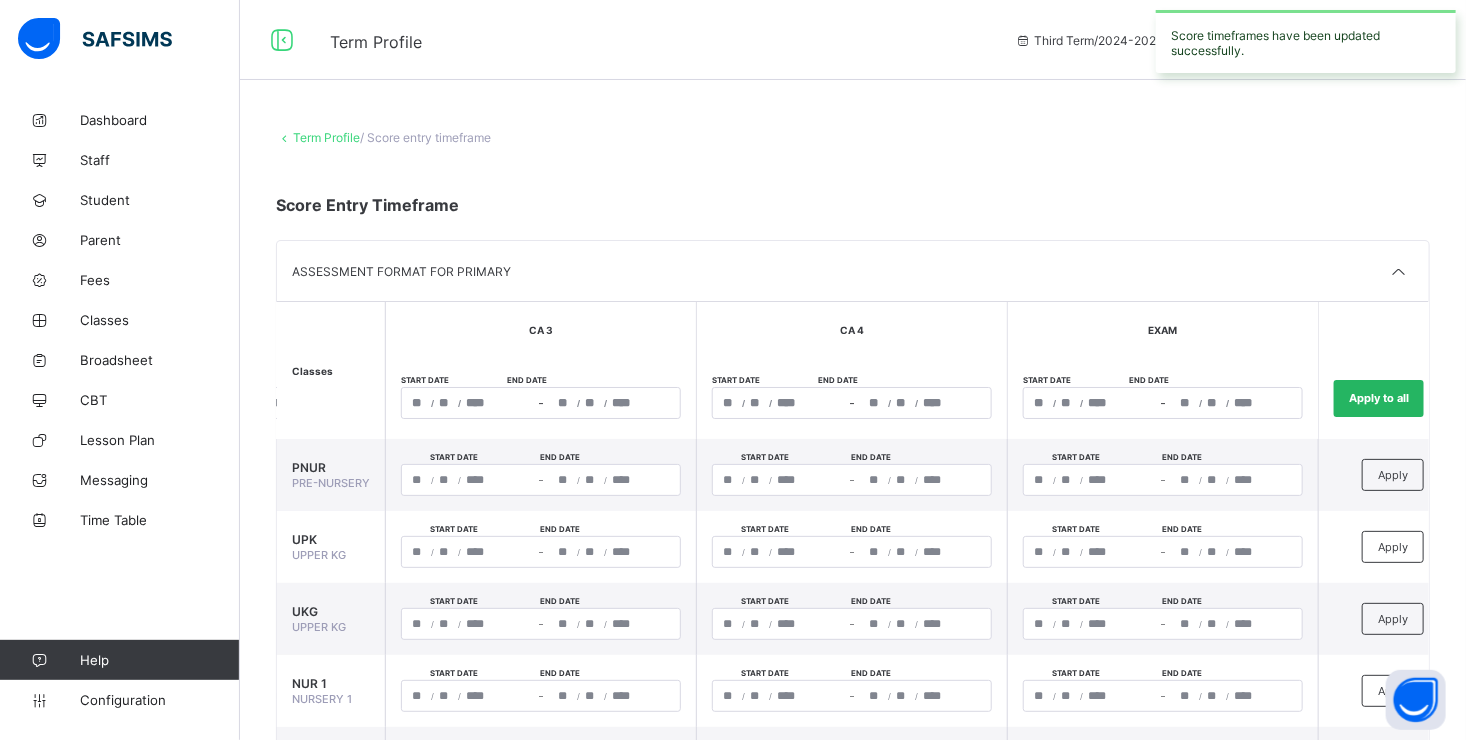 type on "*" 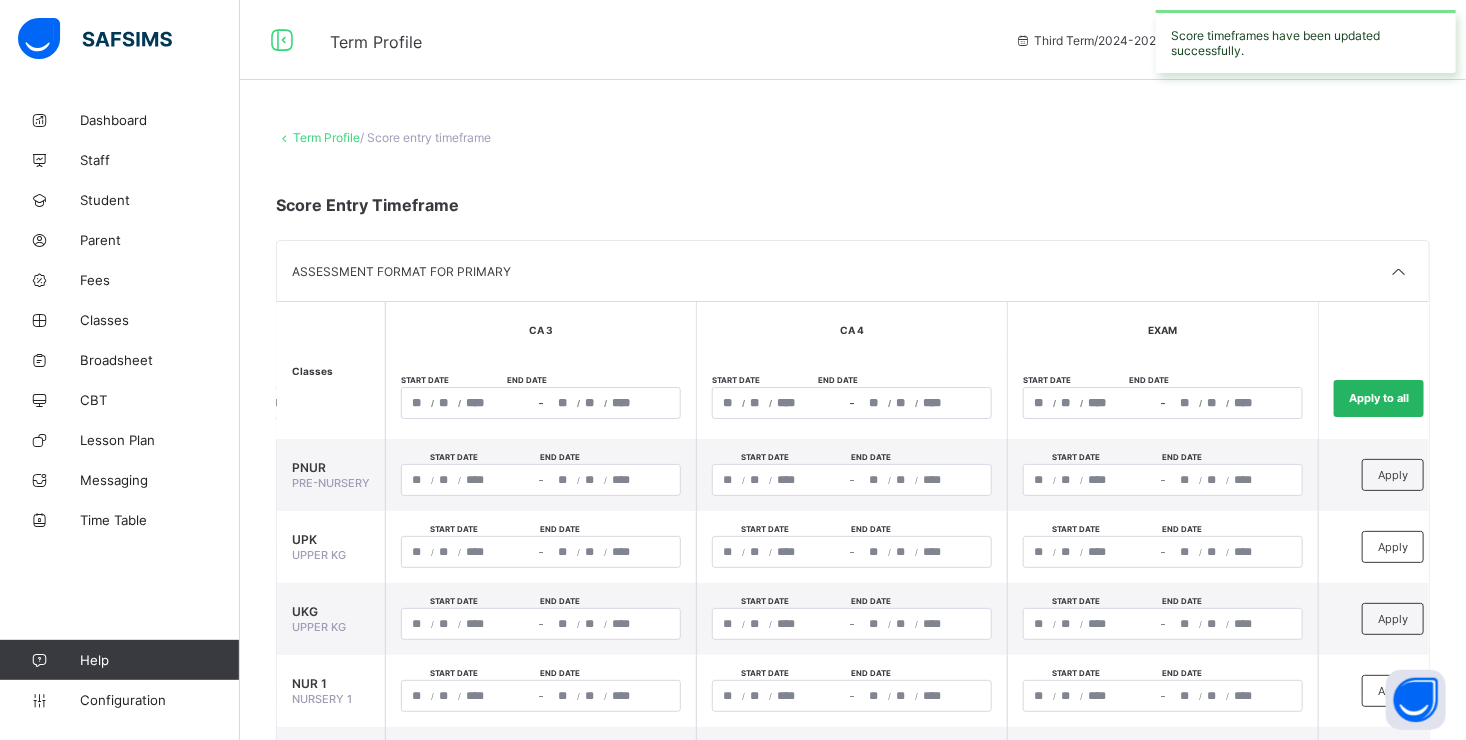 type on "**********" 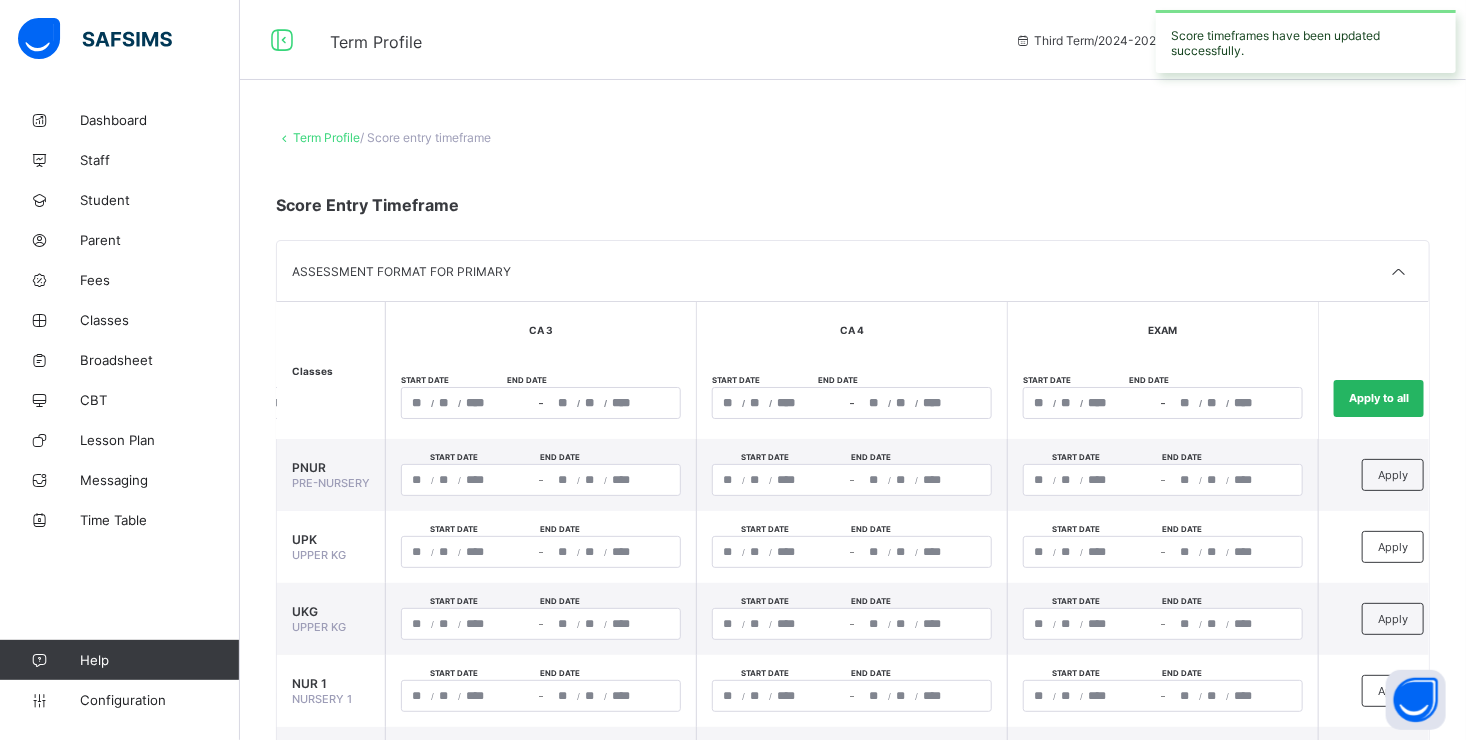 type on "*" 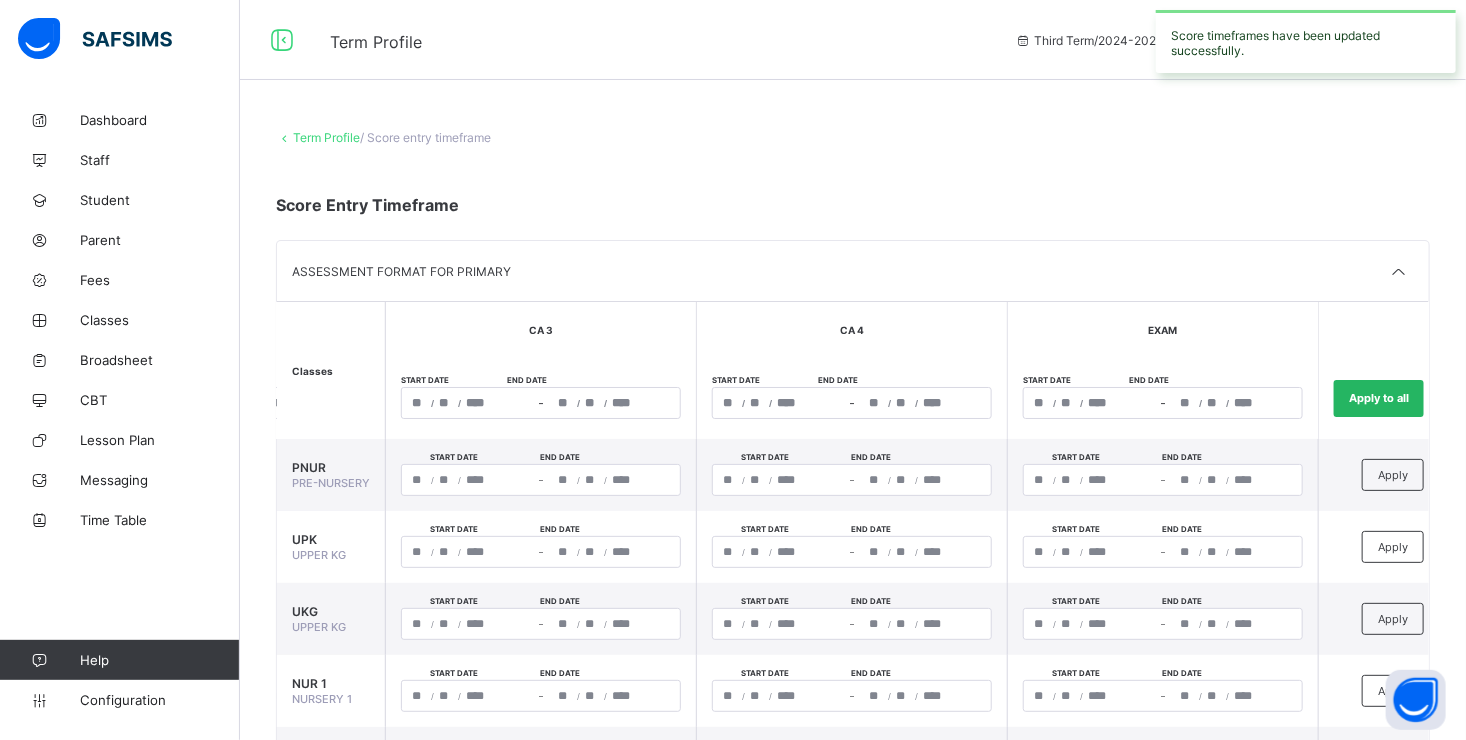 type on "**********" 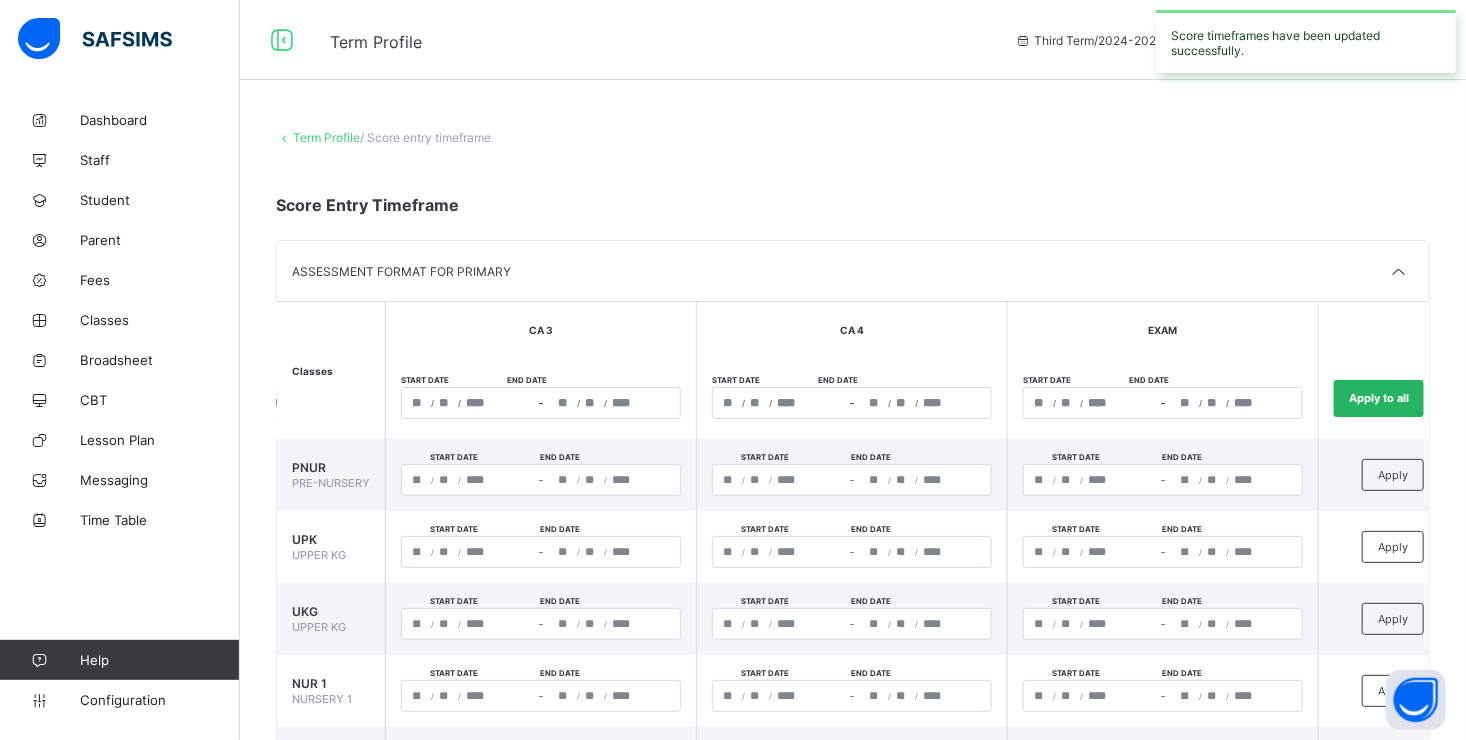 type on "*" 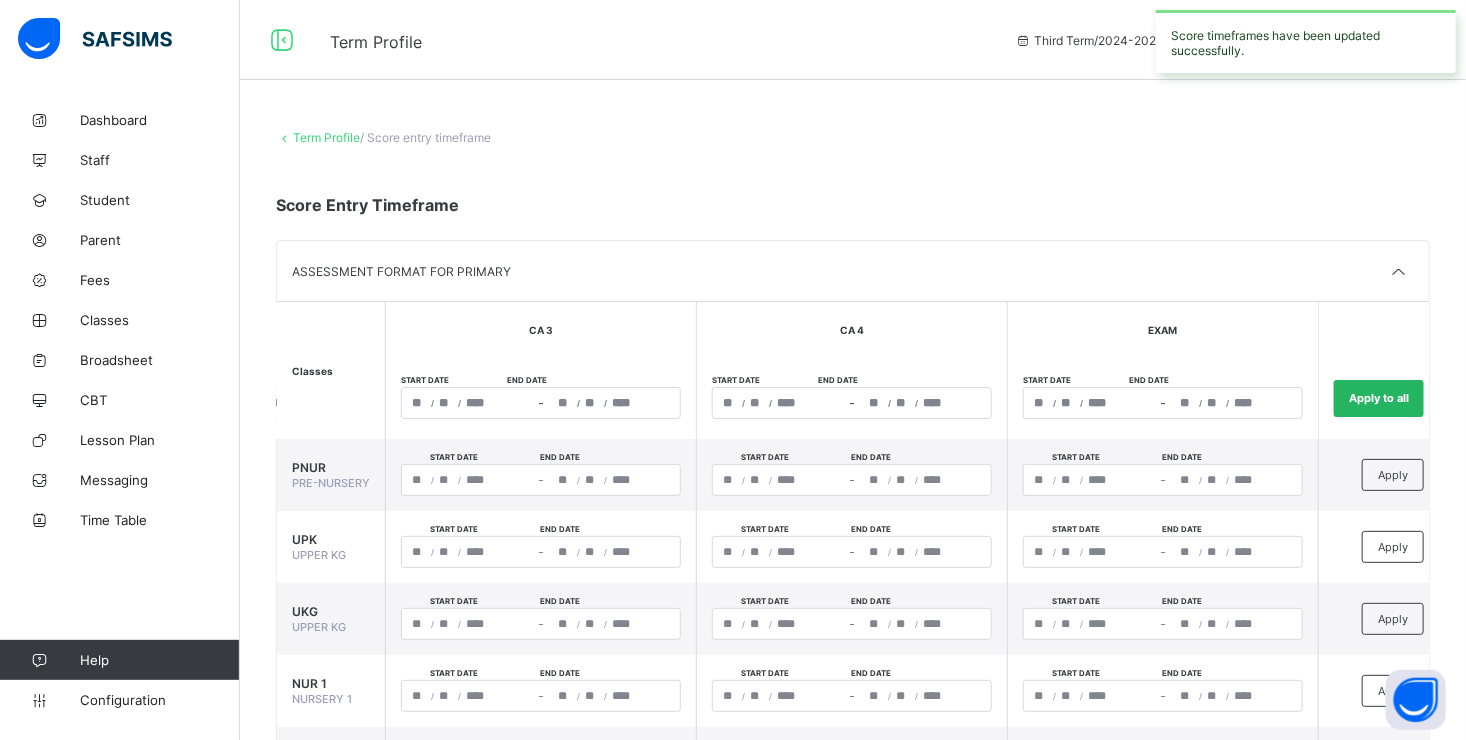 type on "*" 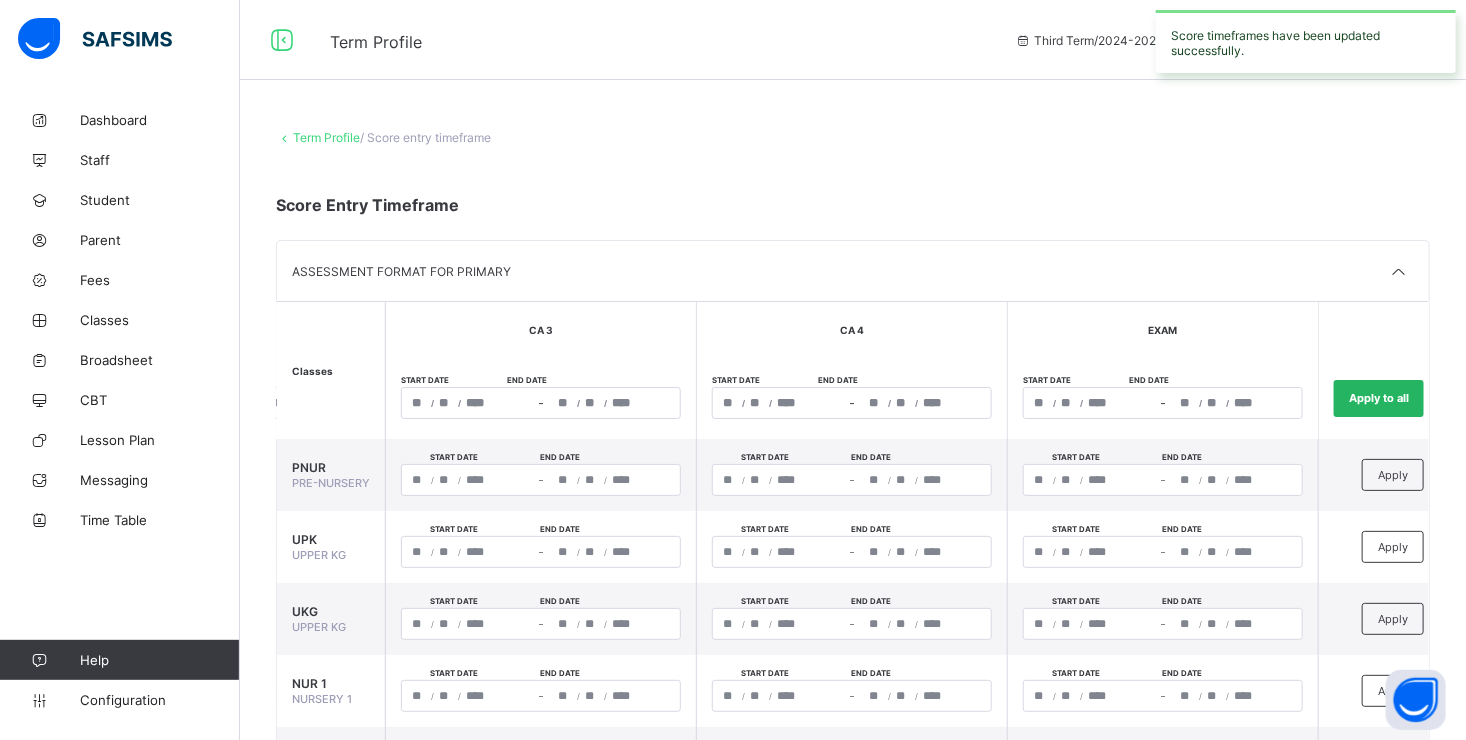 type on "**" 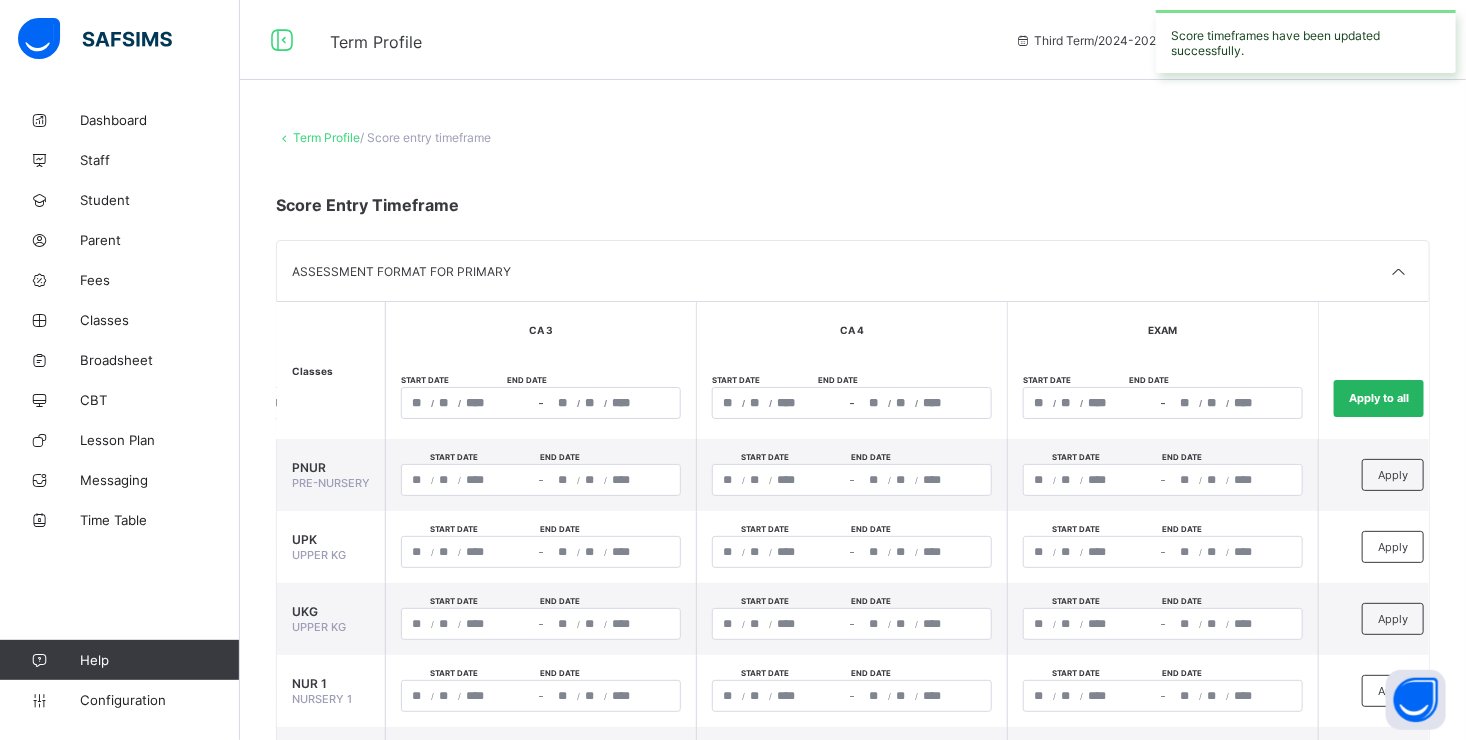 type on "*" 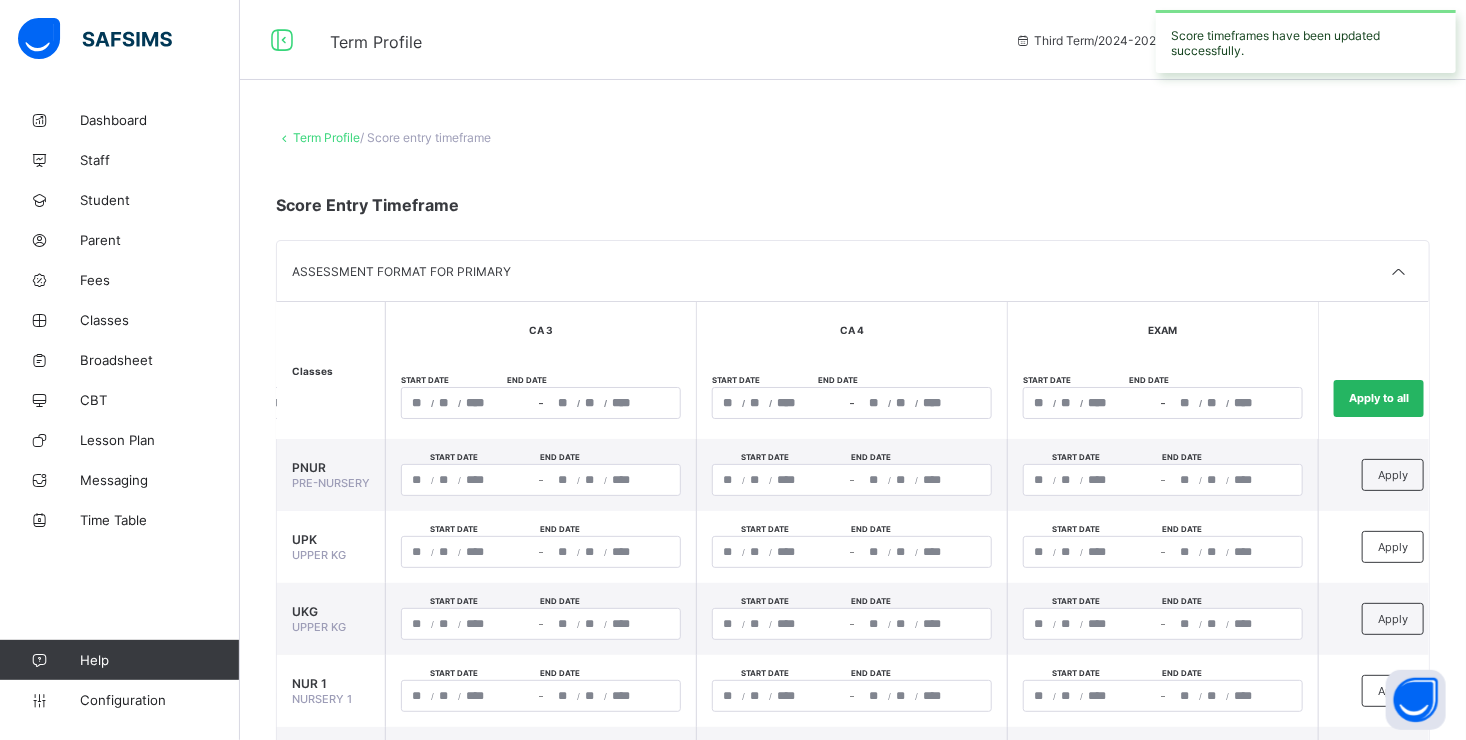 type on "**********" 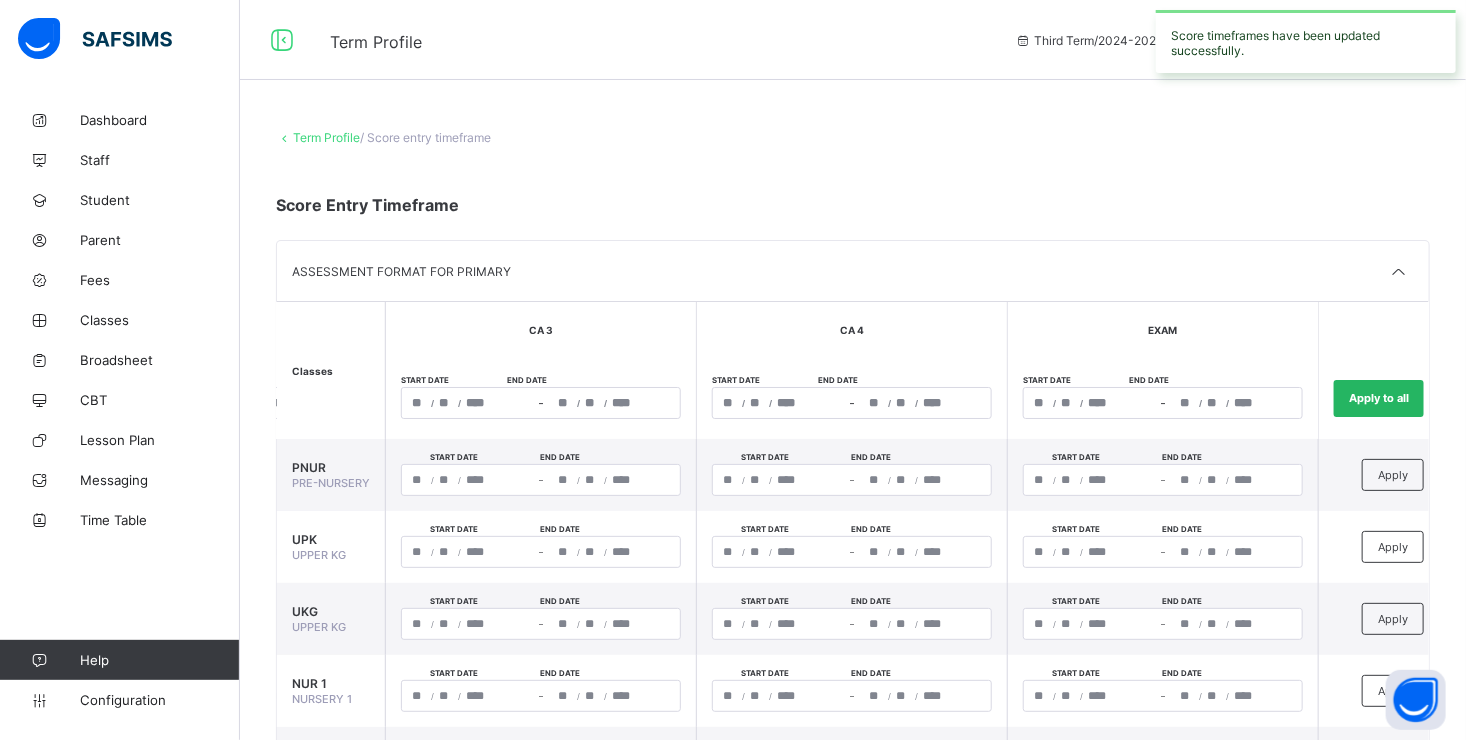type on "*" 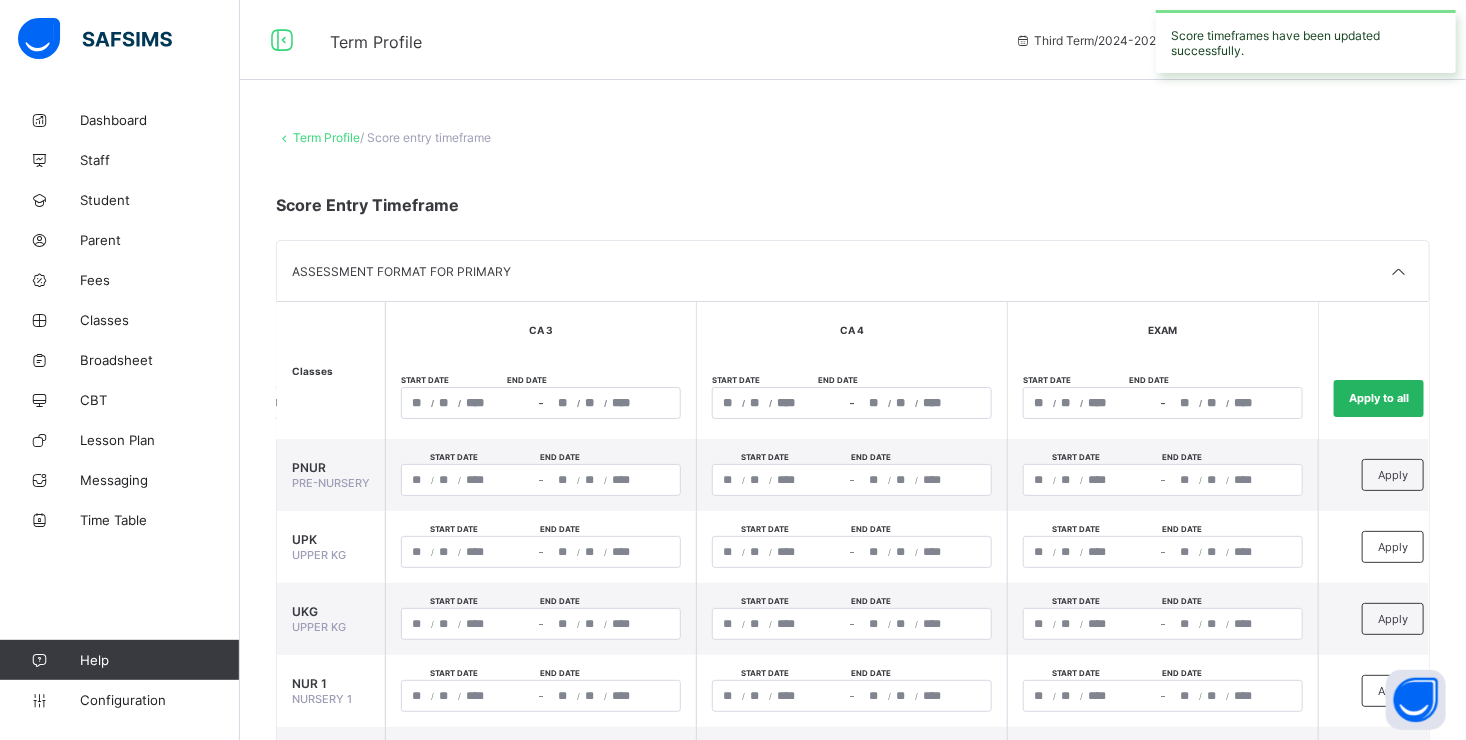 type on "**********" 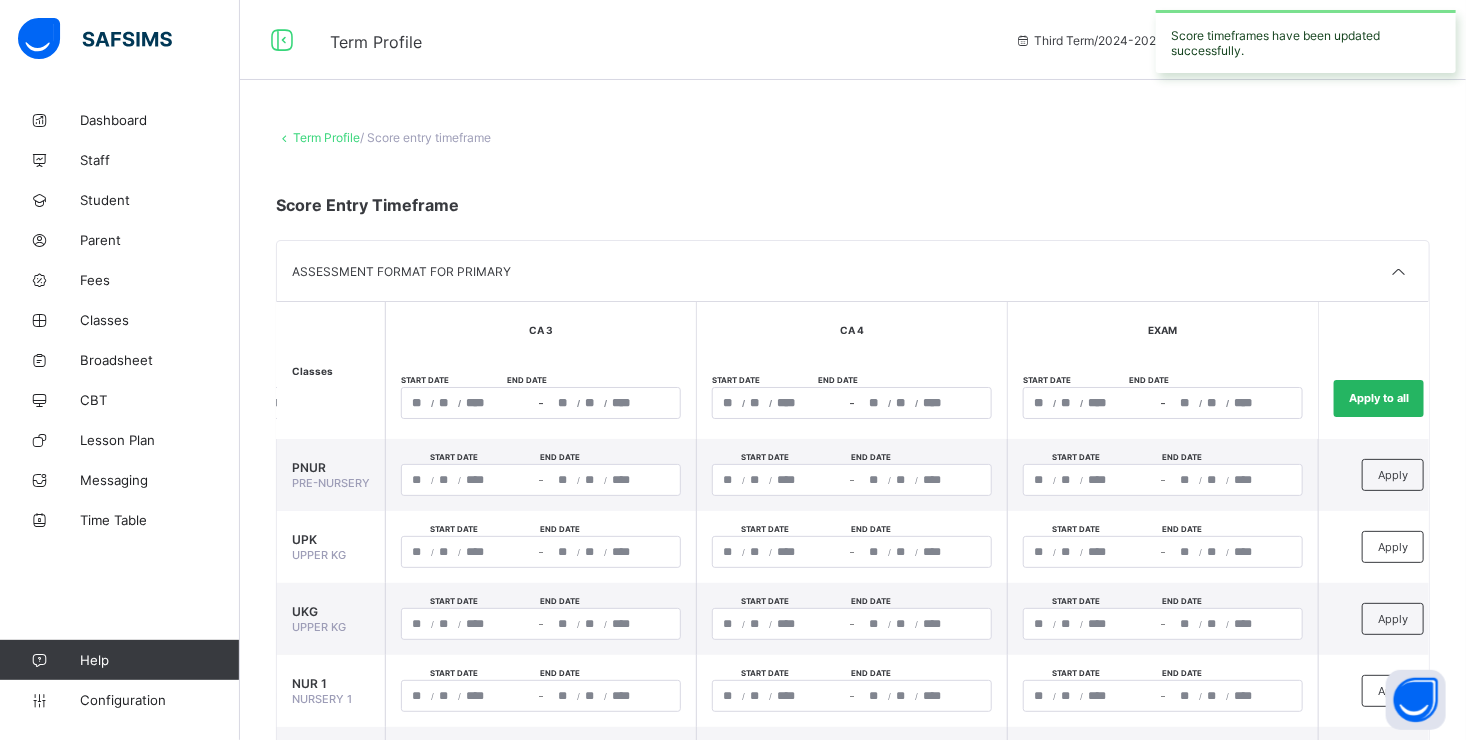 type on "*" 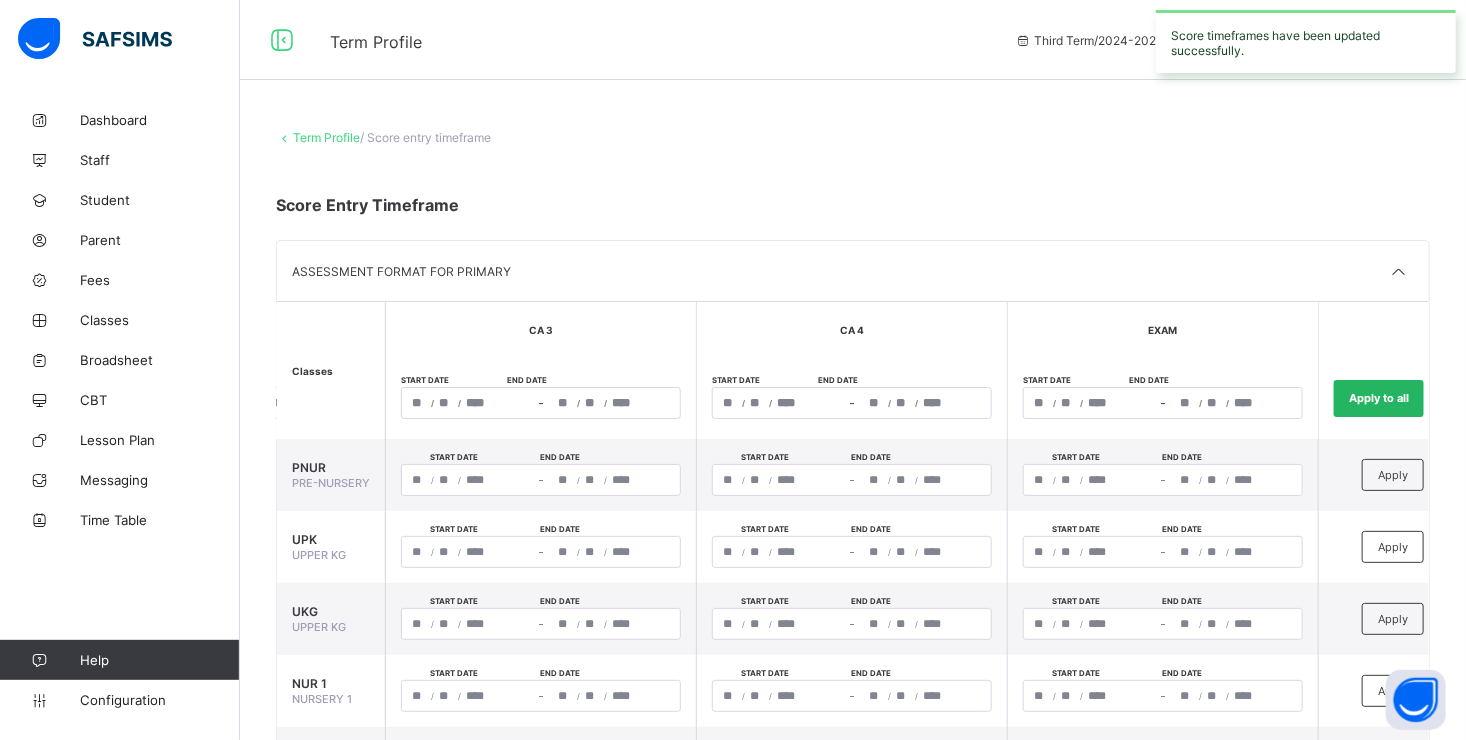 type on "*" 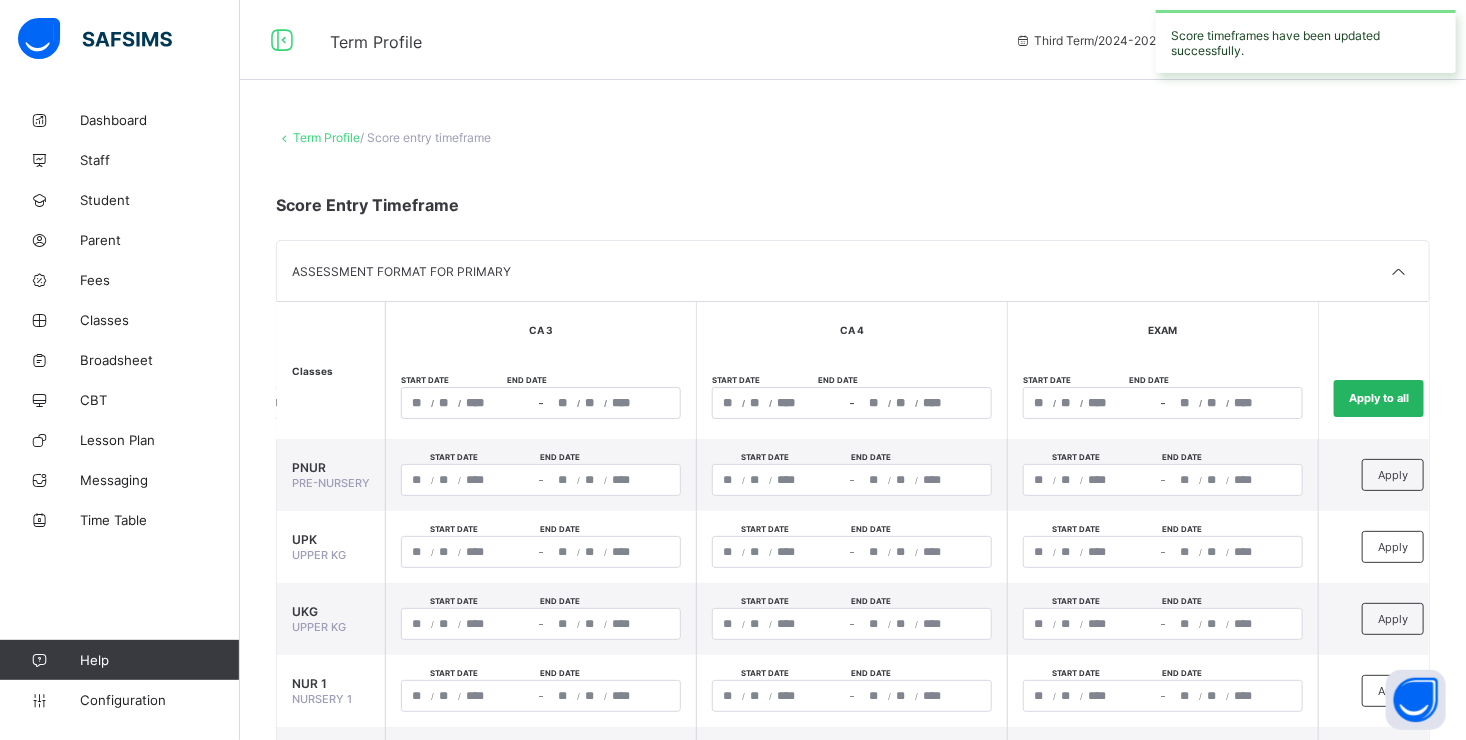 type on "**********" 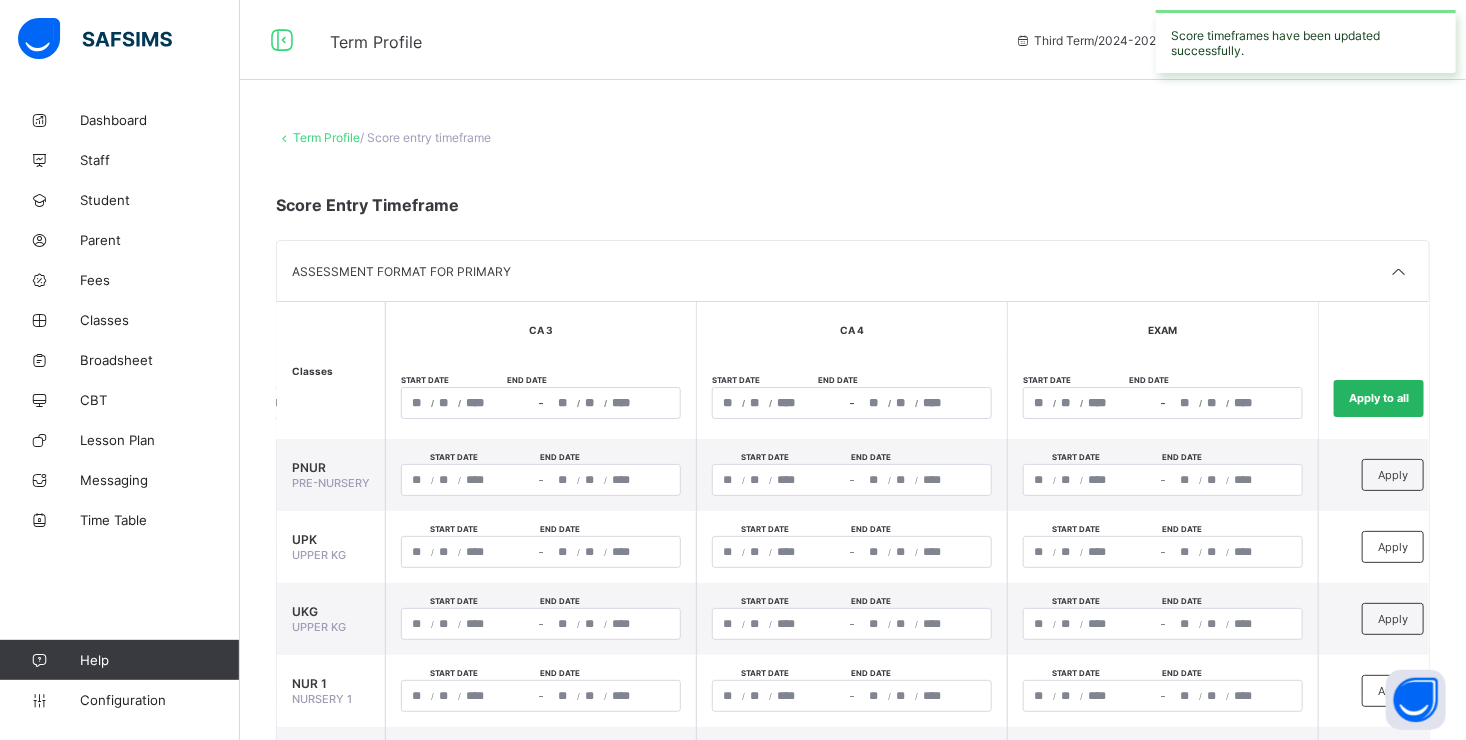 type on "**********" 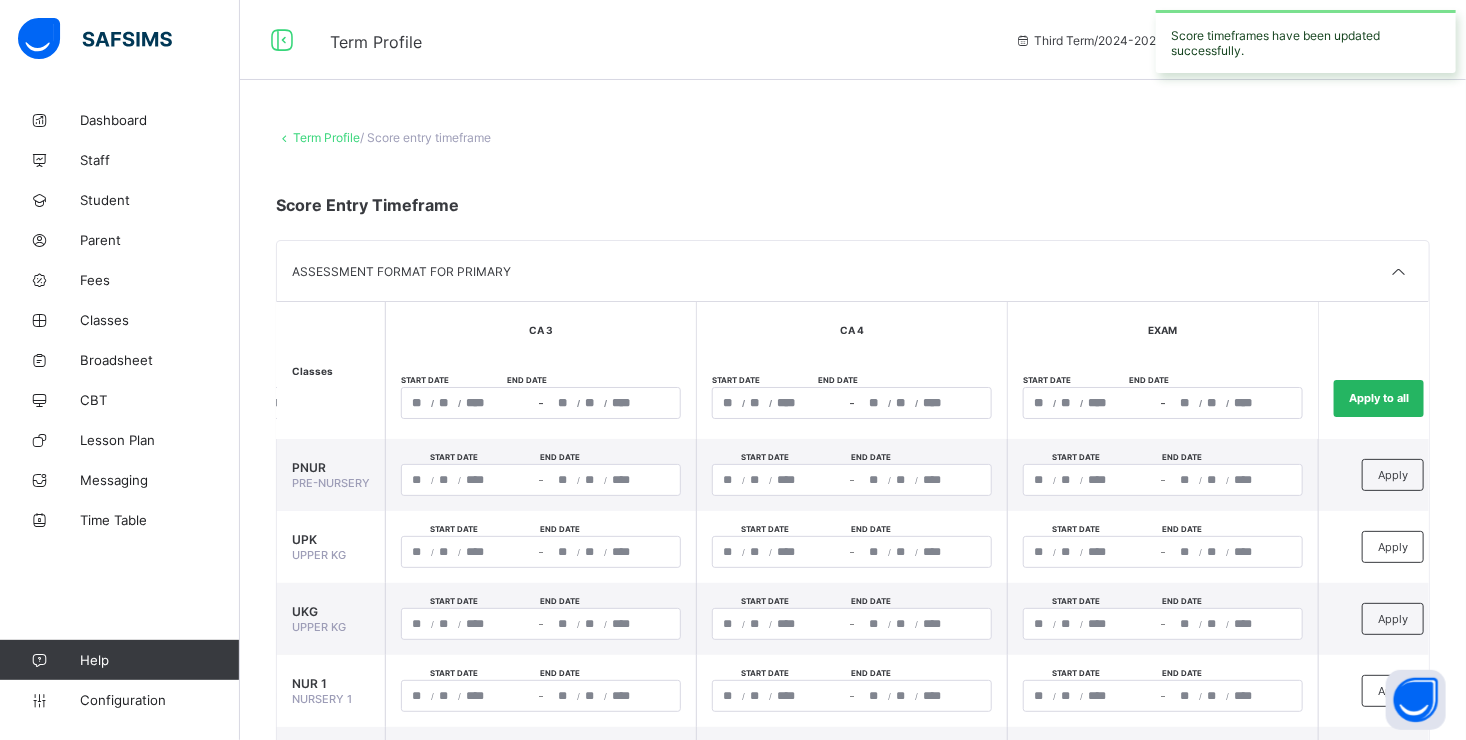 type on "*" 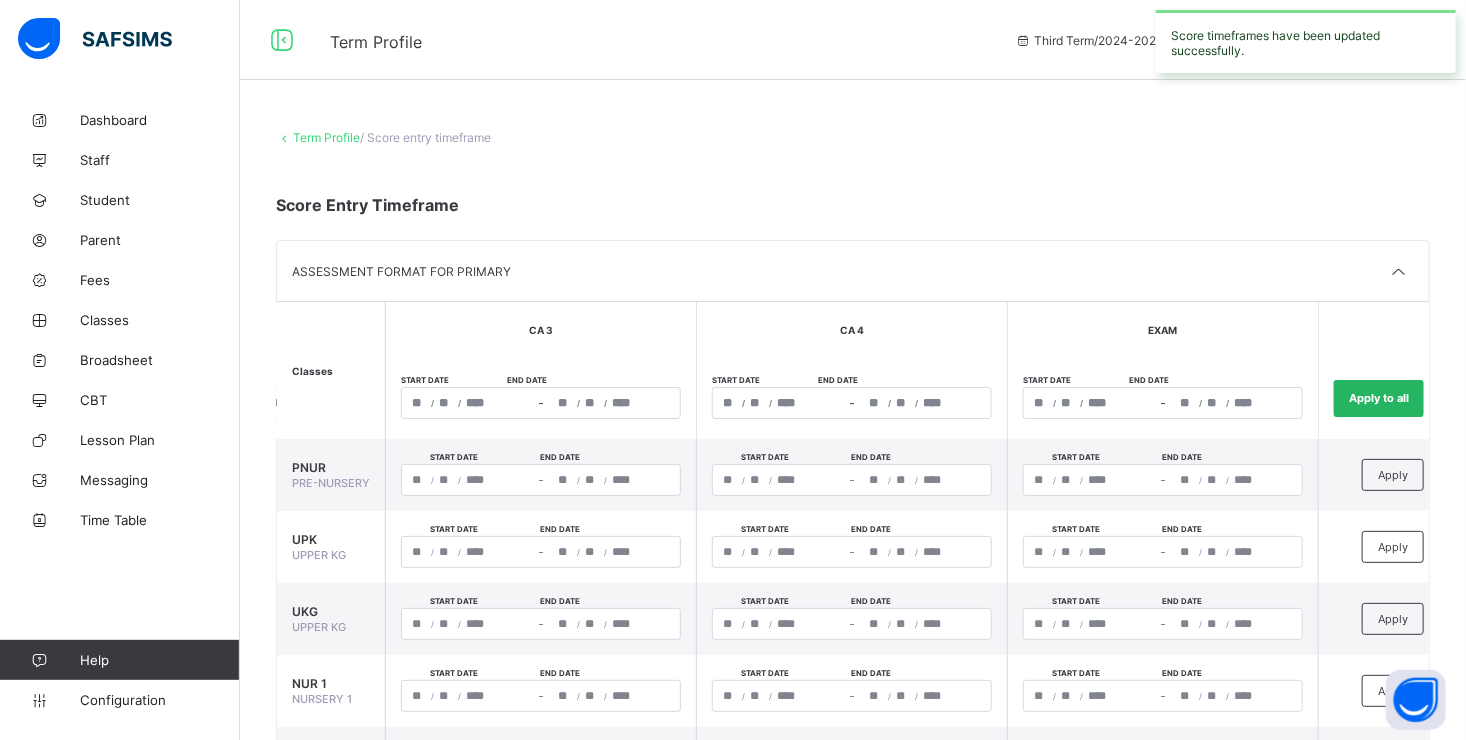 type on "**********" 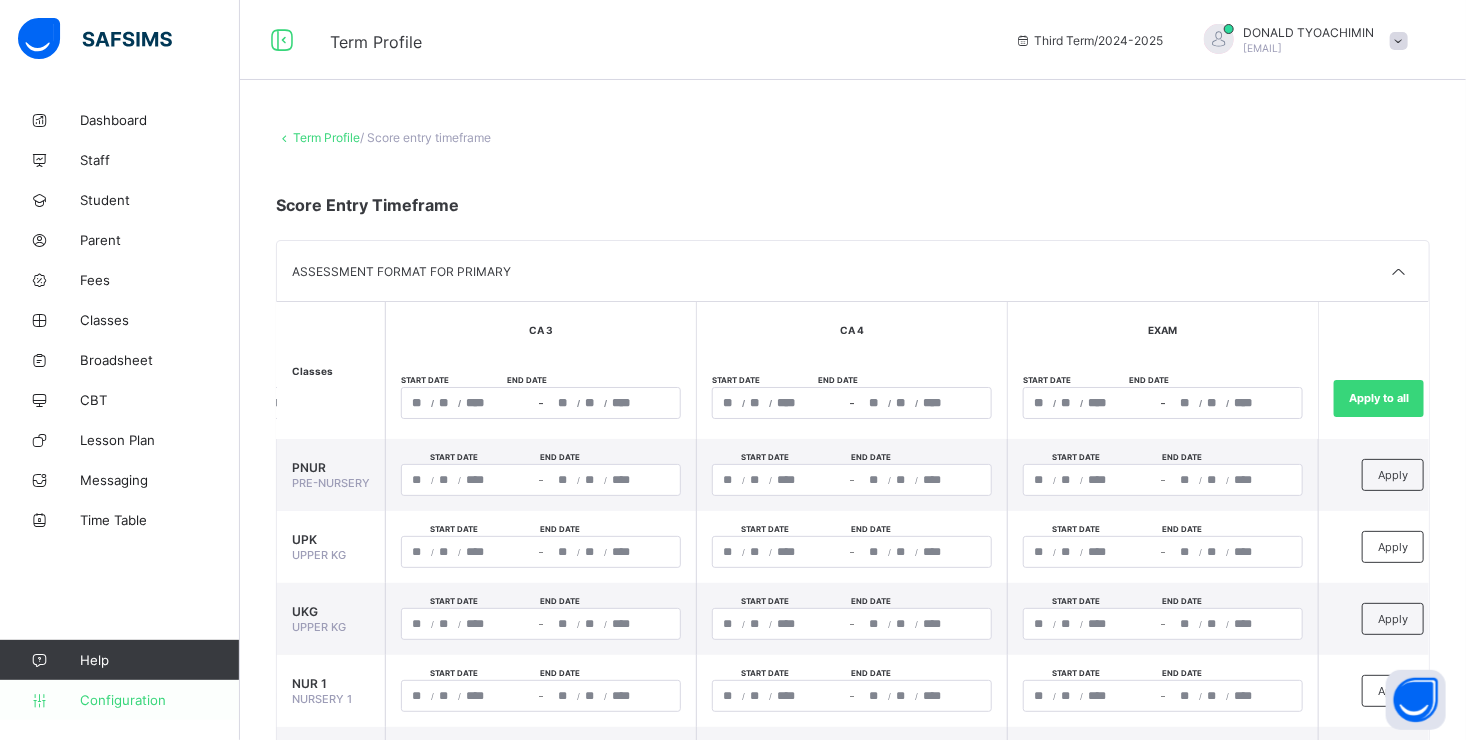 click on "Configuration" at bounding box center (159, 700) 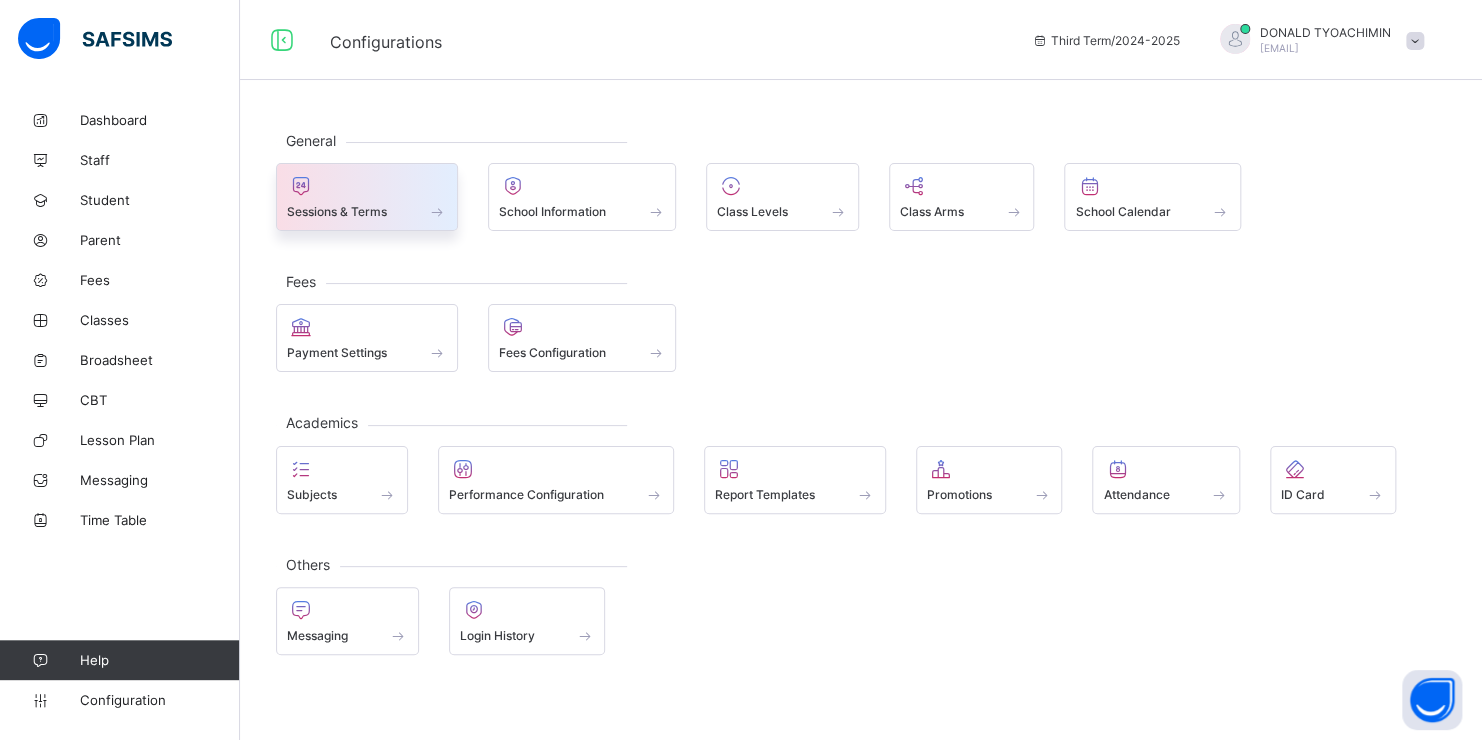 click at bounding box center [367, 186] 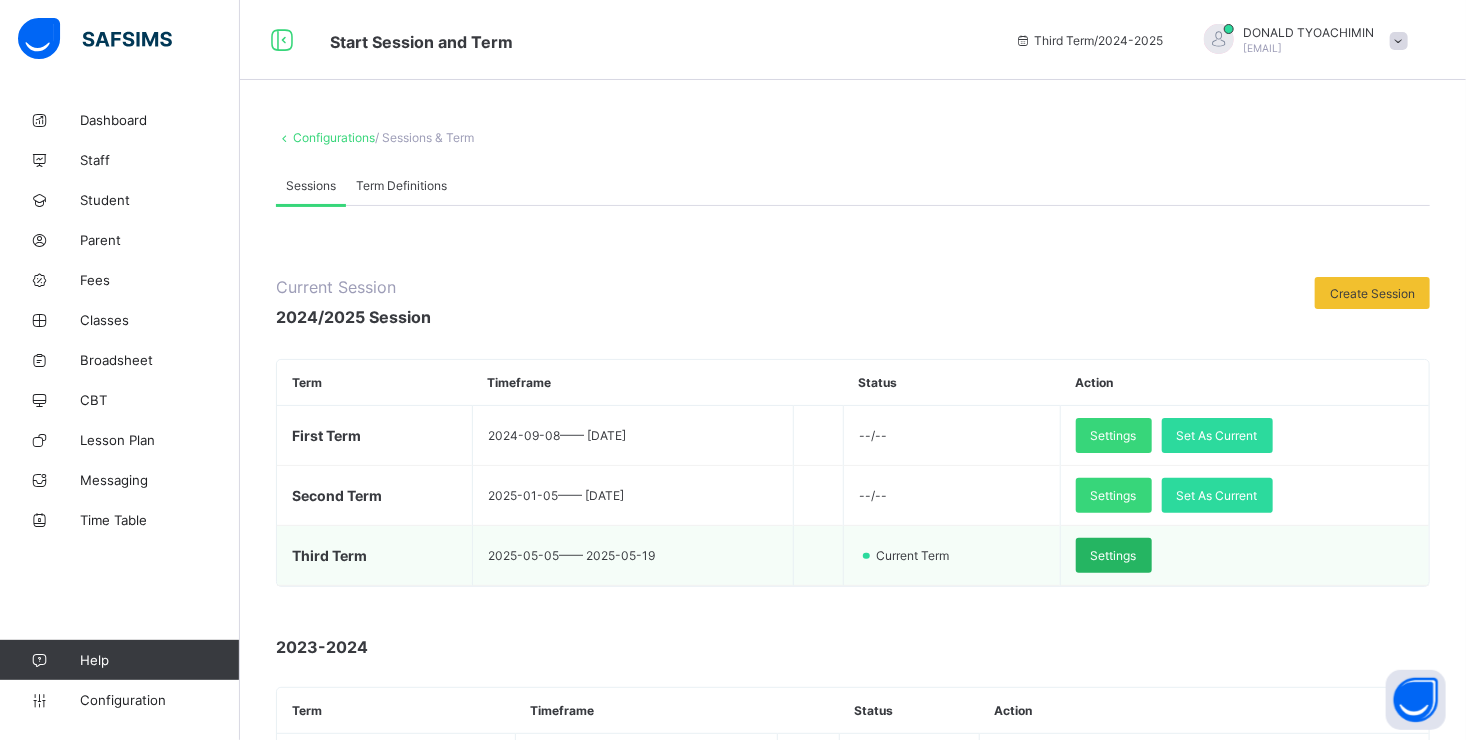 click on "Settings" at bounding box center [1114, 555] 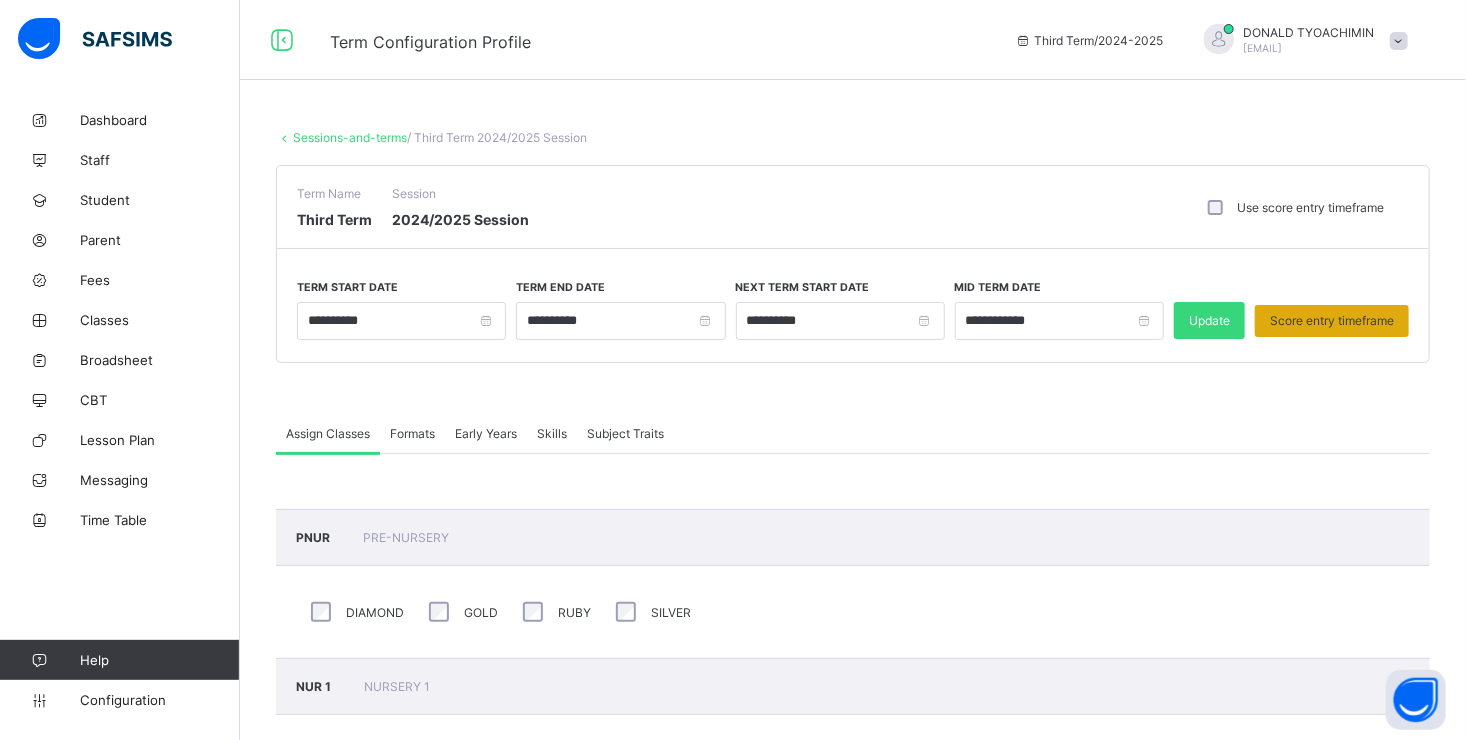 click on "Score entry timeframe" at bounding box center (1332, 320) 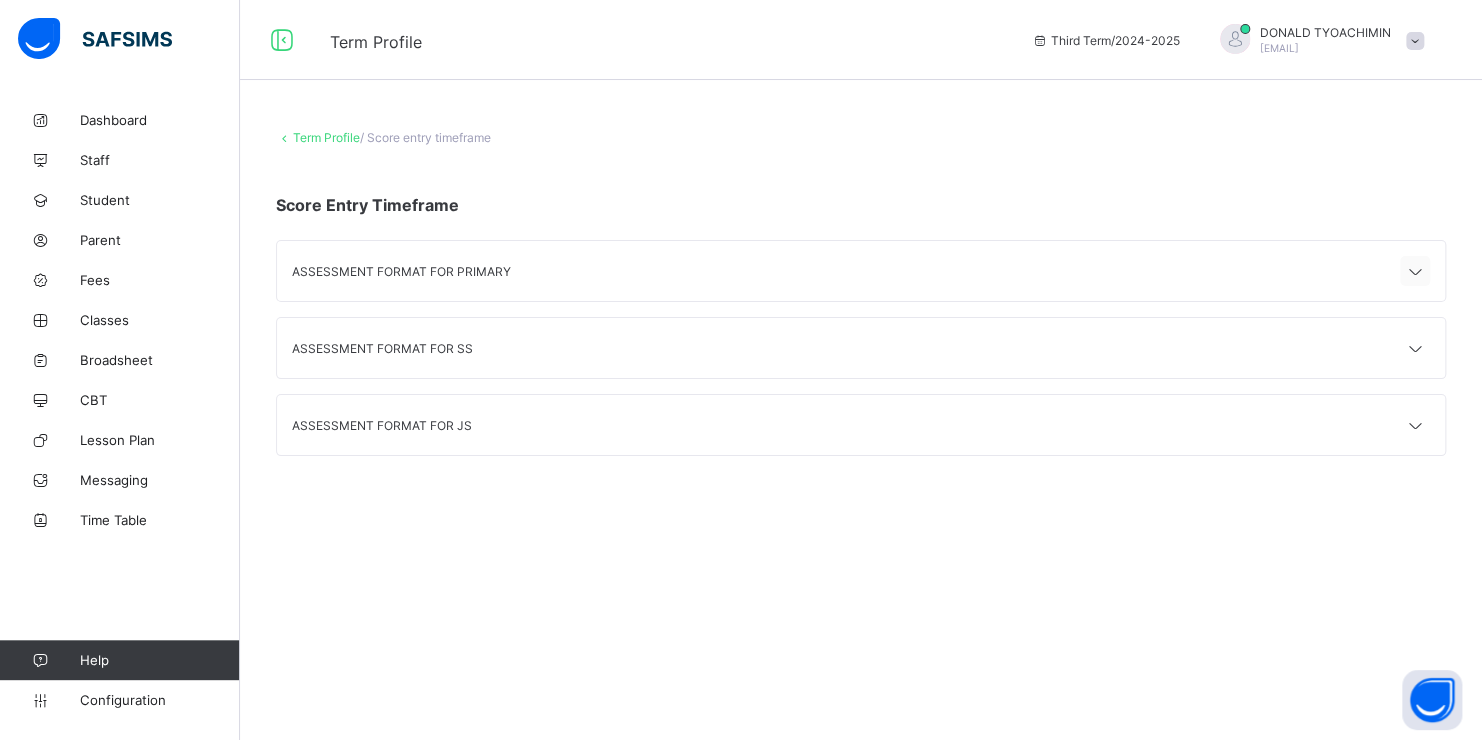 click at bounding box center (1415, 272) 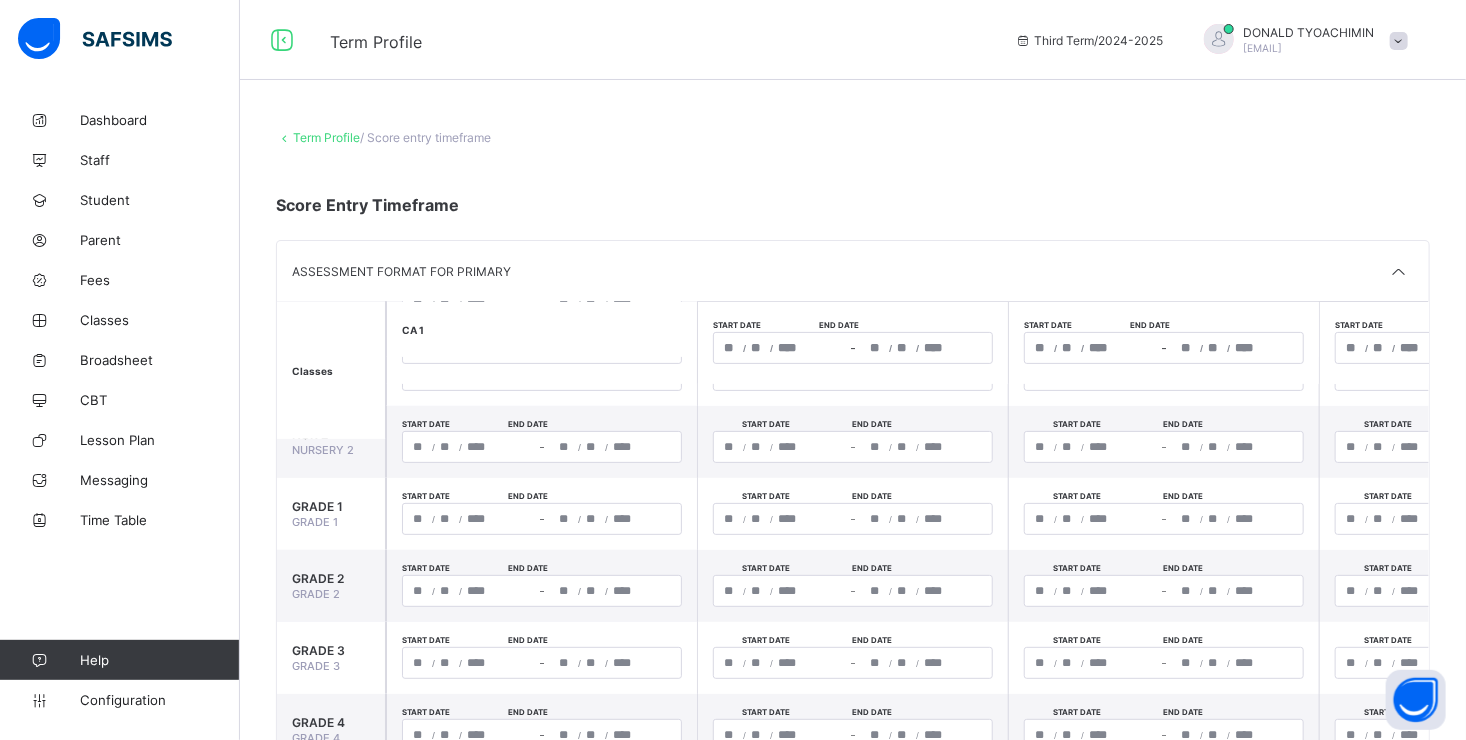 scroll, scrollTop: 366, scrollLeft: 0, axis: vertical 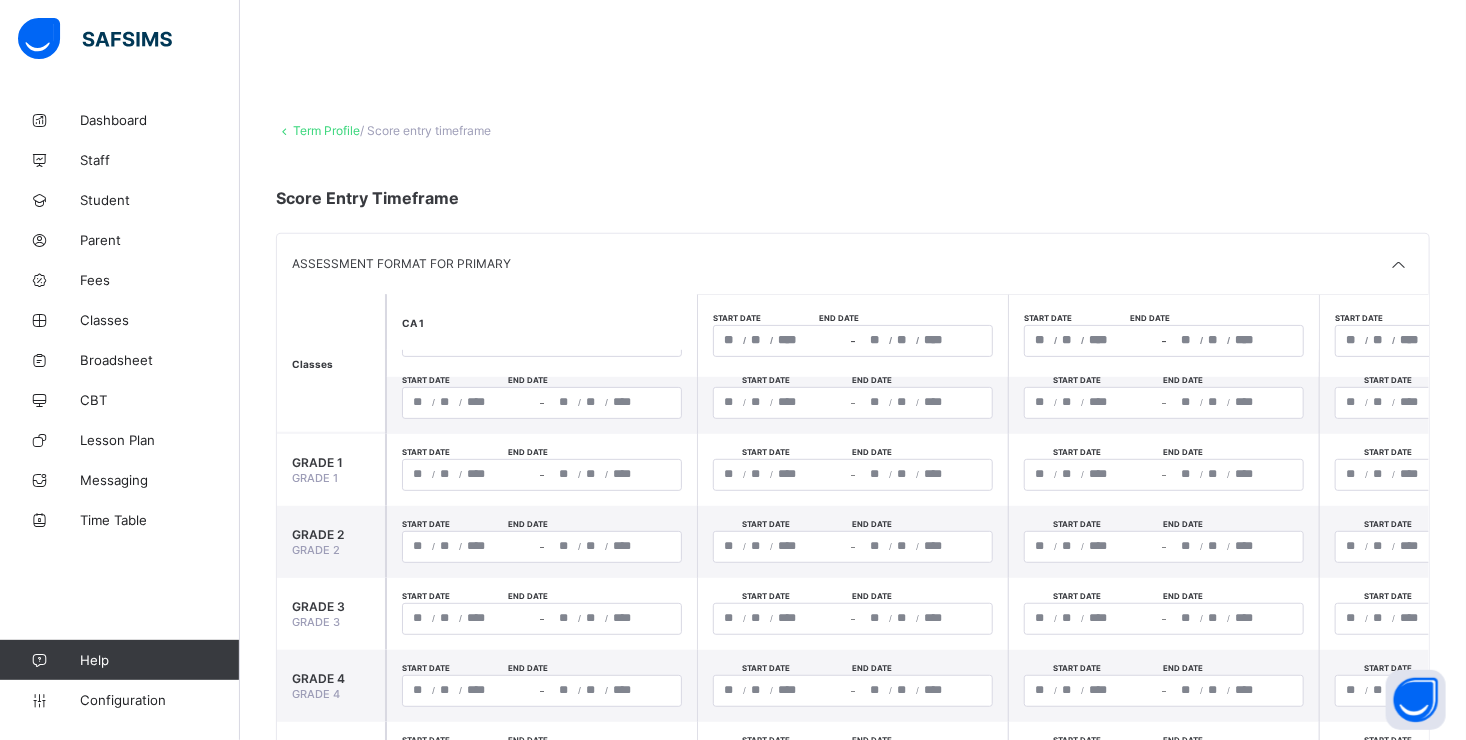 click on "Resume" at bounding box center (1052, -44) 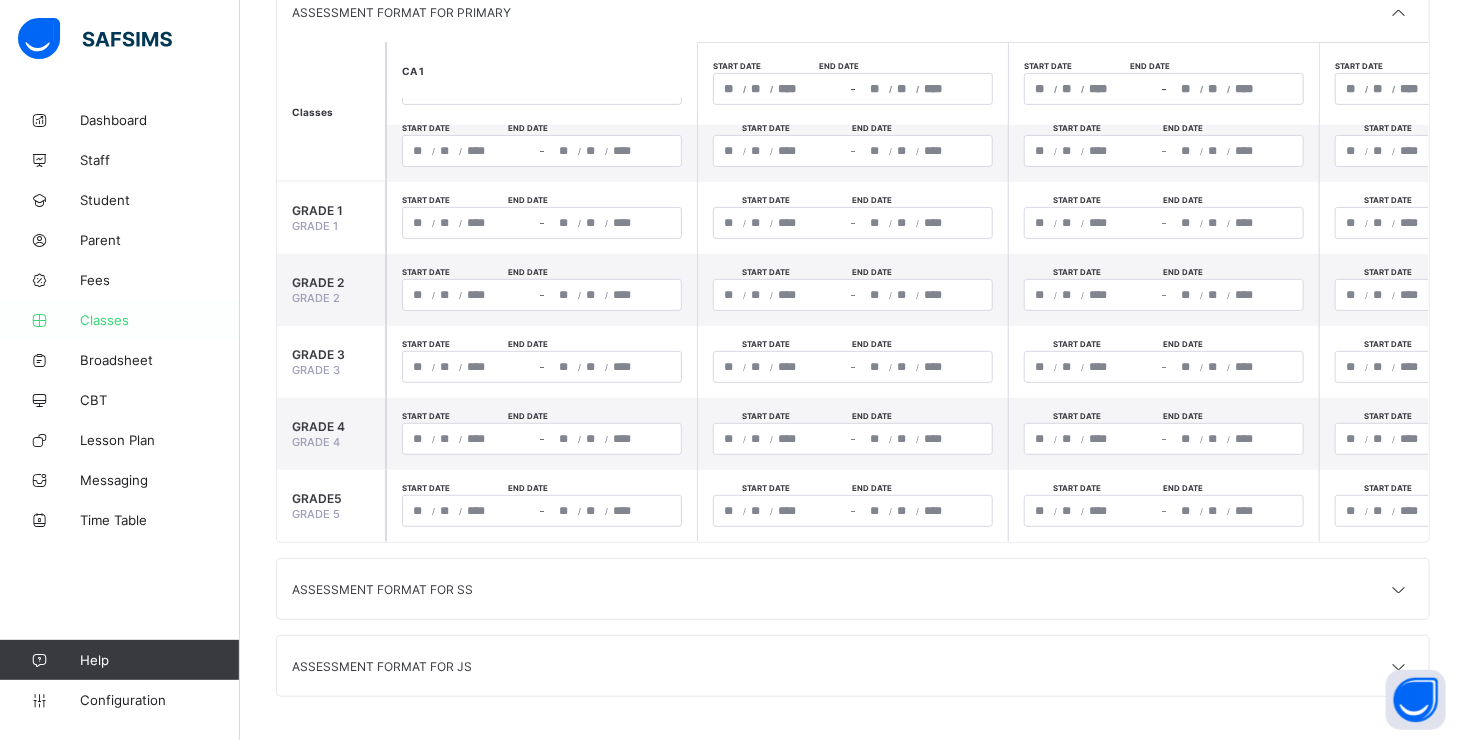 click on "Classes" at bounding box center [160, 320] 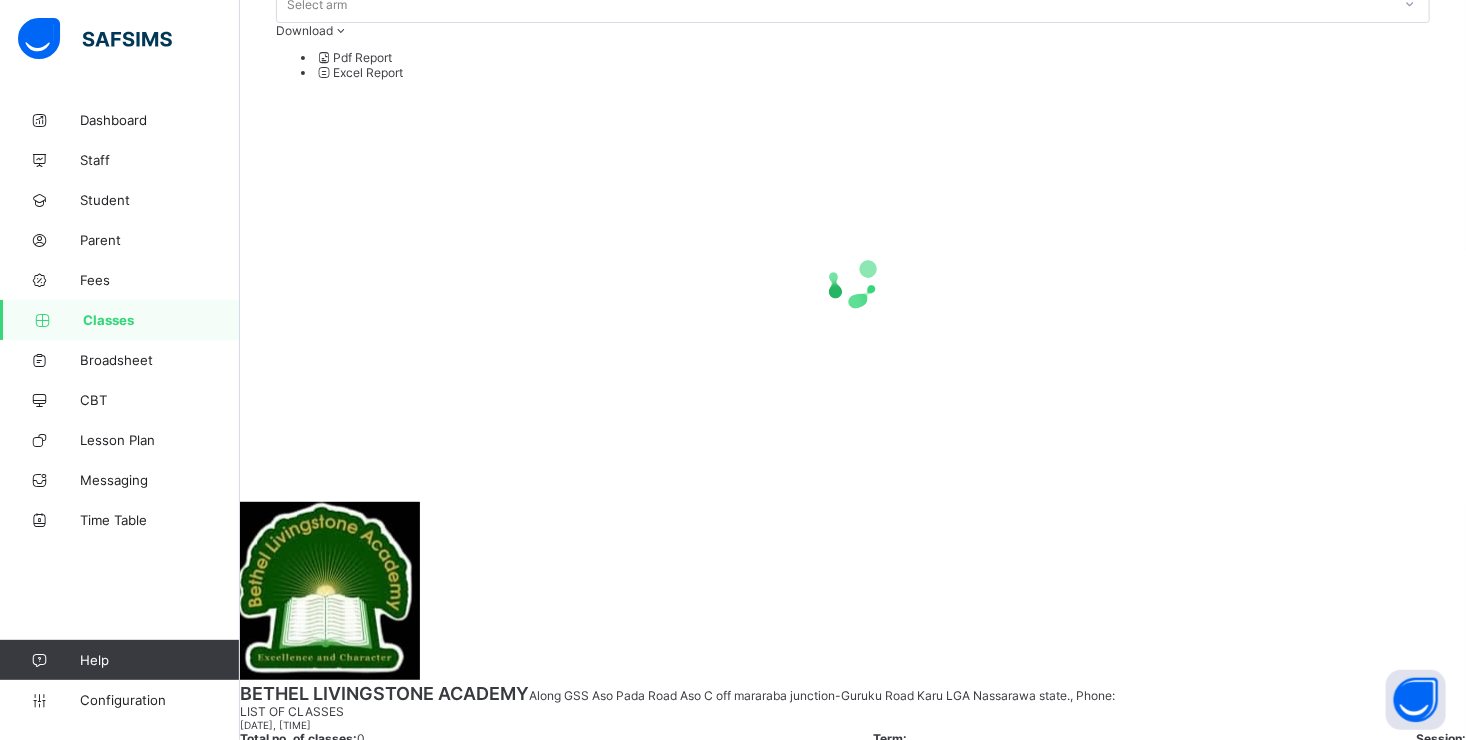 scroll, scrollTop: 0, scrollLeft: 0, axis: both 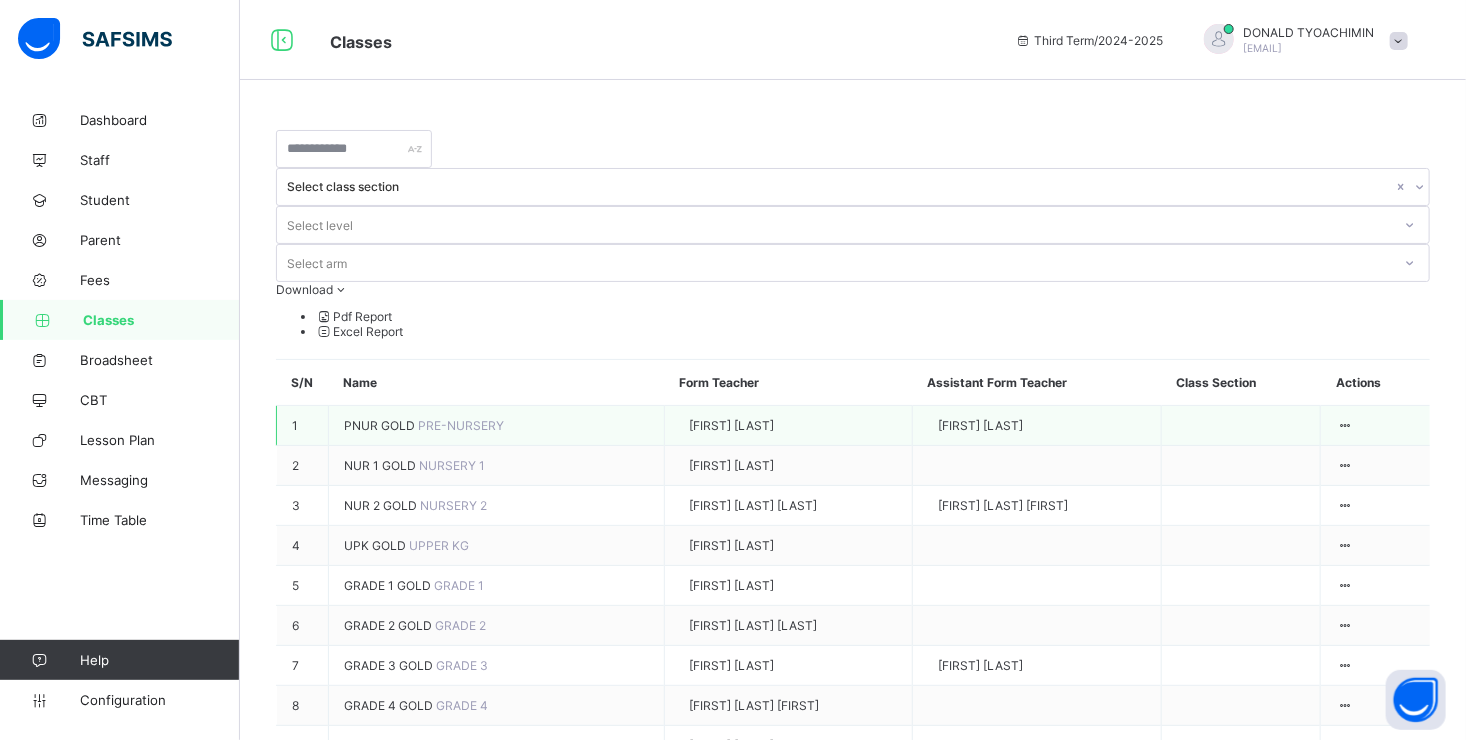click on "PNUR   GOLD" at bounding box center (381, 425) 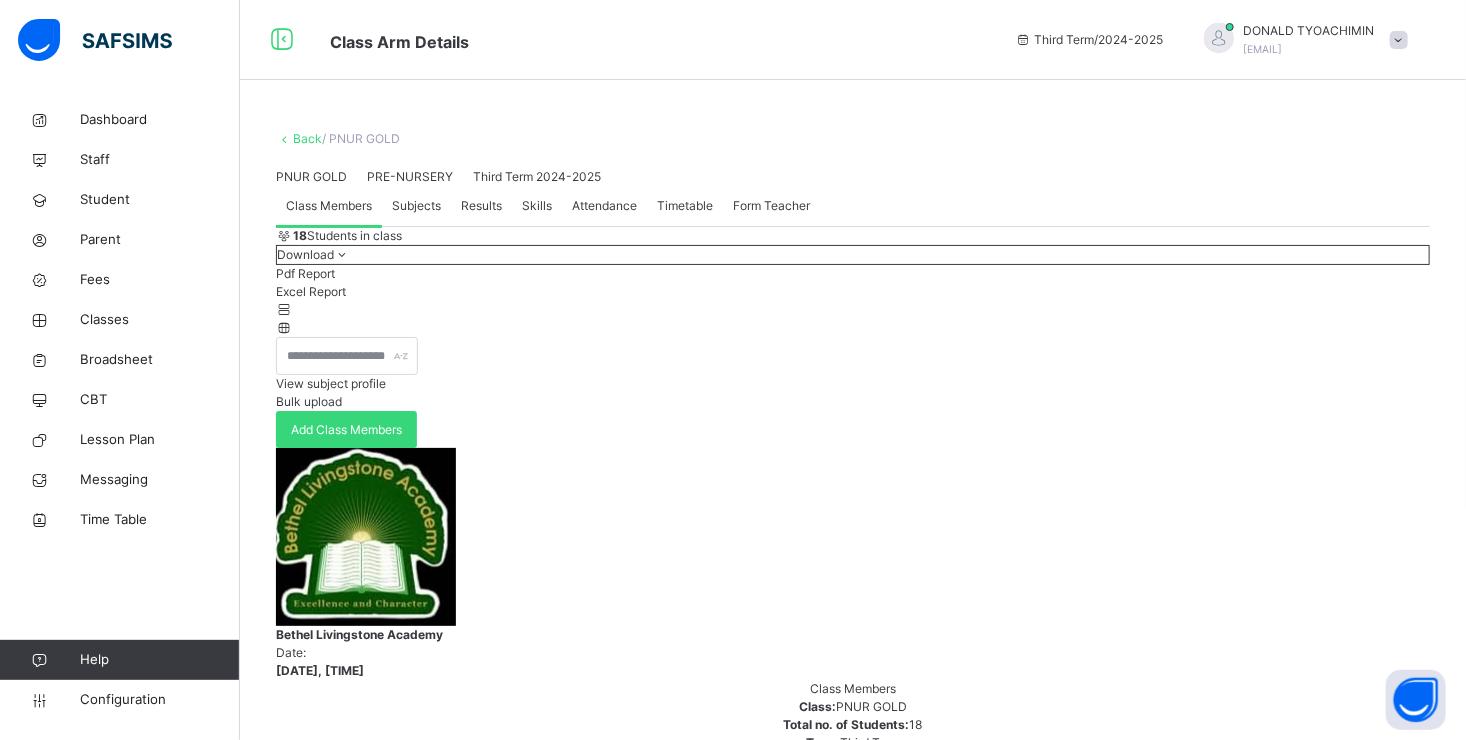 click on "Results" at bounding box center [481, 206] 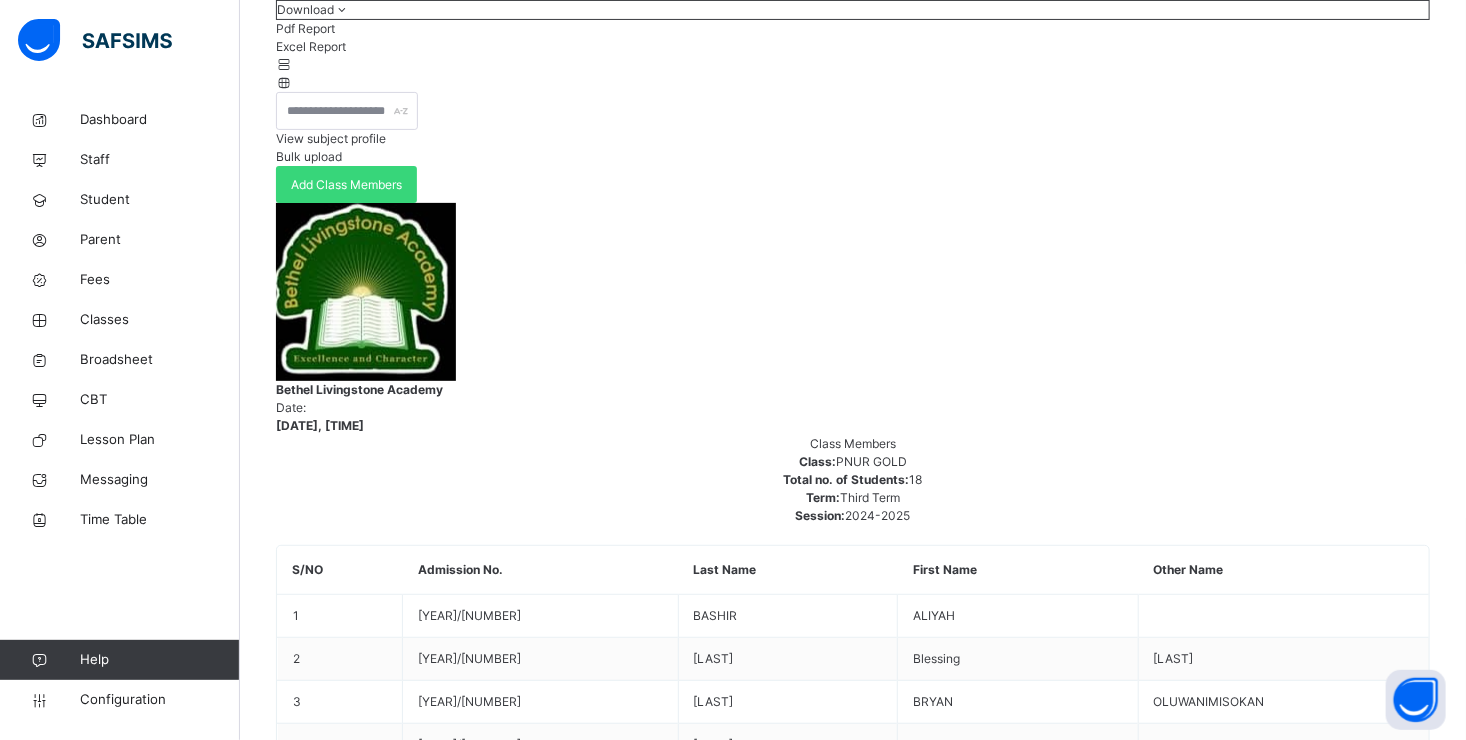 scroll, scrollTop: 200, scrollLeft: 0, axis: vertical 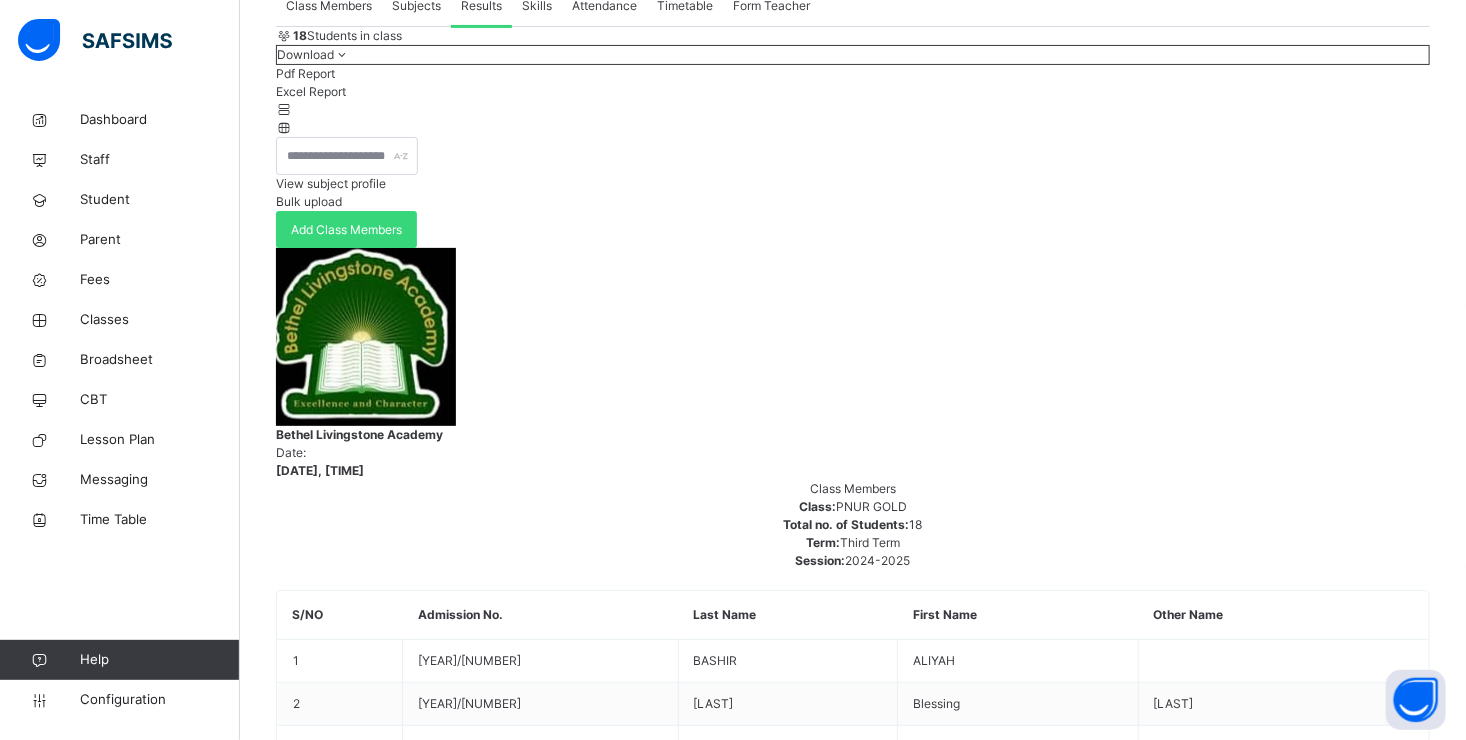 click on "Assessment Scores" at bounding box center [373, 3370] 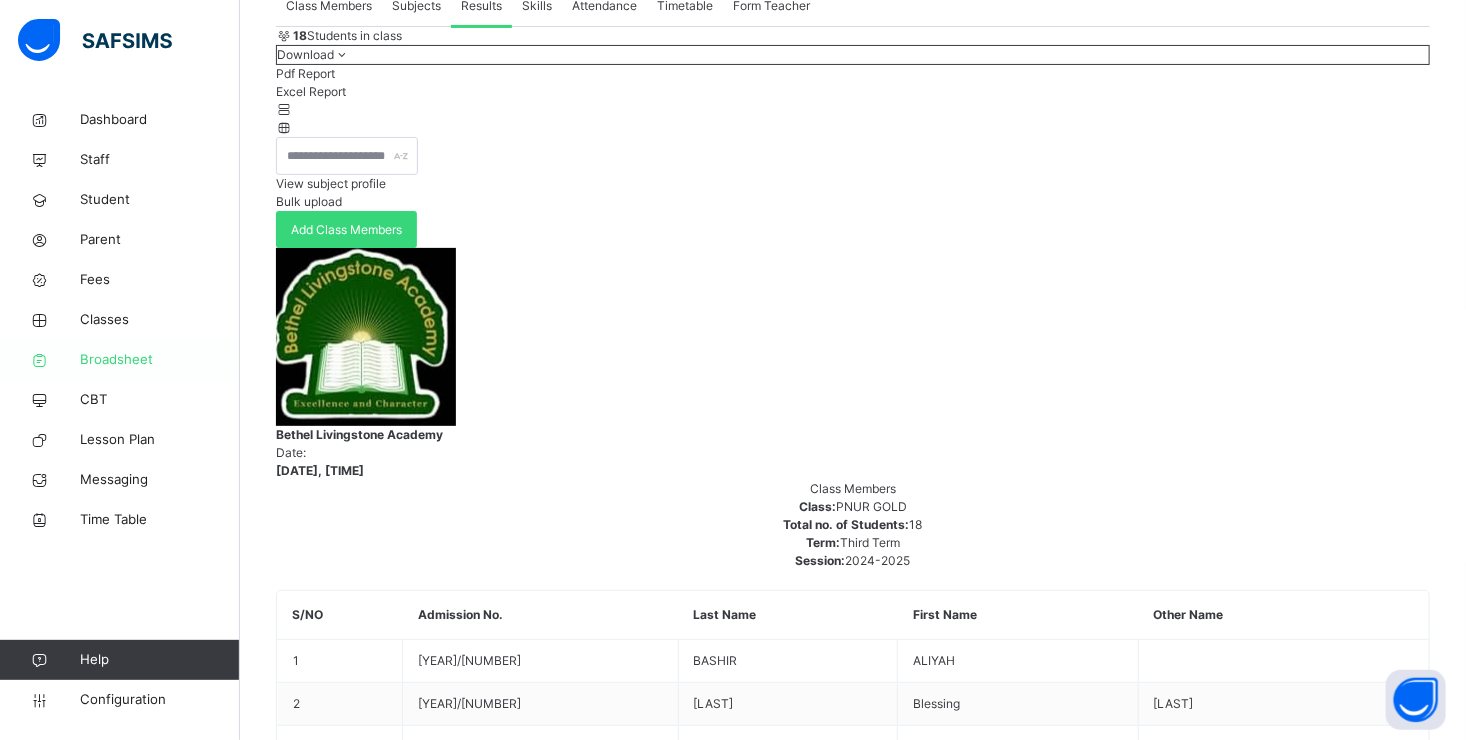 click on "Broadsheet" at bounding box center [160, 360] 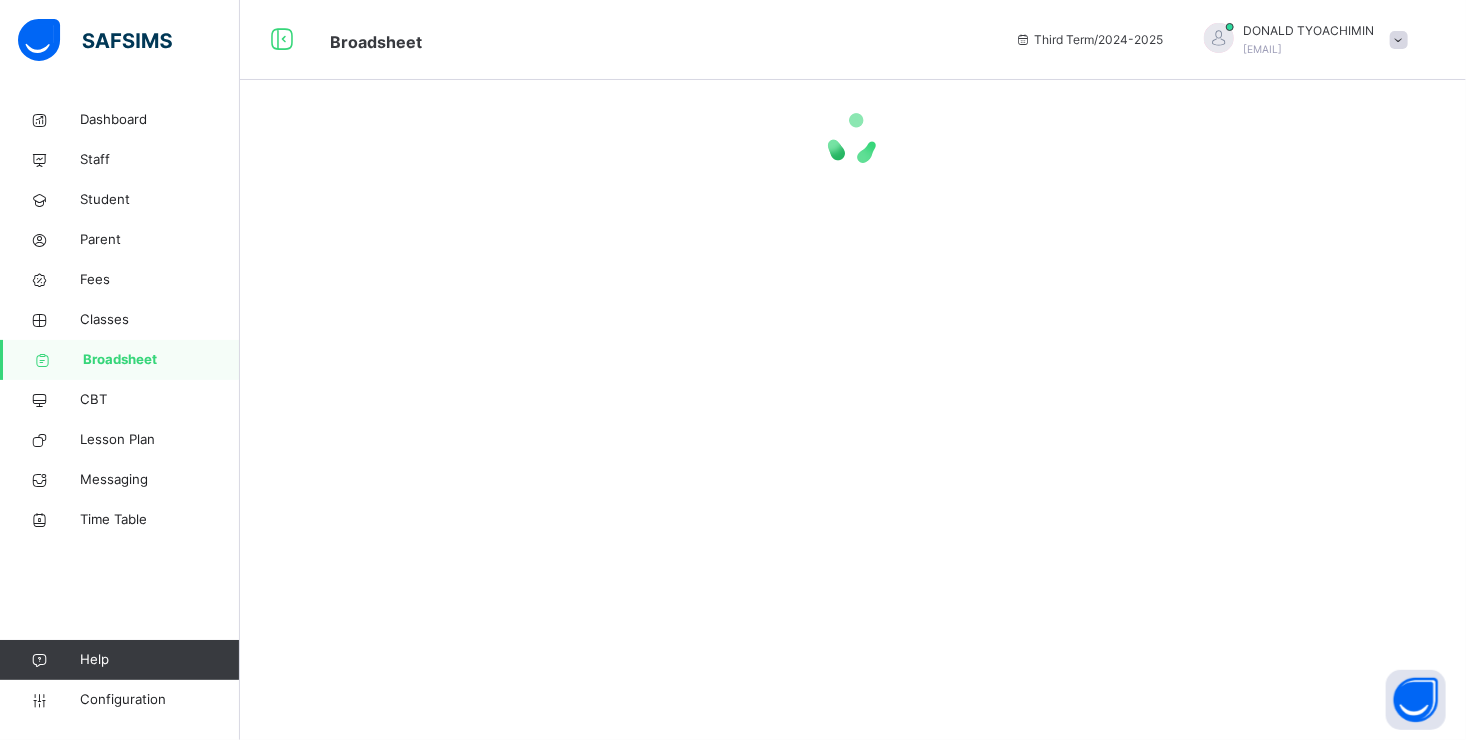 scroll, scrollTop: 0, scrollLeft: 0, axis: both 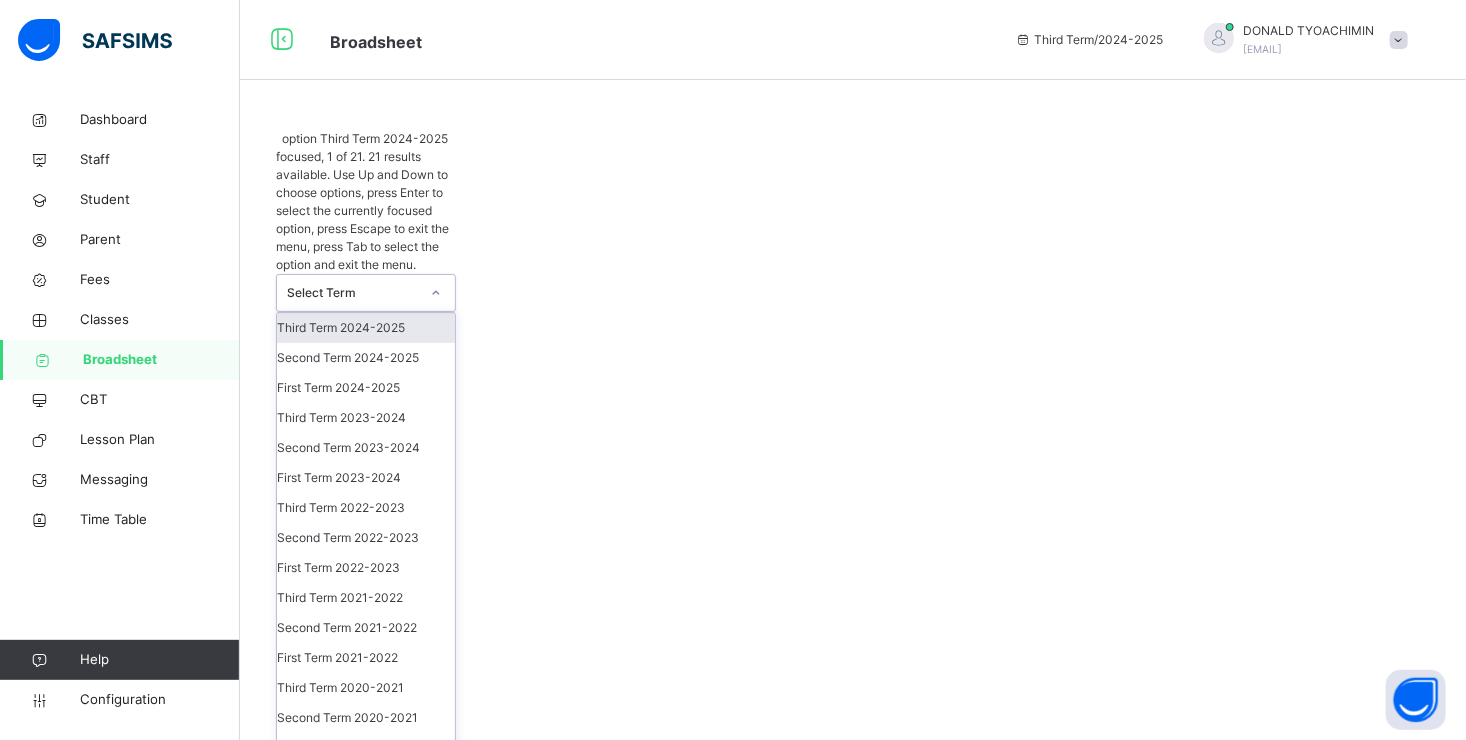 click 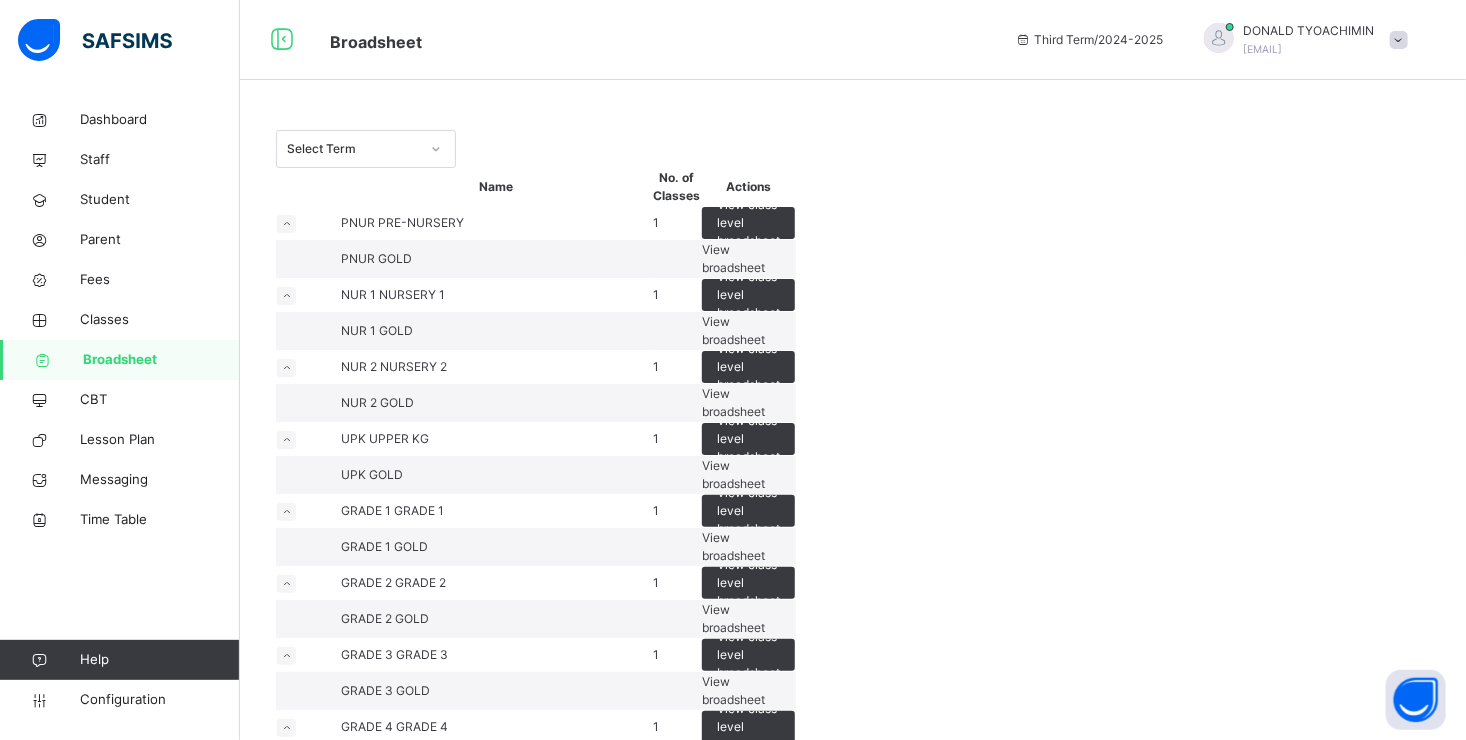 click on "View class level broadsheet" at bounding box center [748, 295] 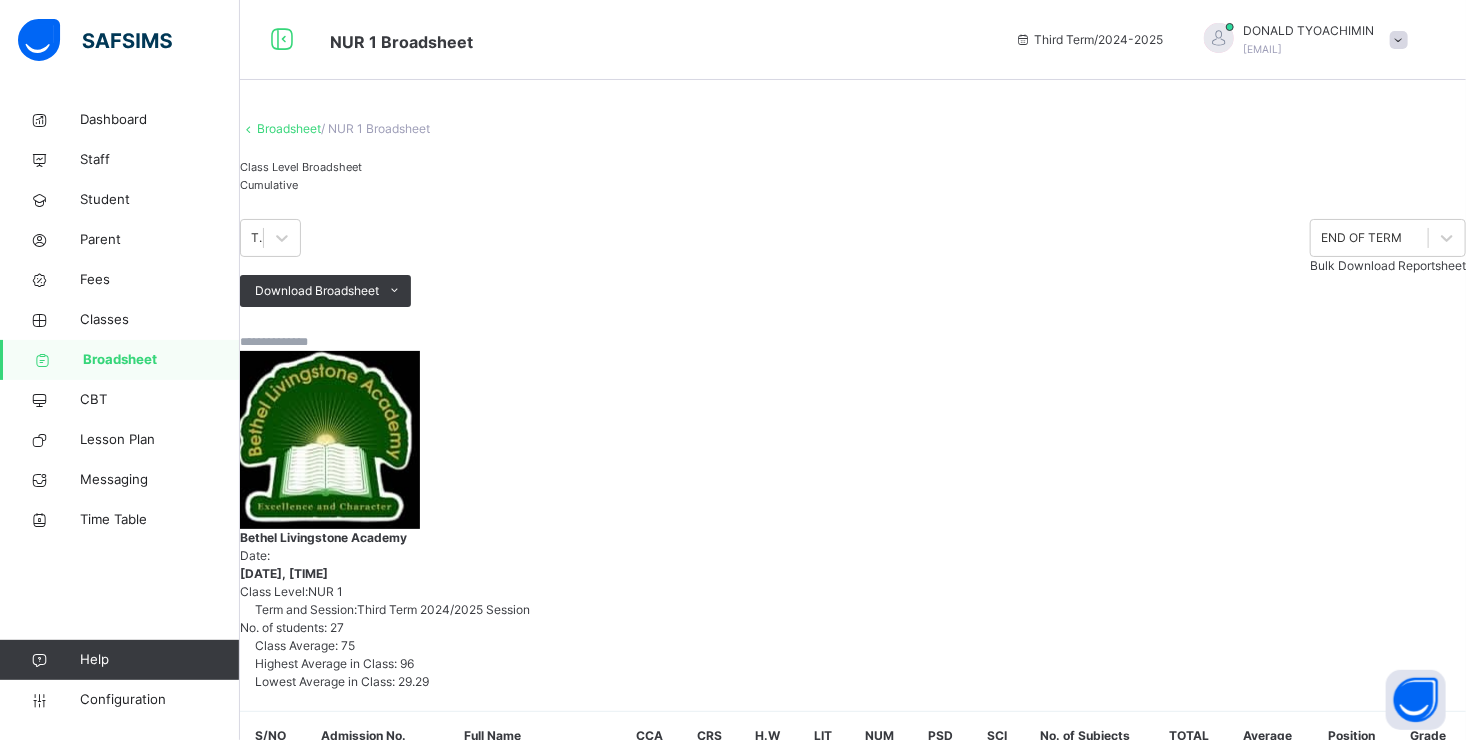 scroll, scrollTop: 500, scrollLeft: 0, axis: vertical 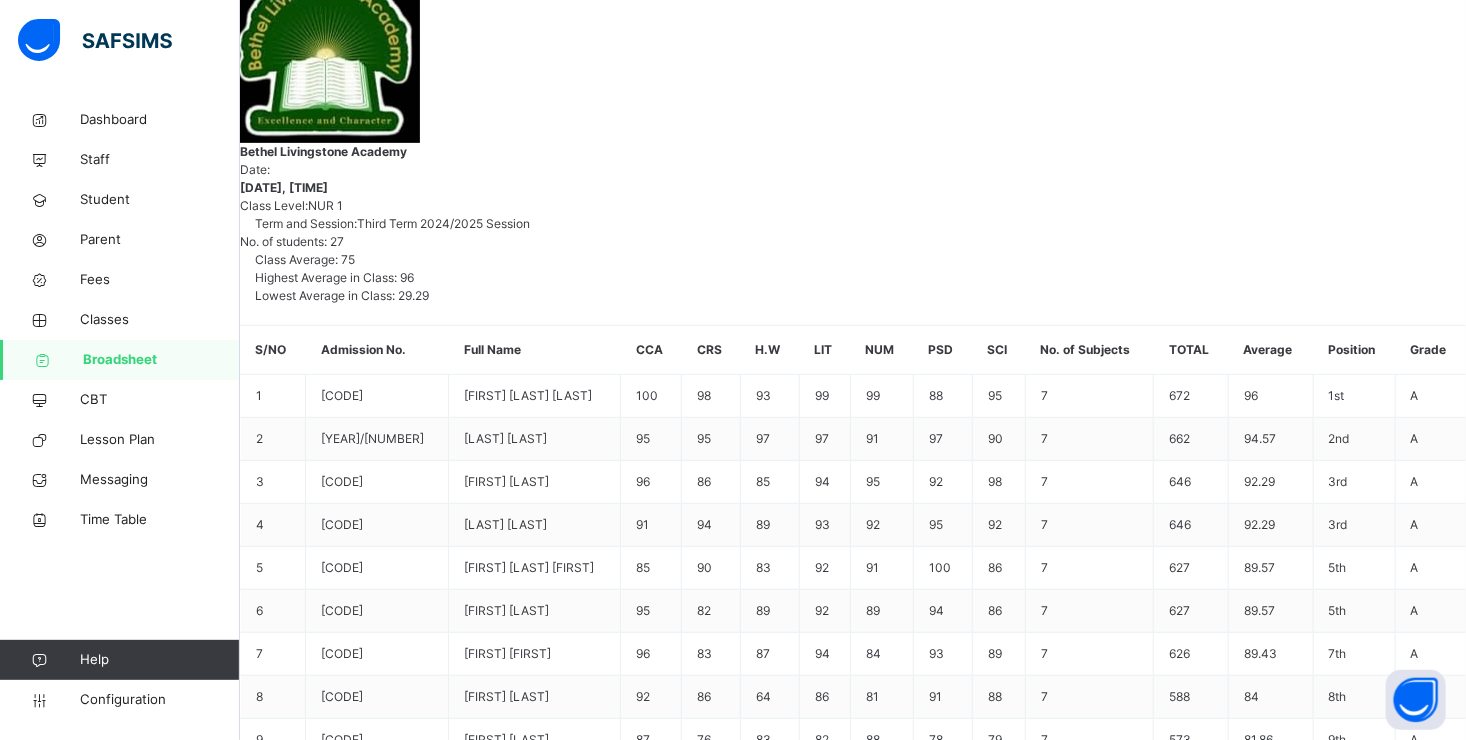 click on "Bethel Livingstone Academy Date: [DATE], [TIME] Class Level: NUR 1 Term and Session: Third Term [YEAR]/[YEAR] Session No. of students: 27 Class Average: 75 Highest Average in Class: 96 Lowest Average in Class: 29.29 S/NO Admission No. Full Name CCA CRS H.W LIT NUM PSD SCI No. of Subjects TOTAL Average Position Grade 1 [CODE] [FIRST] [LAST] 100 98 93 99 99 88 95 7 672 96 1st A 2 [YEAR]/[NUMBER] [FIRST] [LAST] 95 95 97 97 91 97 90 7 662 94.57 2nd A 3 [CODE] [FIRST] [LAST] 96 86 85 94 95 92 98 7 646 92.29 3rd A 4 [CODE] [FIRST] [LAST] 91 94 89 93 92 95 92 7 646 92.29 3rd A 5 [CODE] [FIRST] [LAST] [LAST] [LAST] 85 90 83 92 91 100 86 7 627 89.57 5th A 6 [CODE] [FIRST] [LAST] [LAST] 95 82 89 92 89 94 86 7 627 89.57 5th A 7 [CODE] [FIRST] [LAST] 96 83 87 94 84 93 89 7 626 89.43 7th A 8 [CODE] [FIRST] [LAST] 92 86 64" at bounding box center (853, 885) 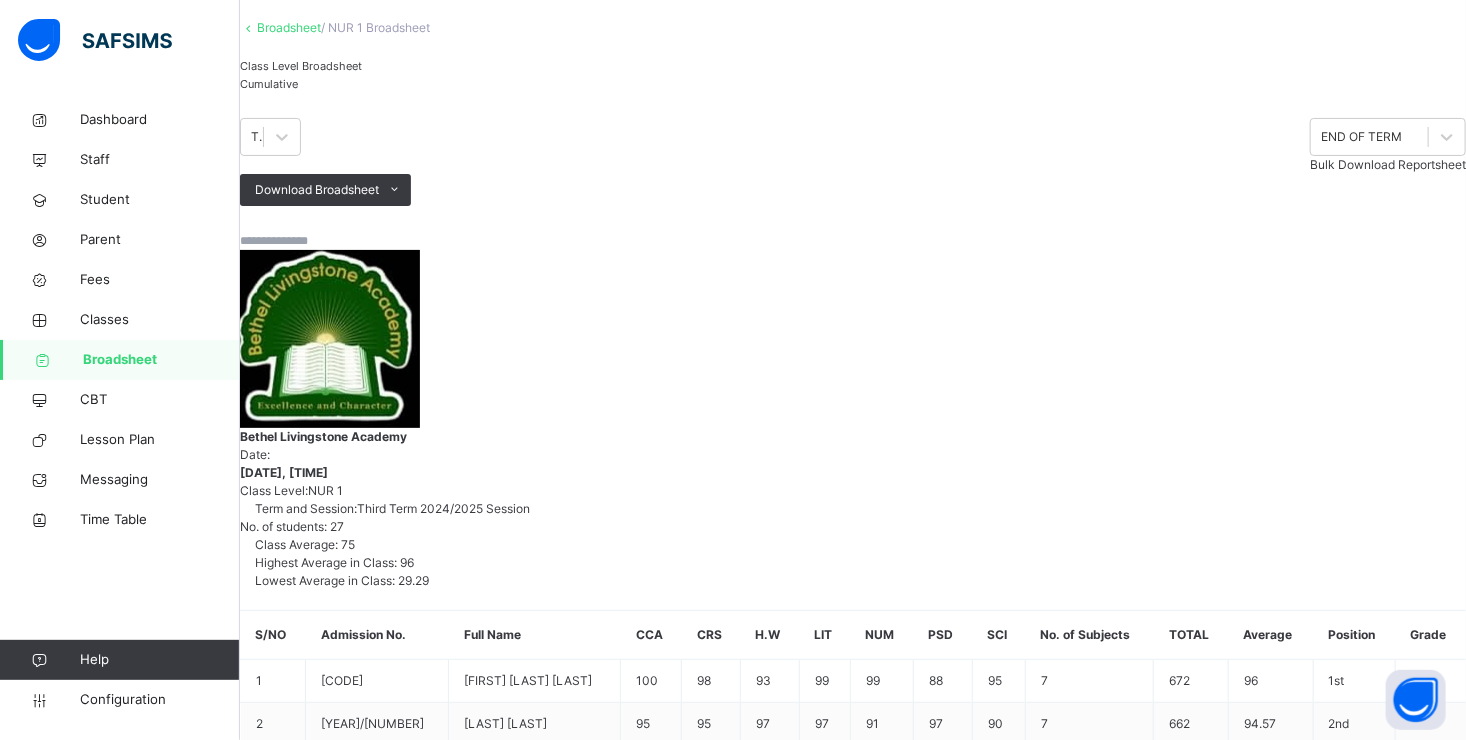 scroll, scrollTop: 0, scrollLeft: 0, axis: both 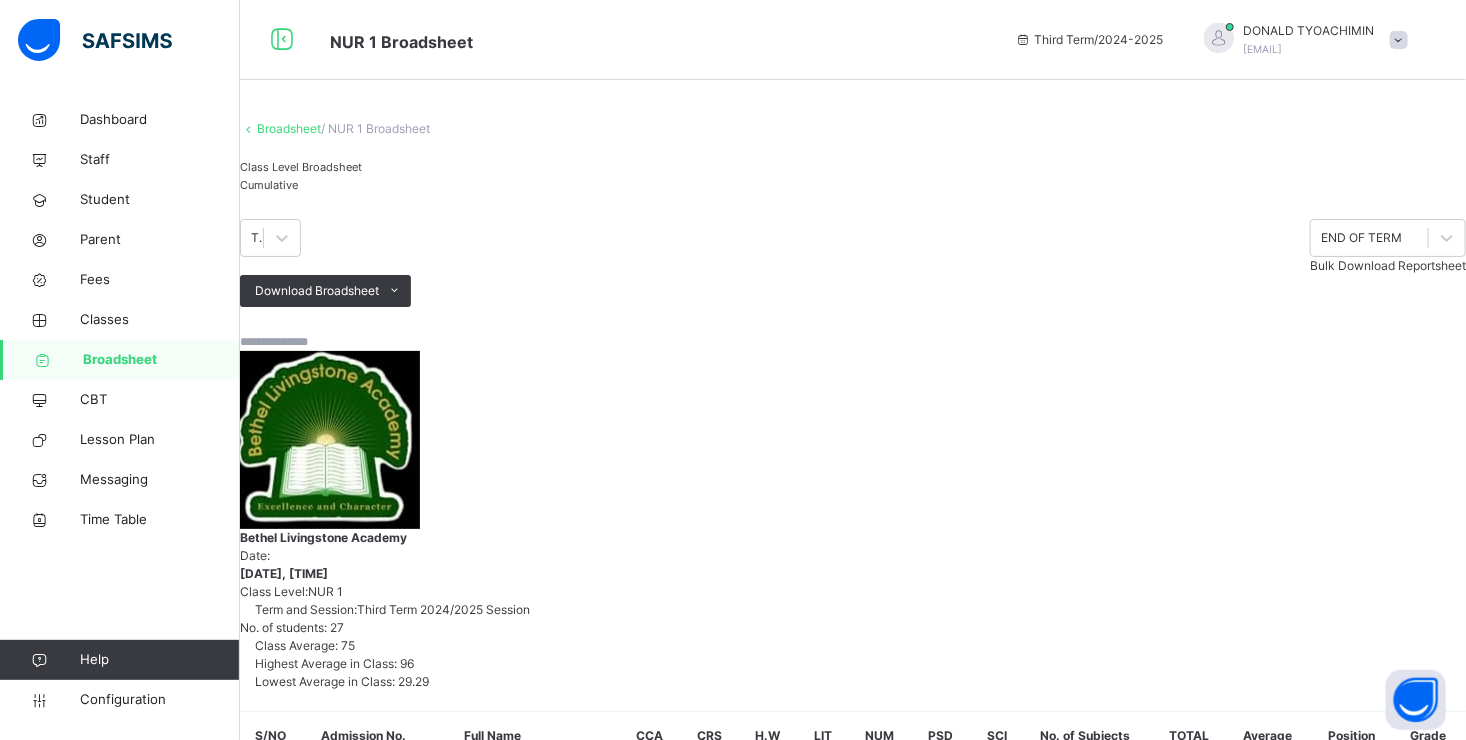 click on "Cumulative" at bounding box center [269, 185] 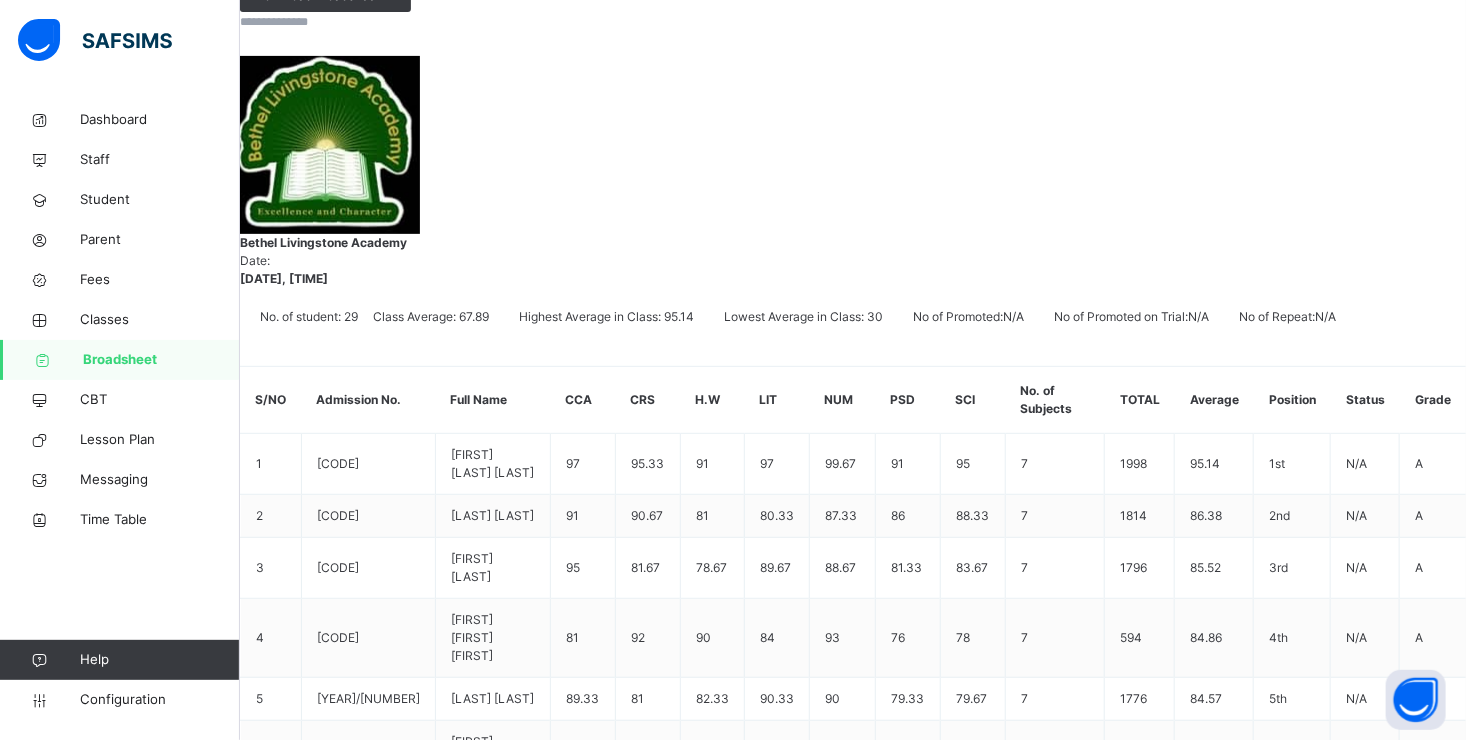 scroll, scrollTop: 333, scrollLeft: 0, axis: vertical 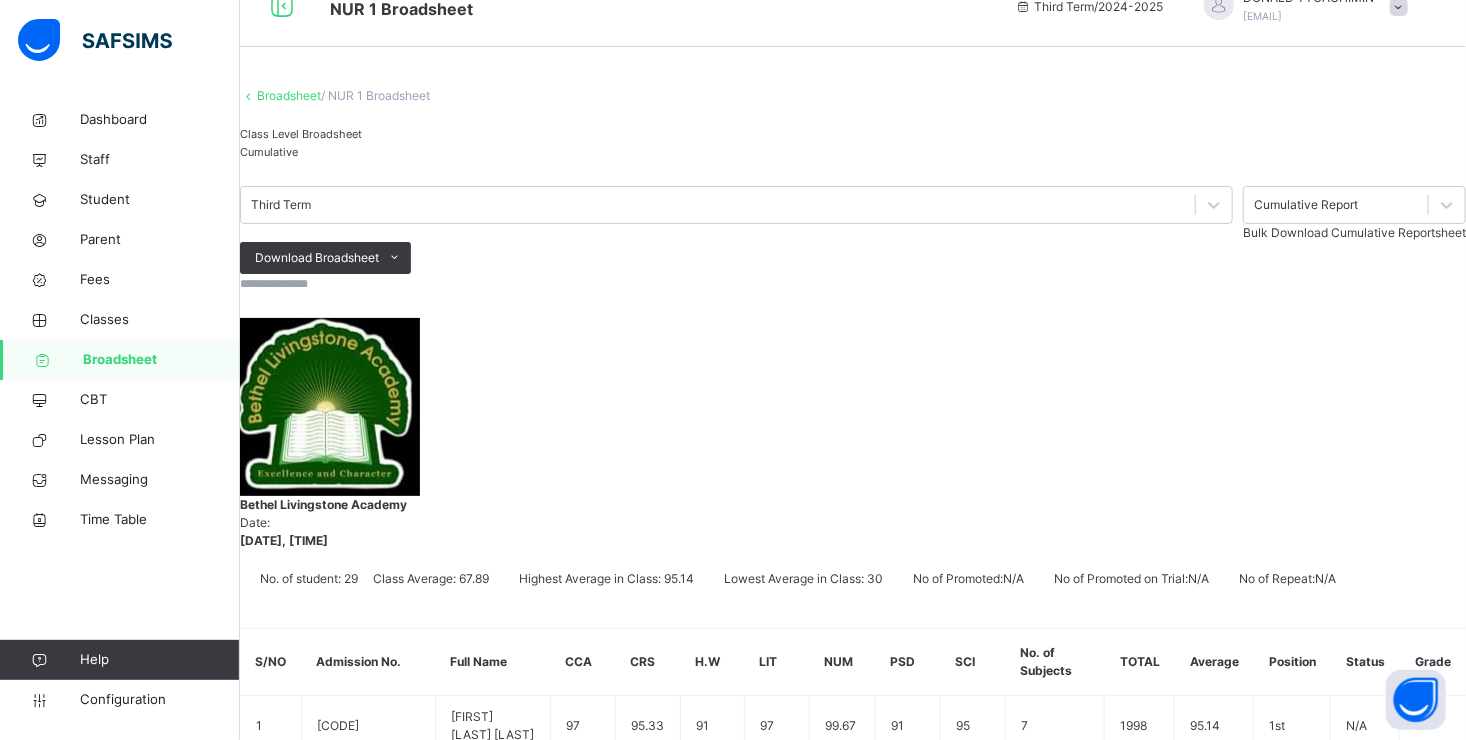 click on "Broadsheet" at bounding box center (161, 360) 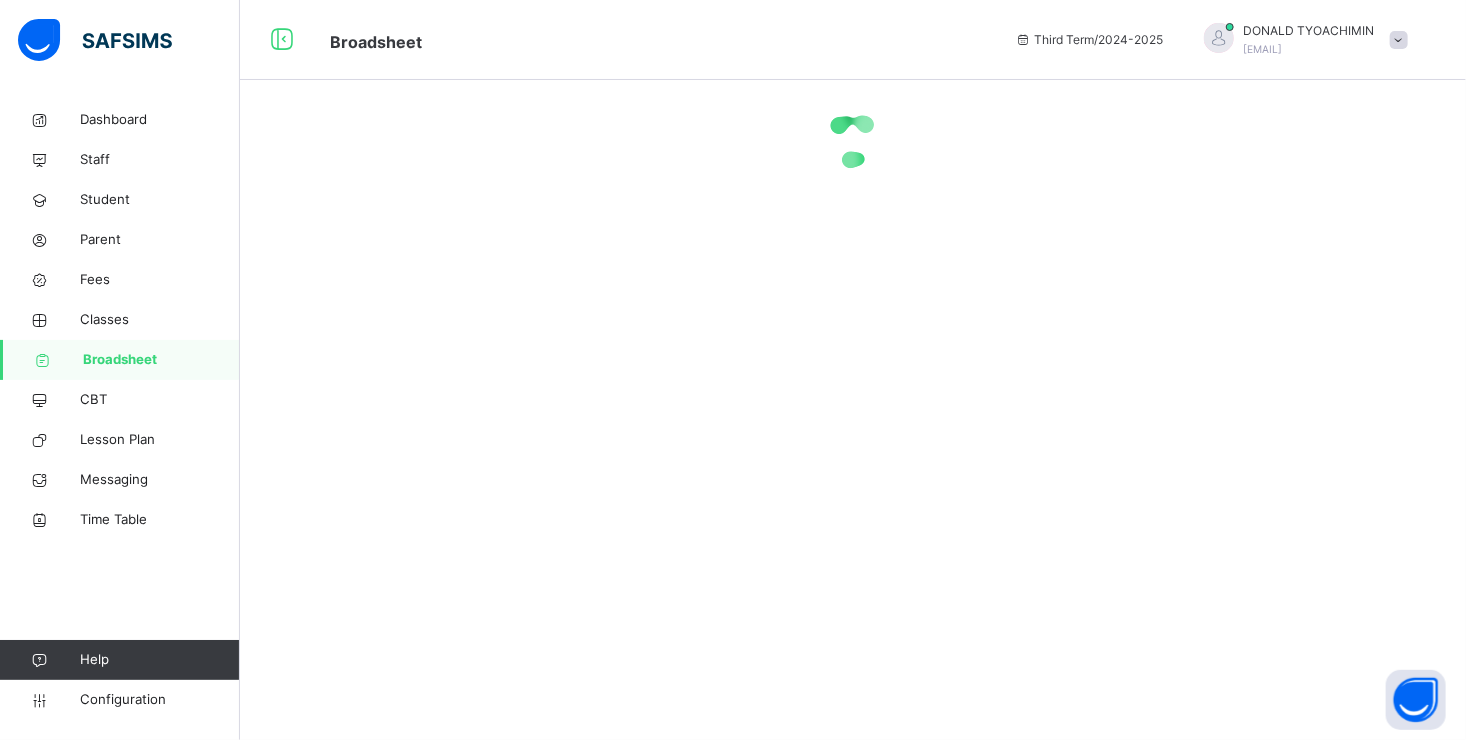 scroll, scrollTop: 0, scrollLeft: 0, axis: both 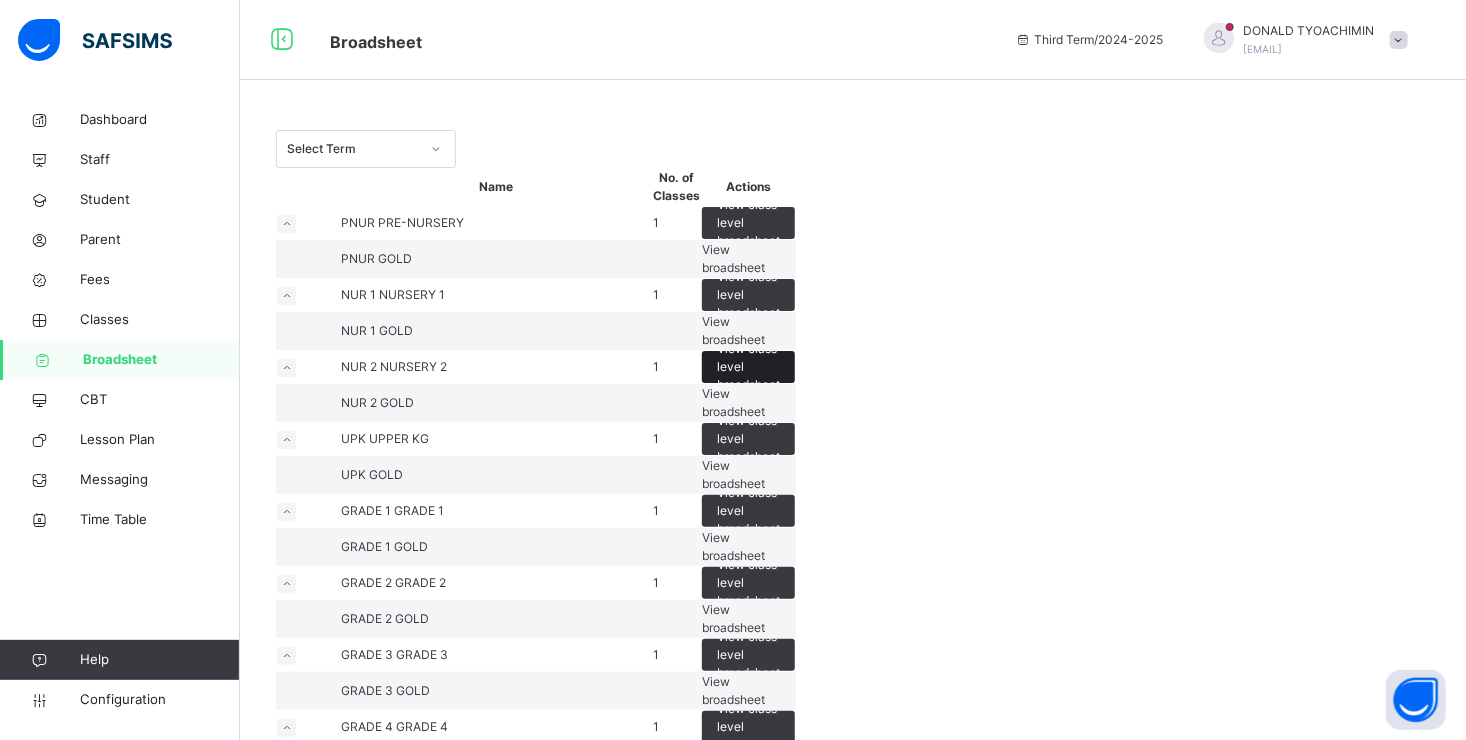 click on "View class level broadsheet" at bounding box center [748, 367] 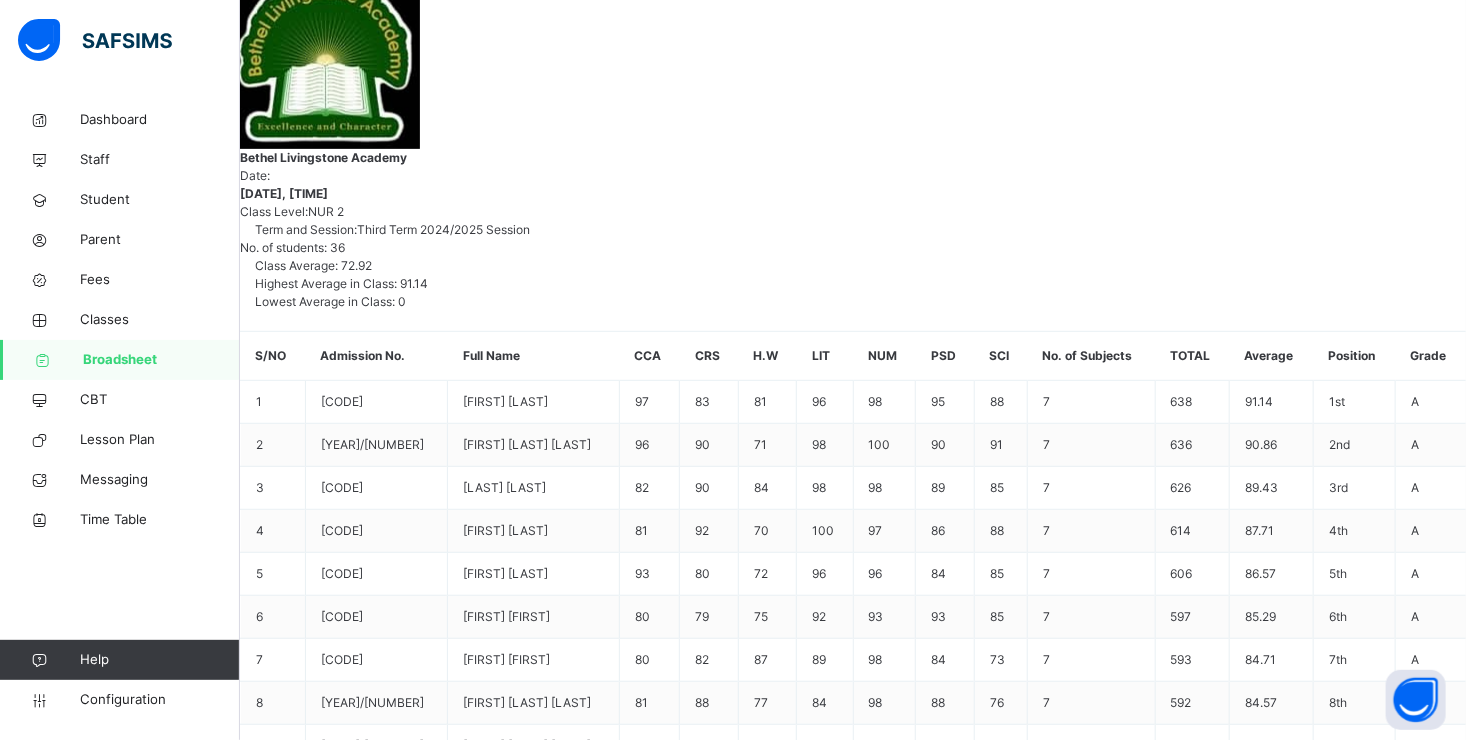 scroll, scrollTop: 386, scrollLeft: 0, axis: vertical 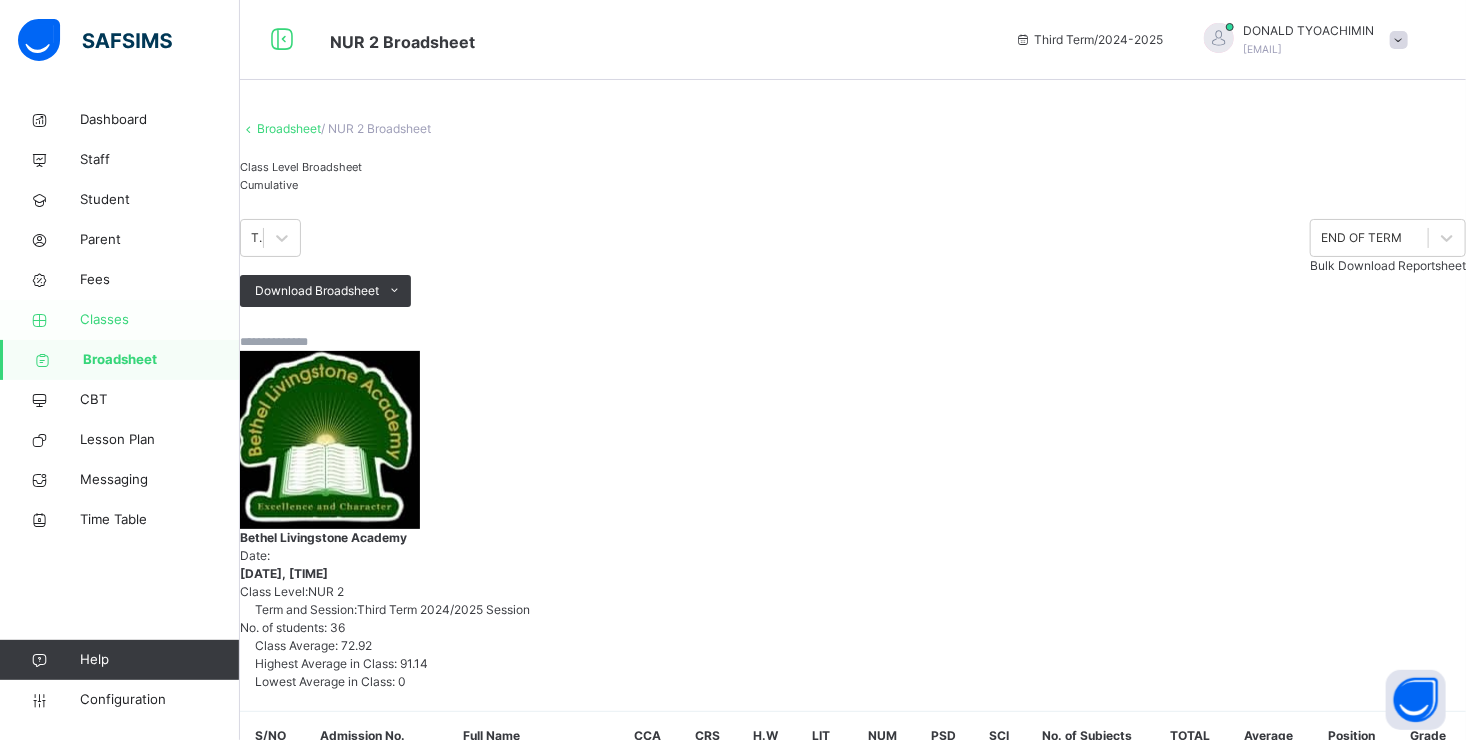 click on "Classes" at bounding box center (160, 320) 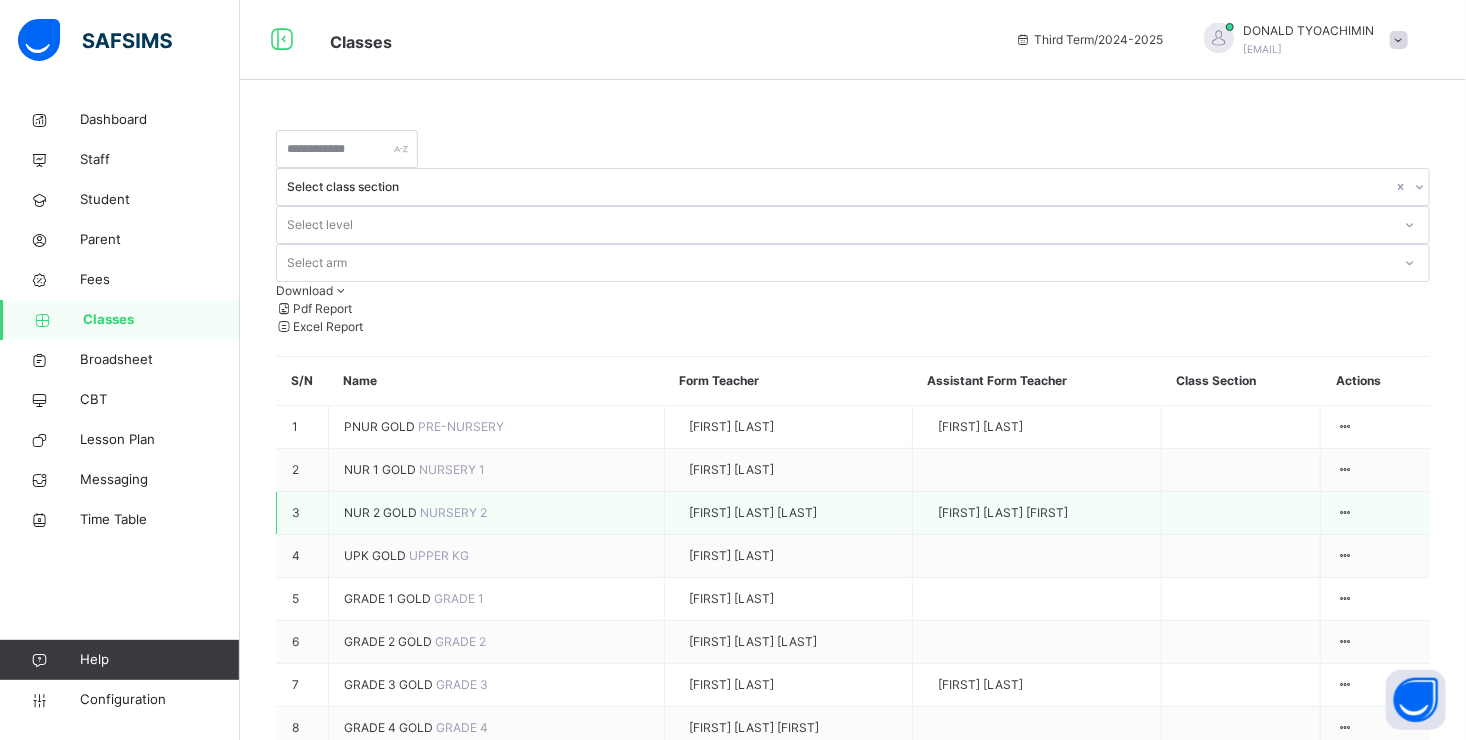 click on "NUR 2 GOLD" at bounding box center (382, 512) 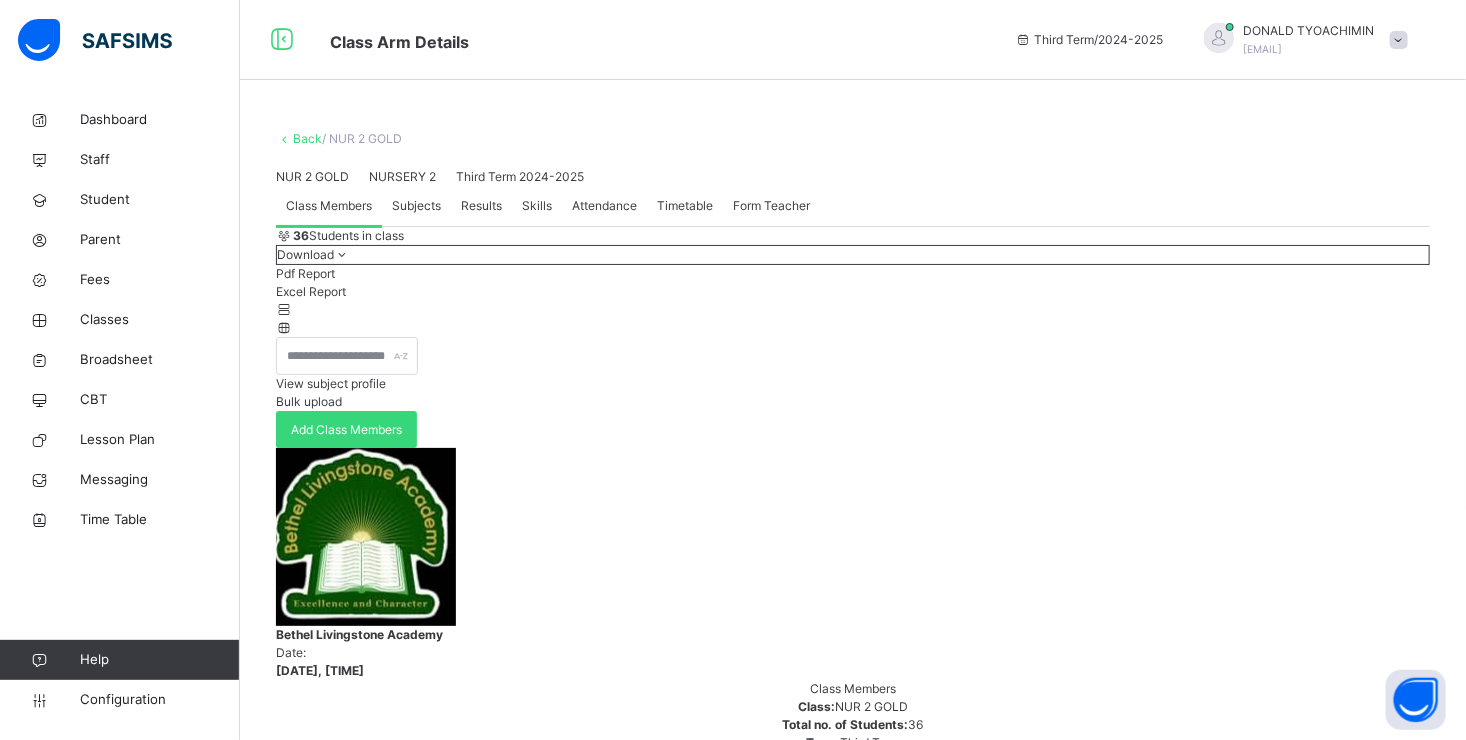 click on "Subjects" at bounding box center [416, 206] 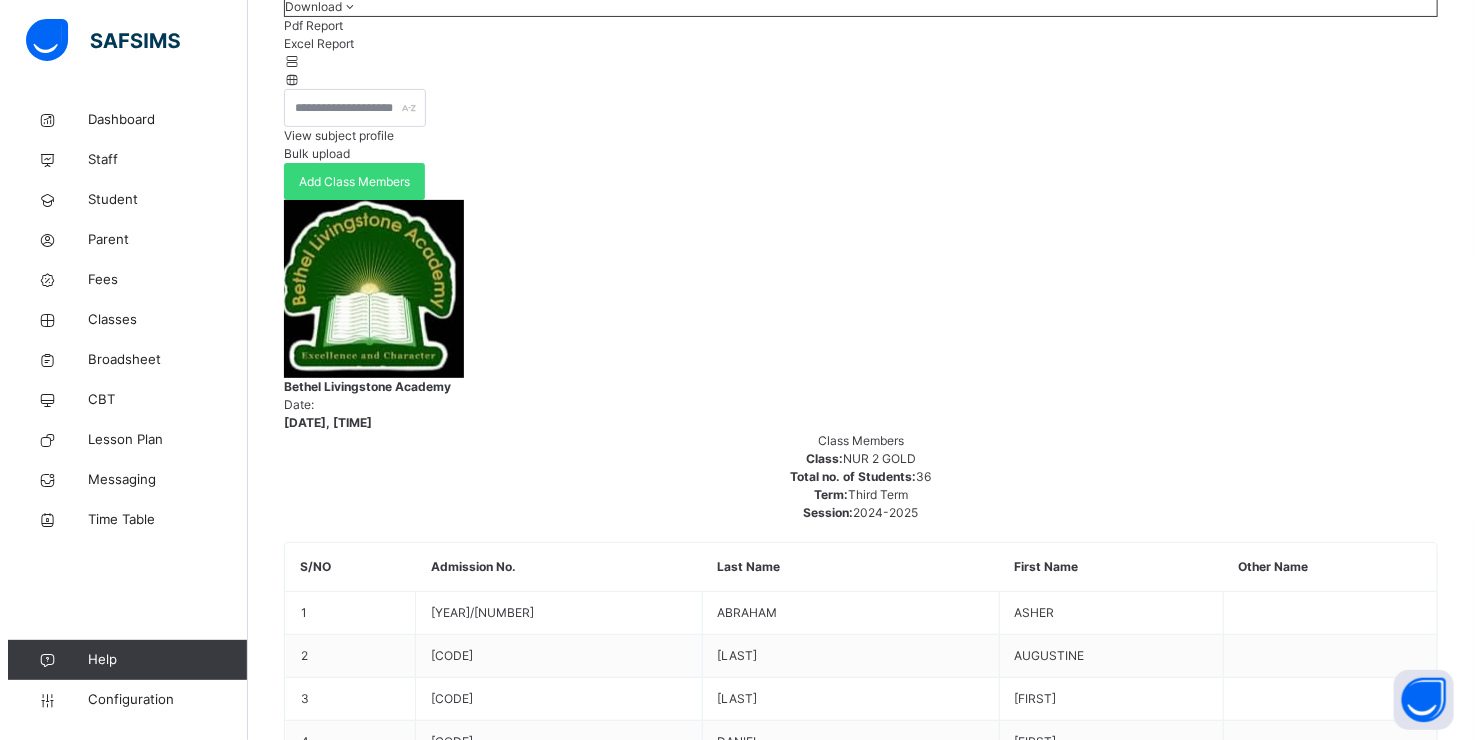 scroll, scrollTop: 300, scrollLeft: 0, axis: vertical 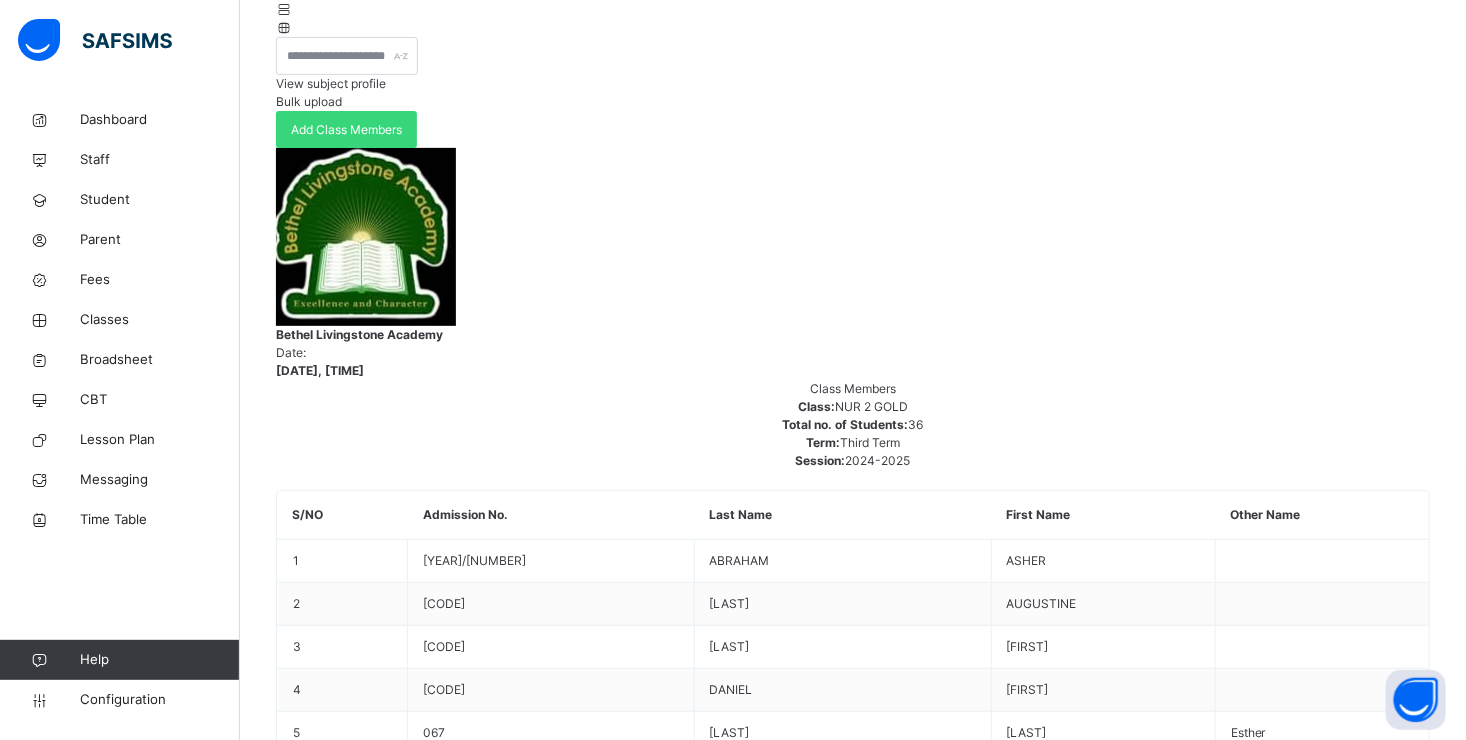 click on "View subject result" at bounding box center (1362, 4630) 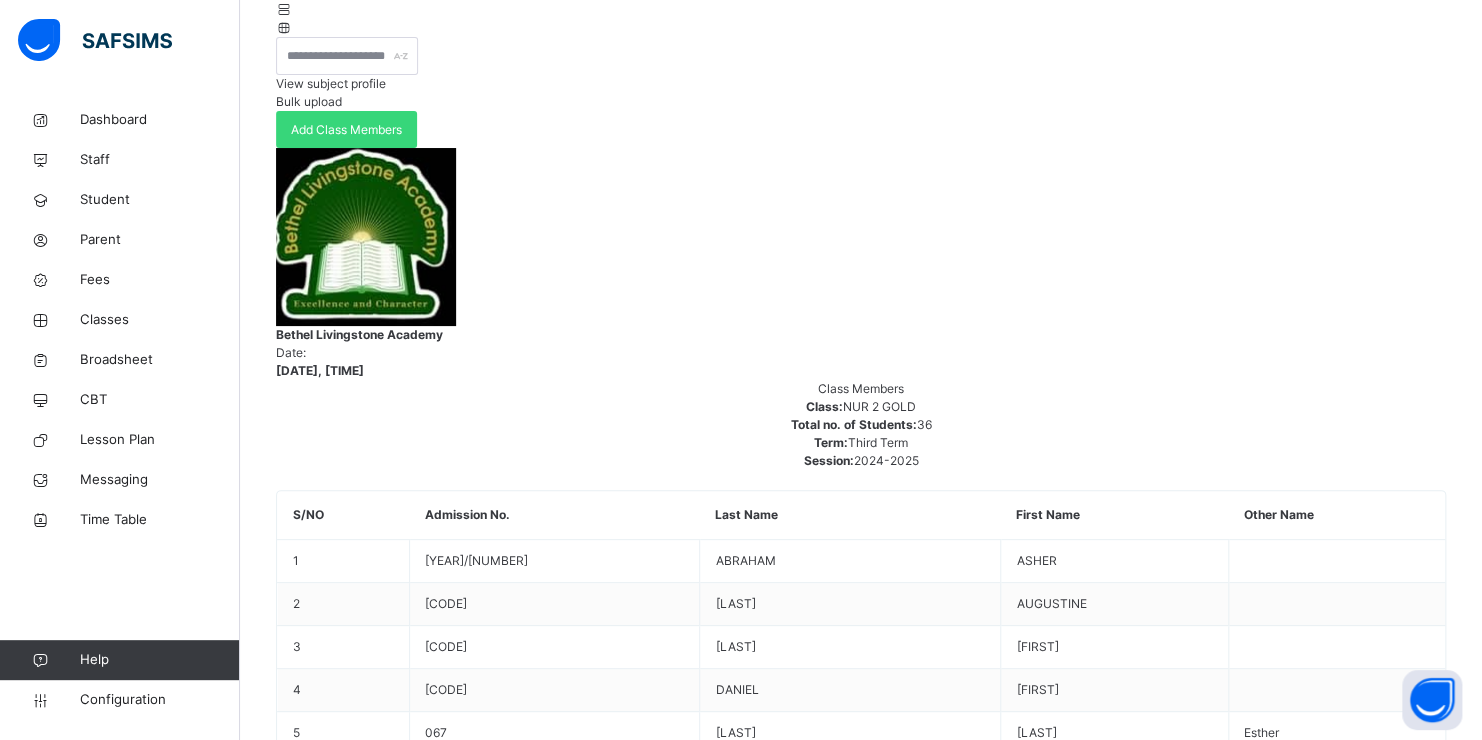 click 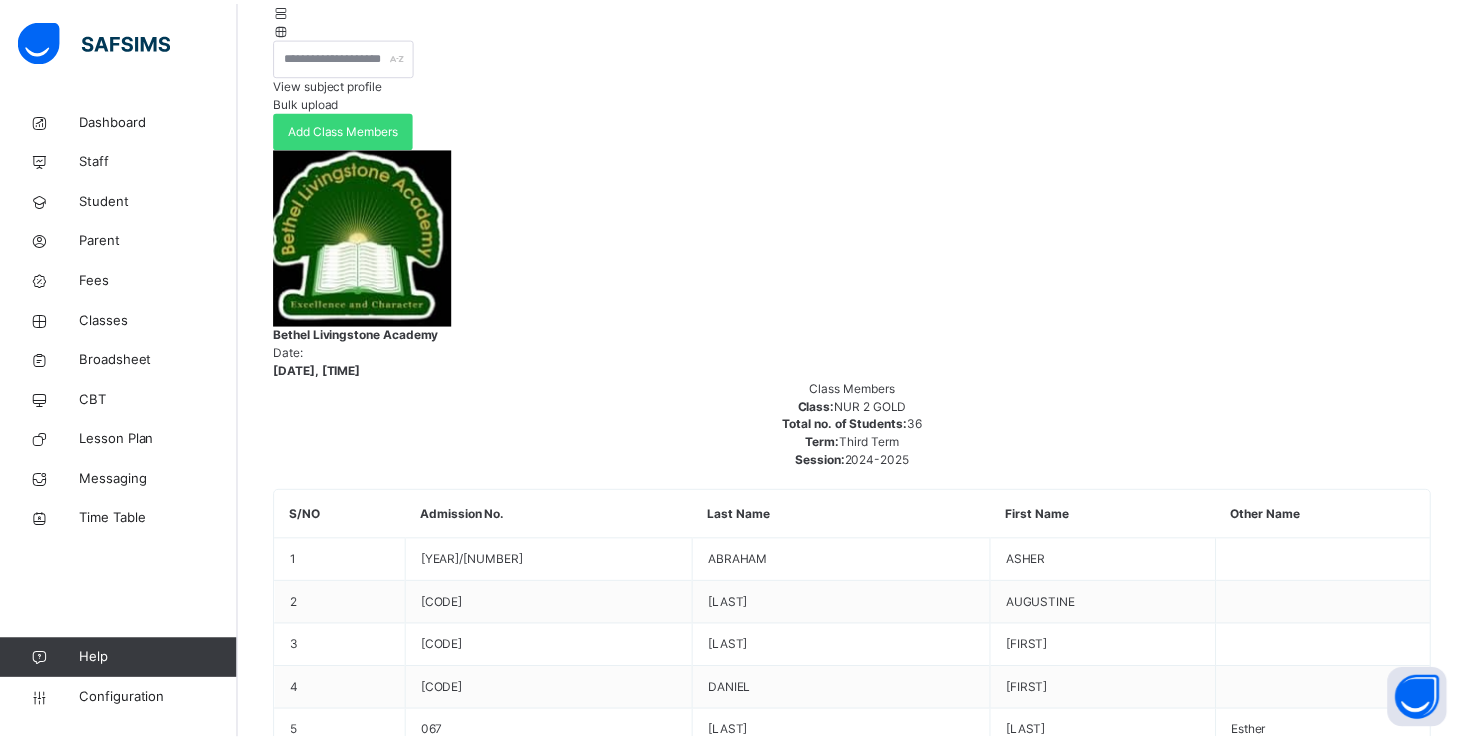 scroll, scrollTop: 0, scrollLeft: 0, axis: both 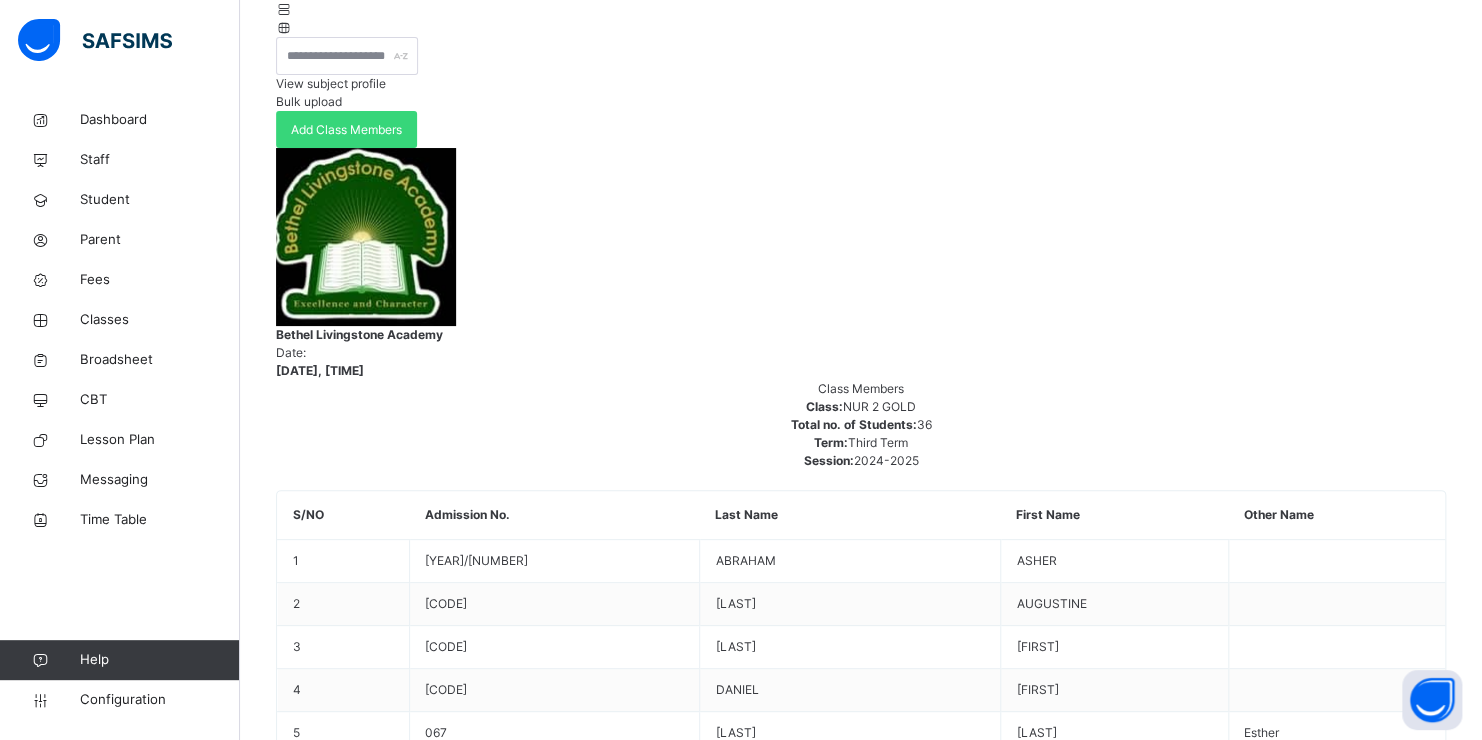 click on "×" at bounding box center [861, 5265] 